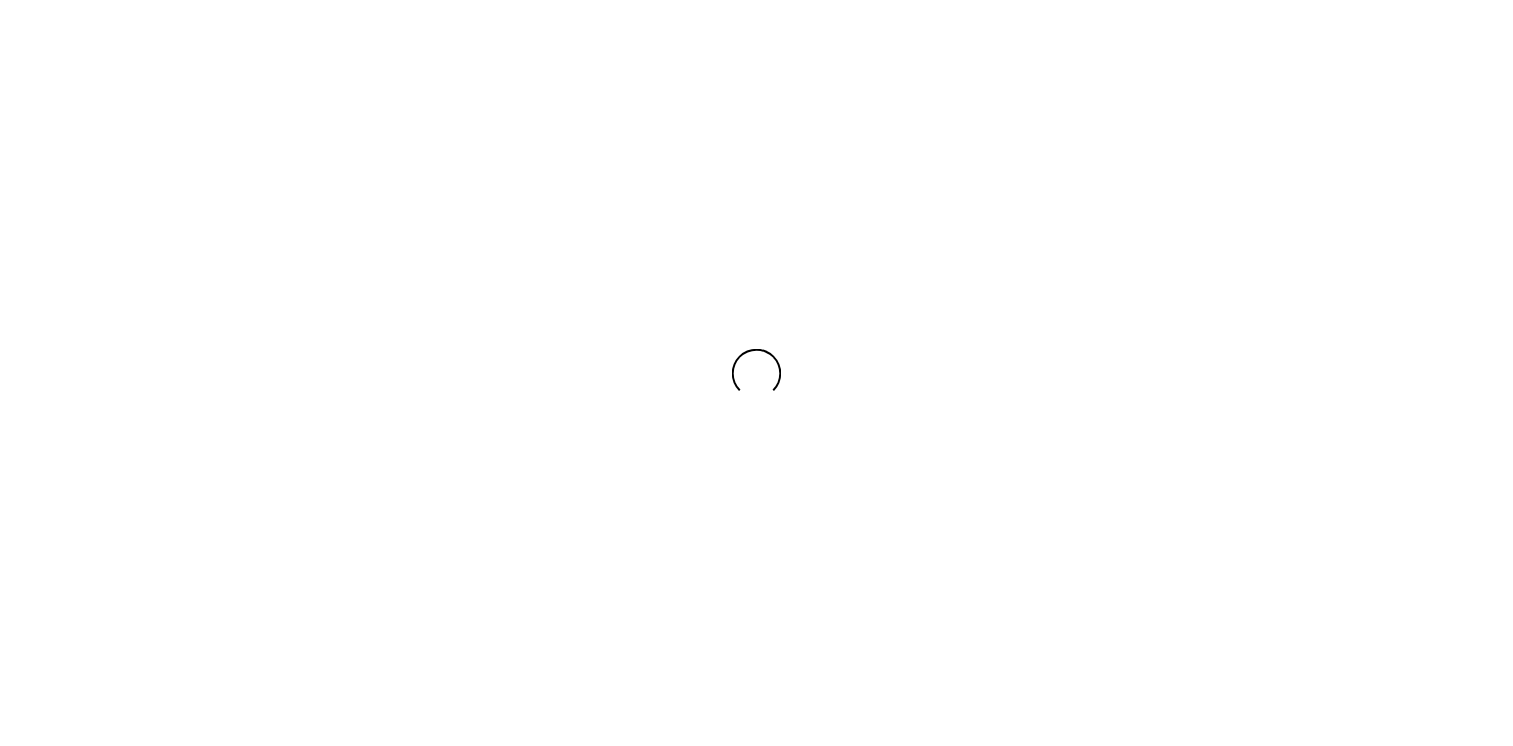 scroll, scrollTop: 0, scrollLeft: 0, axis: both 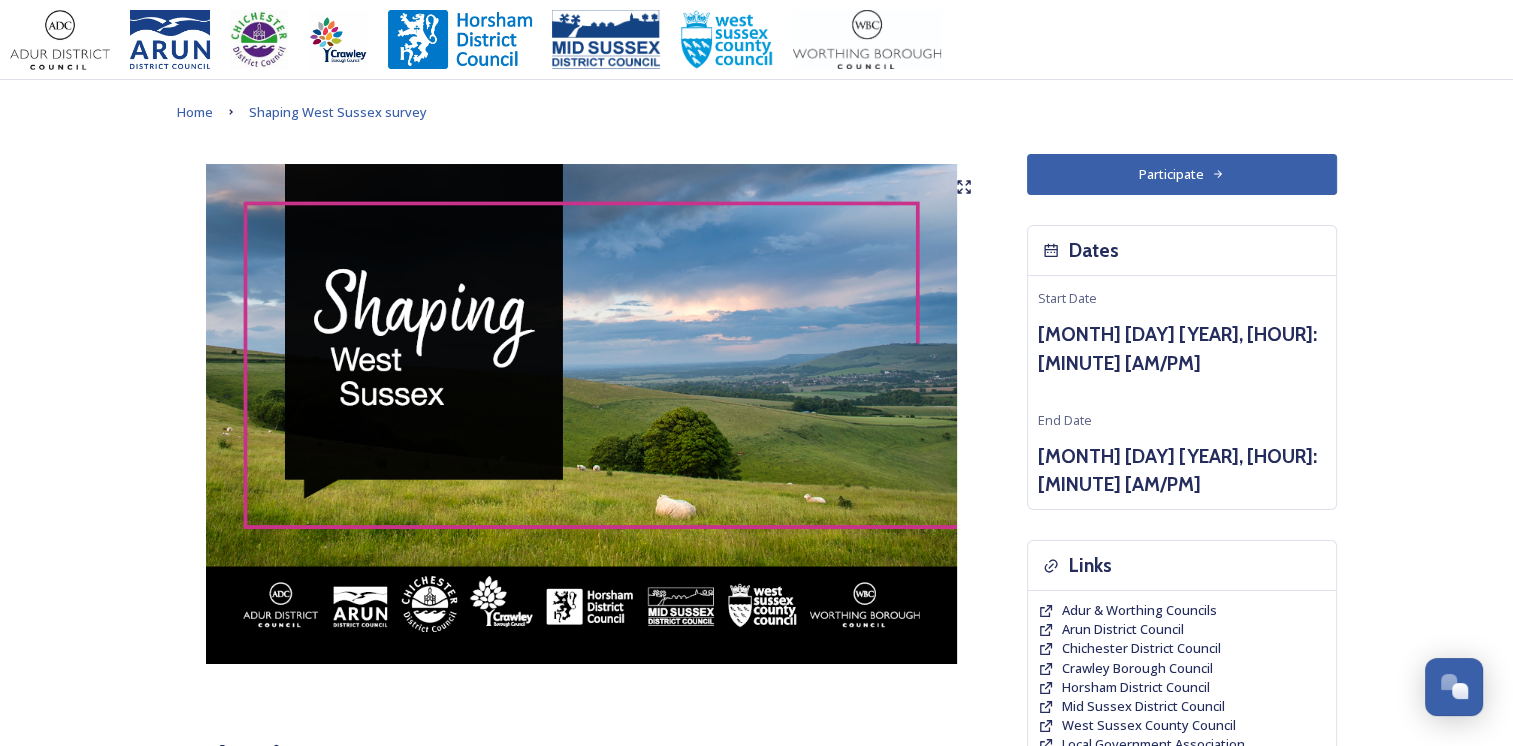 click 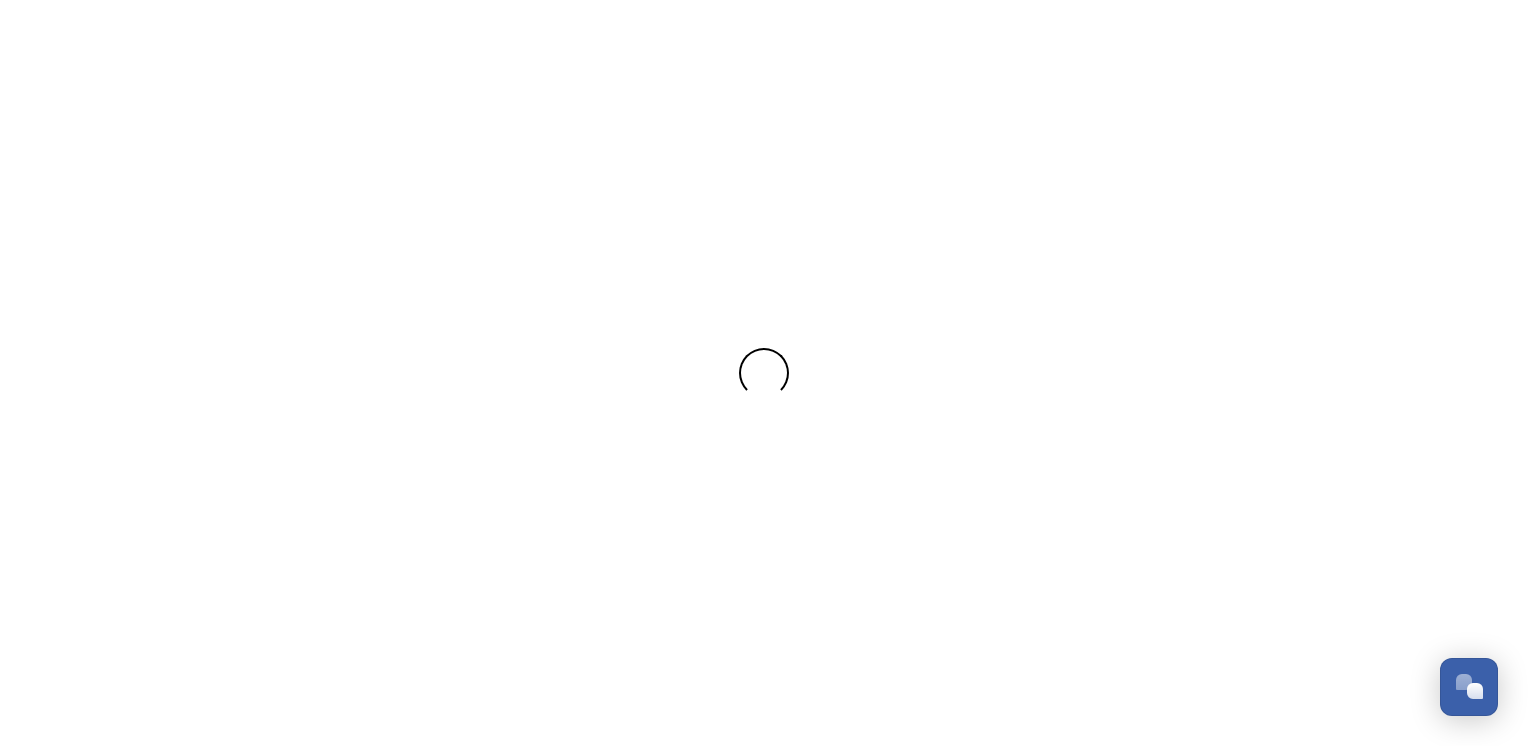 scroll, scrollTop: 0, scrollLeft: 0, axis: both 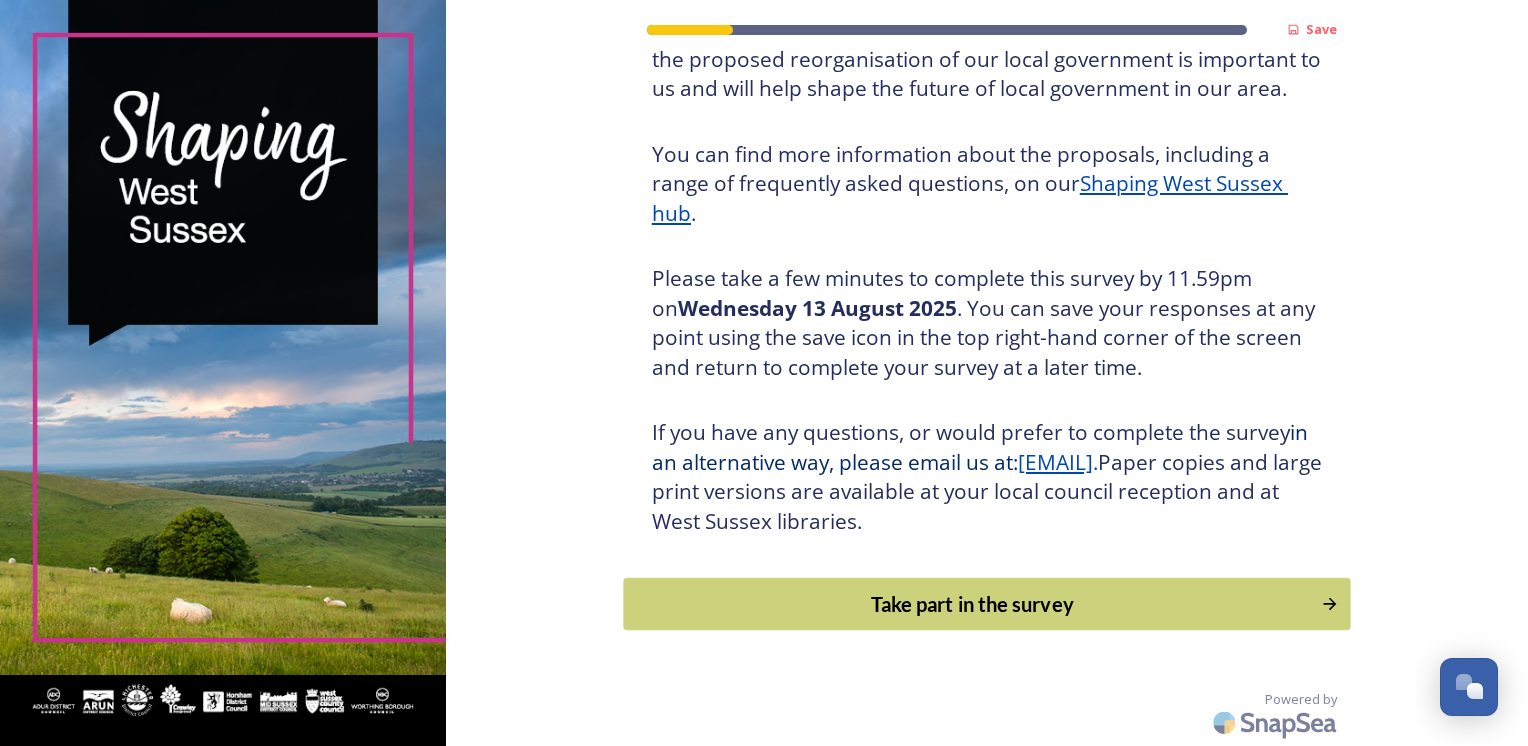 click on "Take part in the survey" at bounding box center [972, 604] 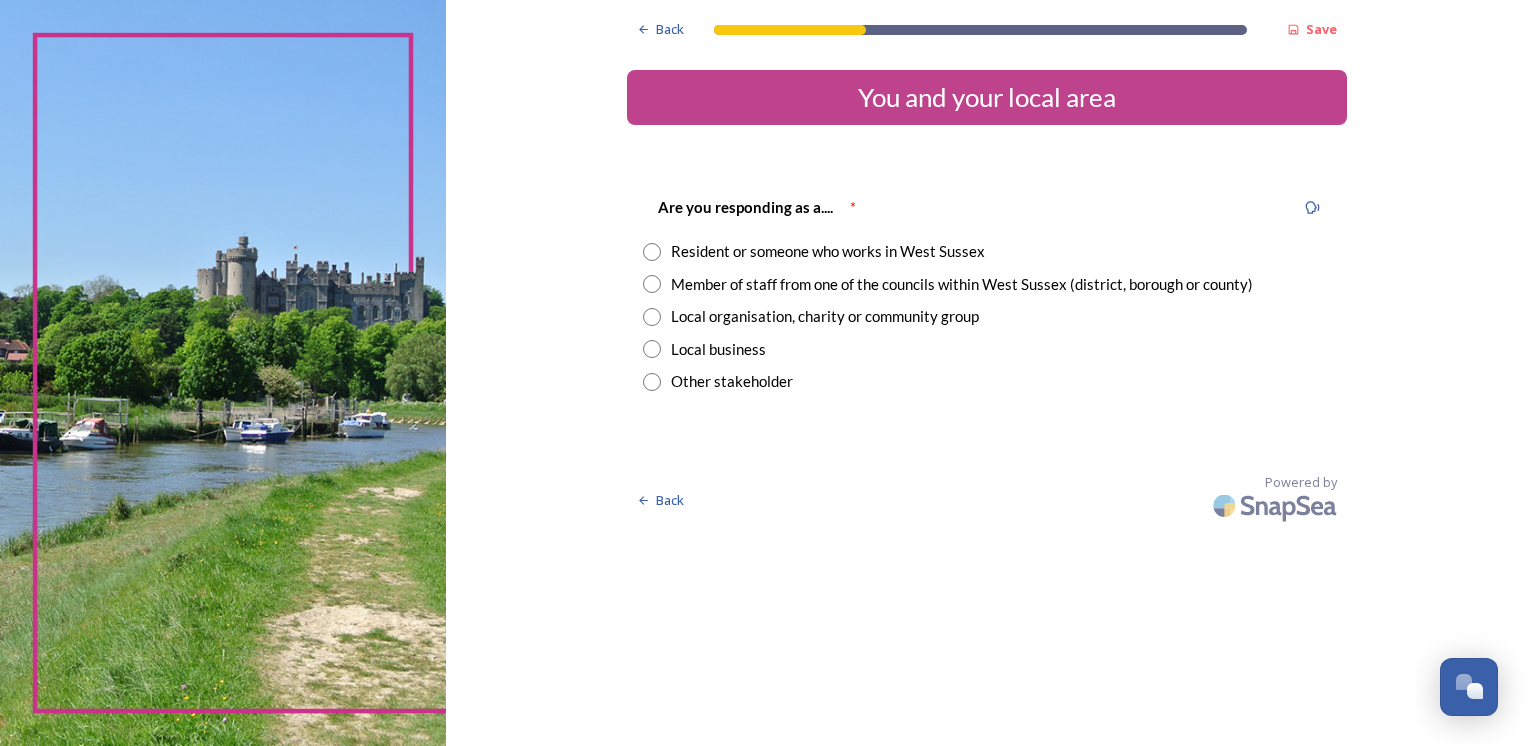 click on "Resident or someone who works in West Sussex" at bounding box center [828, 251] 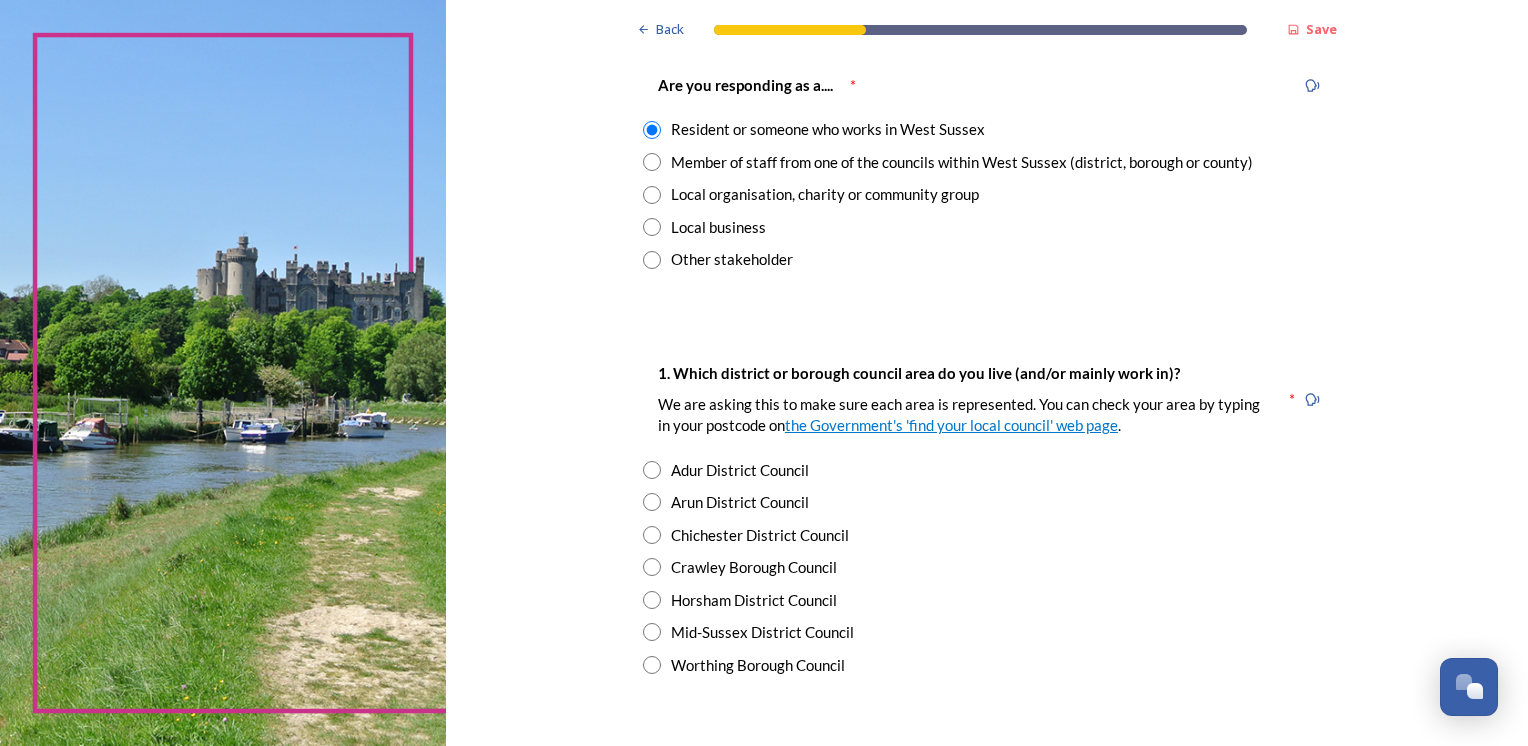 scroll, scrollTop: 136, scrollLeft: 0, axis: vertical 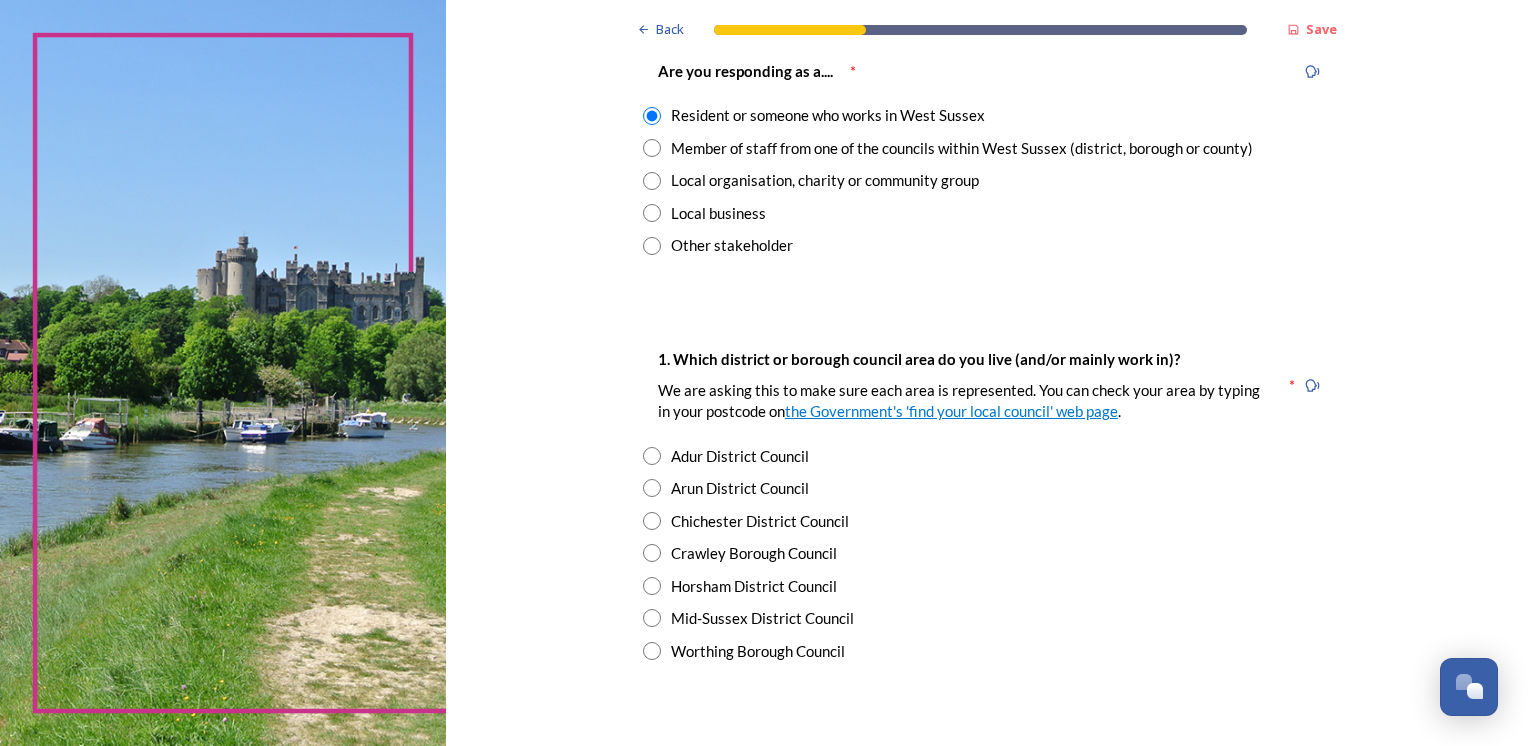 click on "Worthing Borough Council" at bounding box center (758, 651) 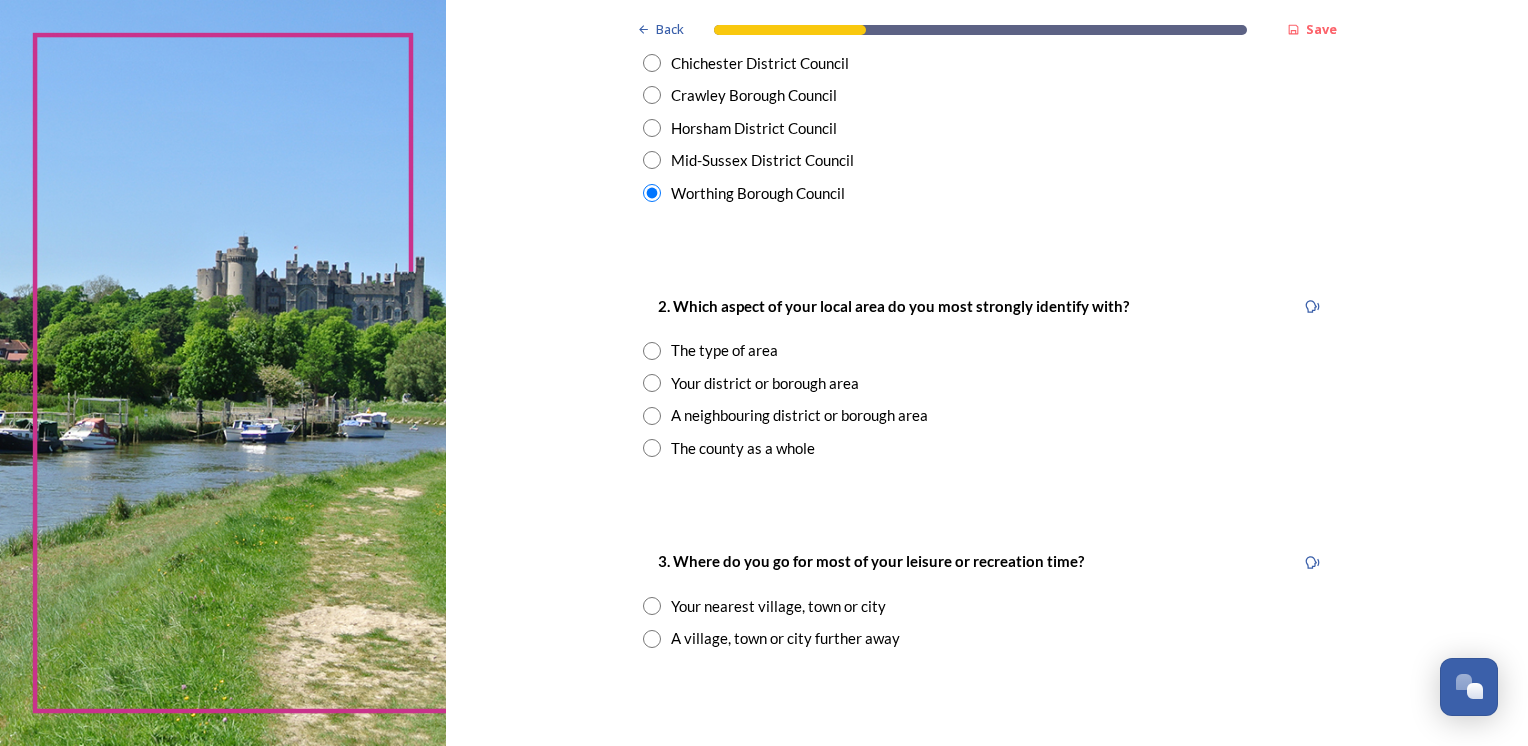 scroll, scrollTop: 618, scrollLeft: 0, axis: vertical 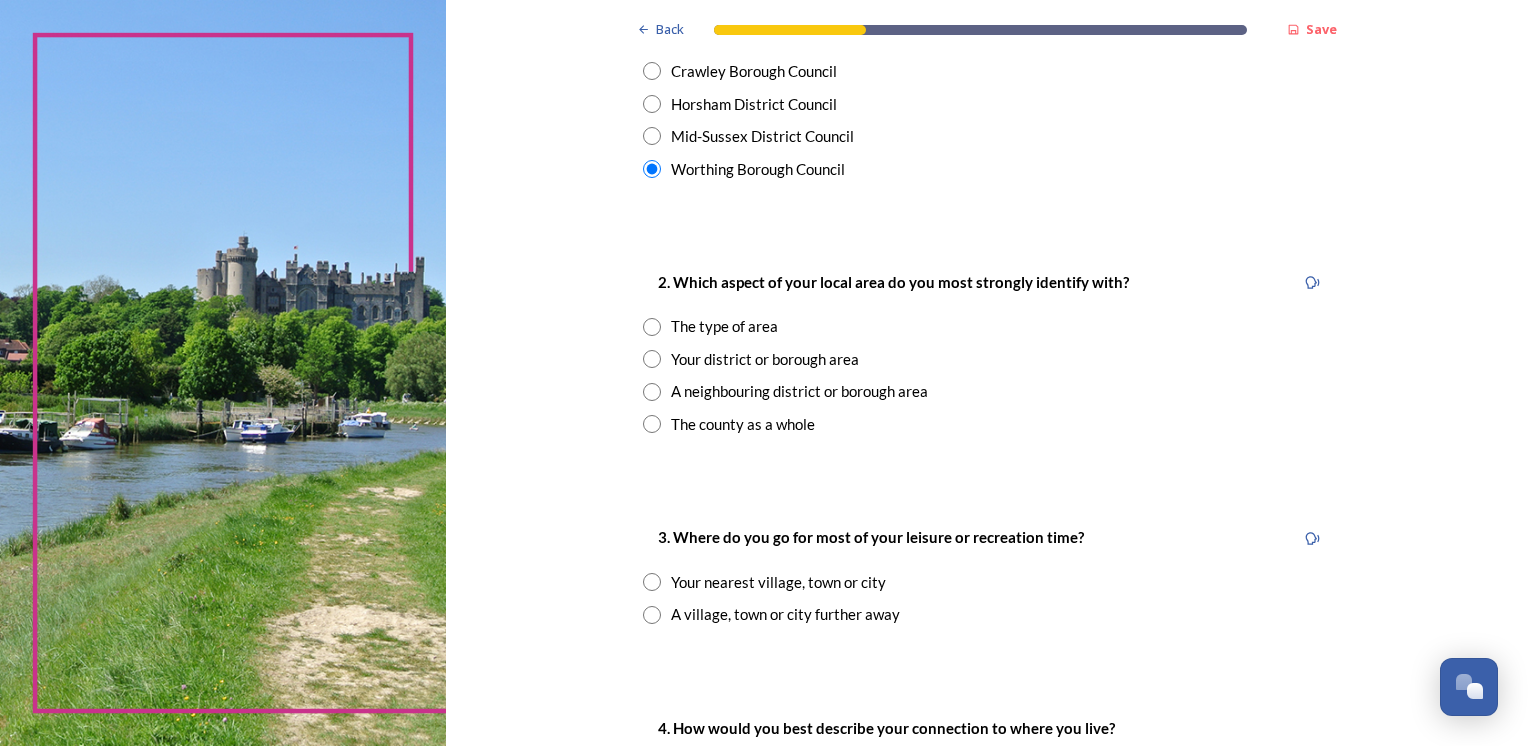 click on "Your district or borough area" at bounding box center [765, 359] 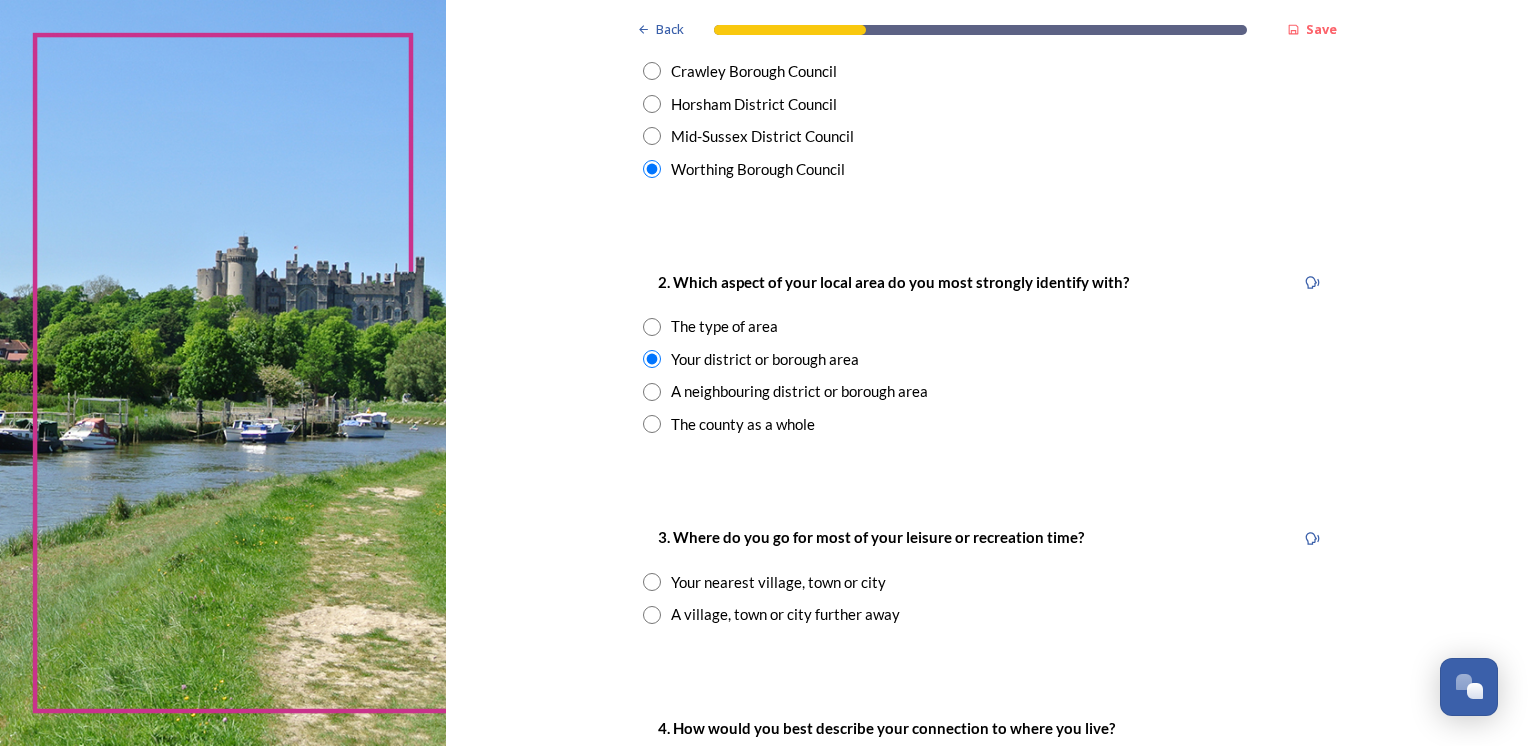 click on "Your nearest village, town or city" at bounding box center [778, 582] 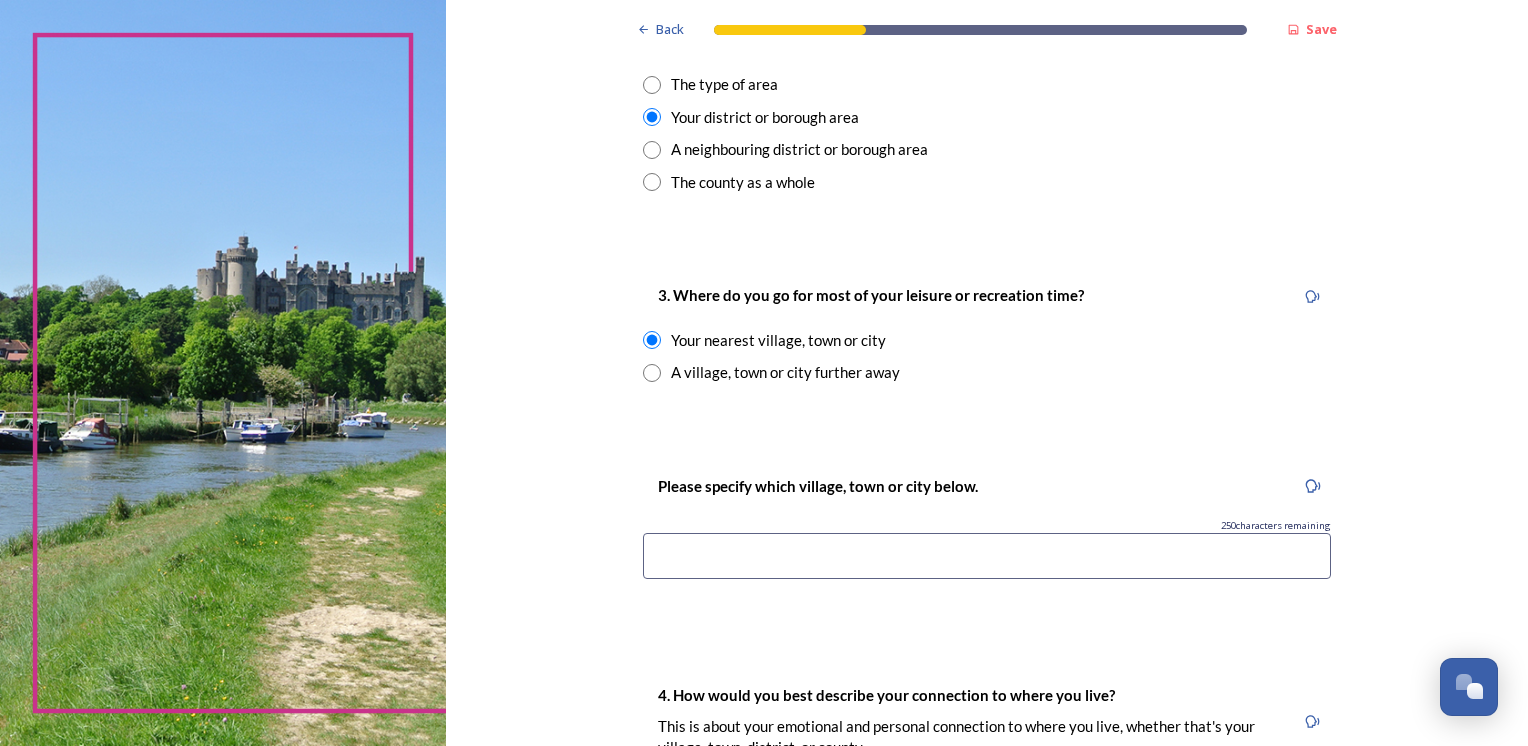 scroll, scrollTop: 866, scrollLeft: 0, axis: vertical 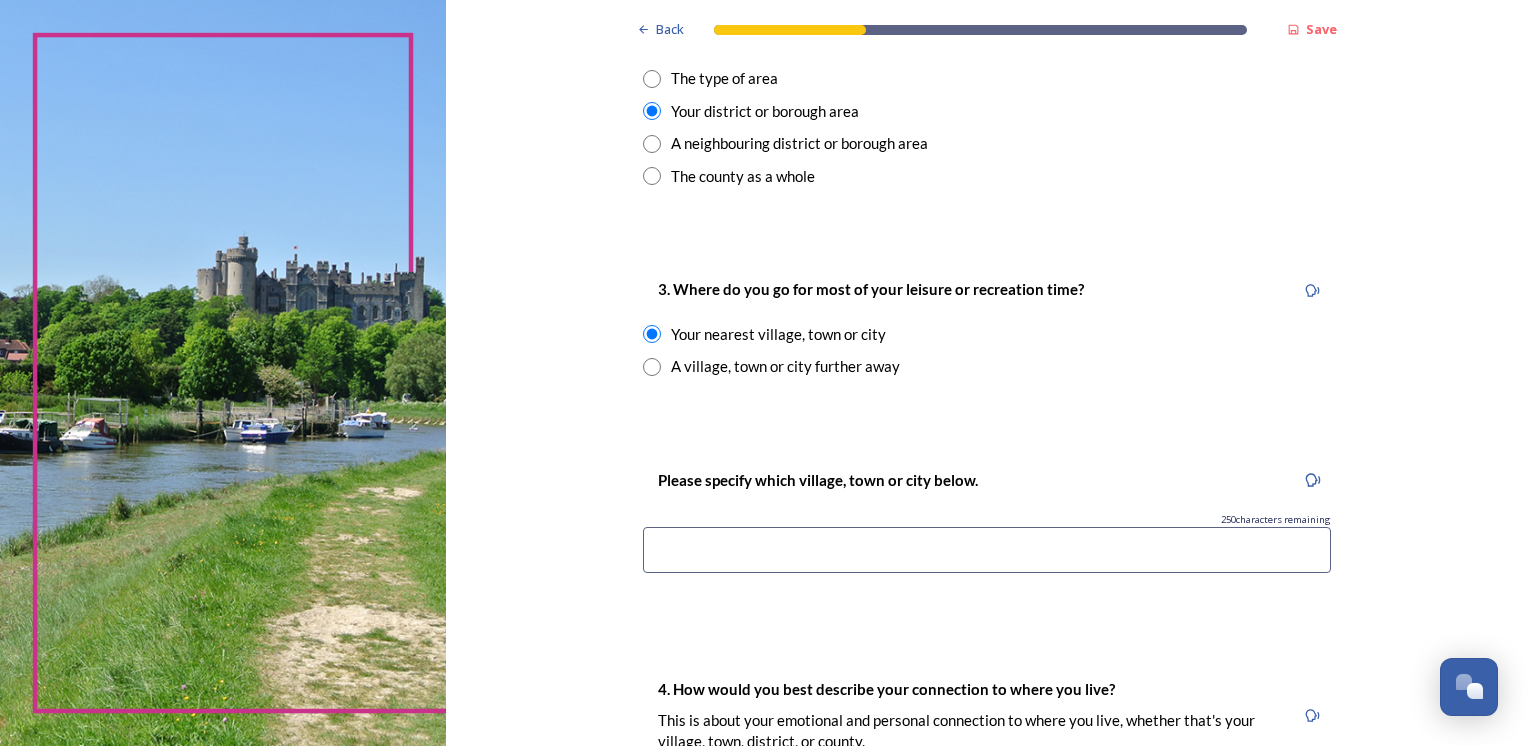 click at bounding box center (987, 550) 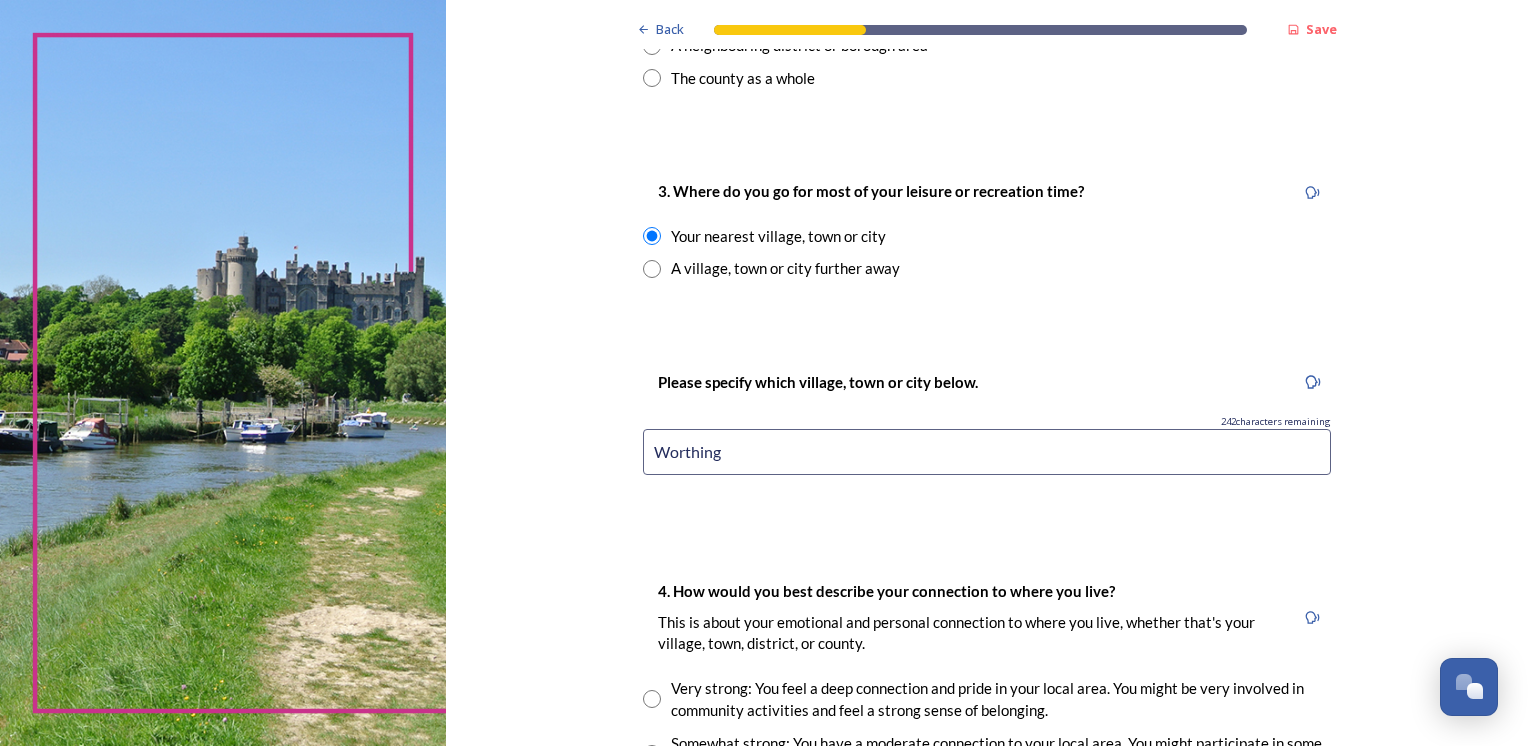 scroll, scrollTop: 1113, scrollLeft: 0, axis: vertical 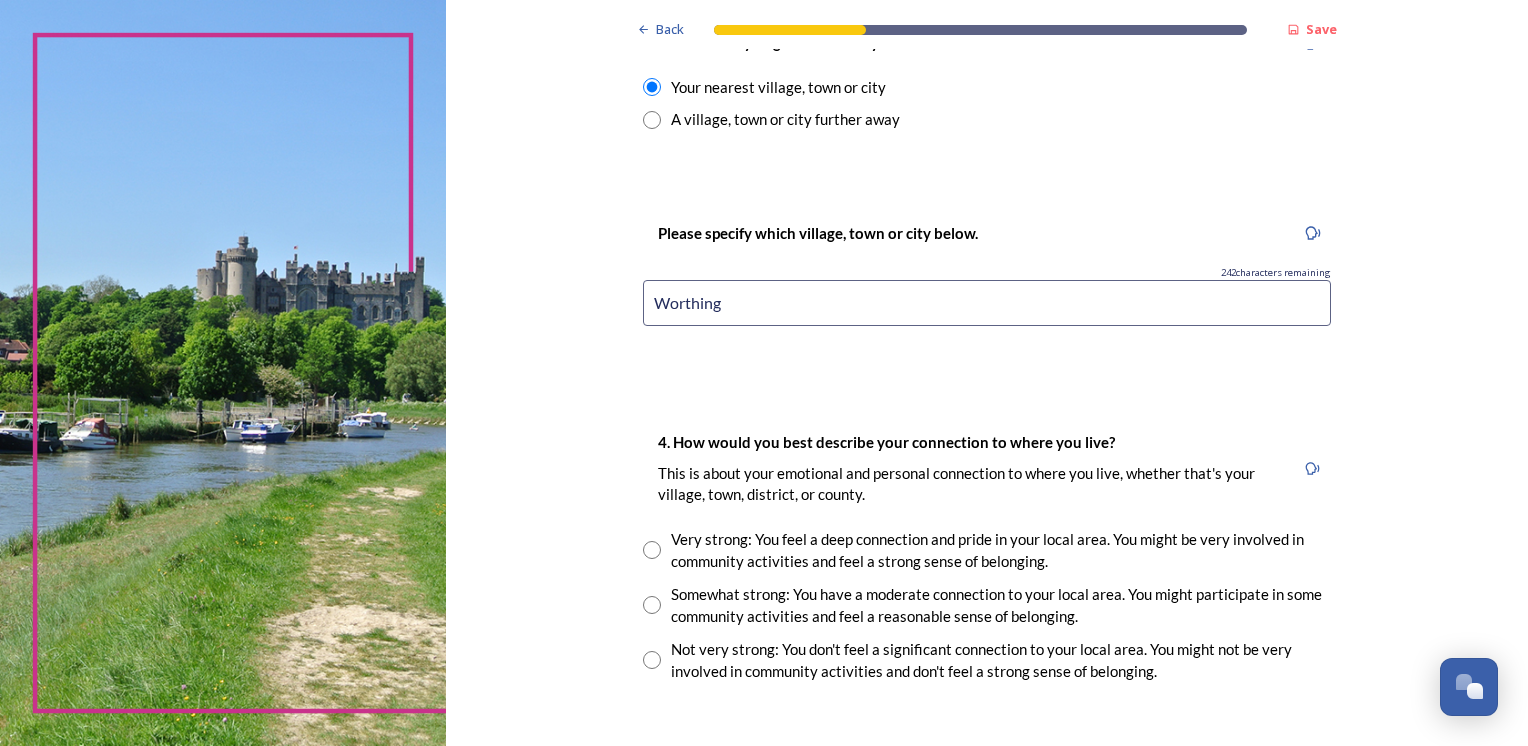 type on "Worthing" 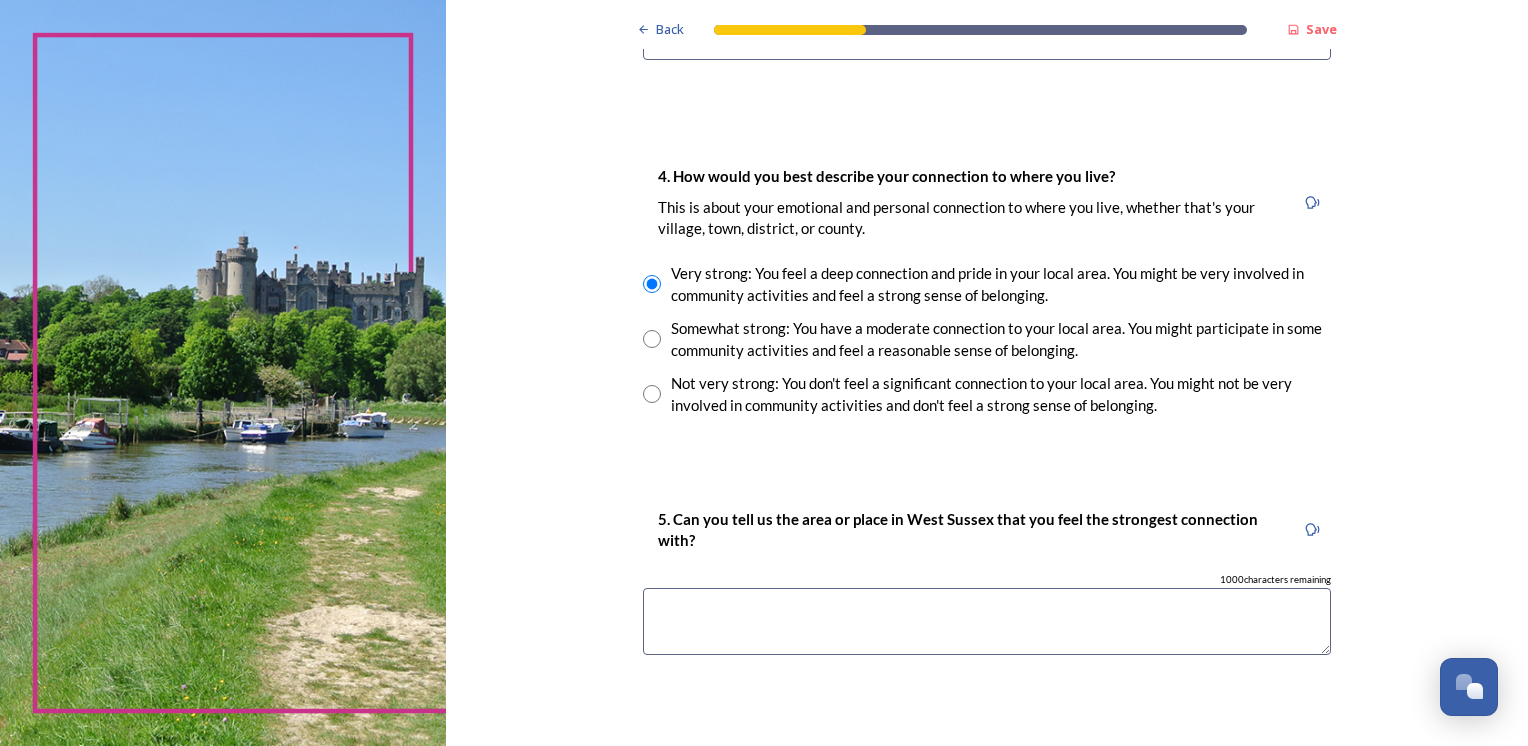 scroll, scrollTop: 1381, scrollLeft: 0, axis: vertical 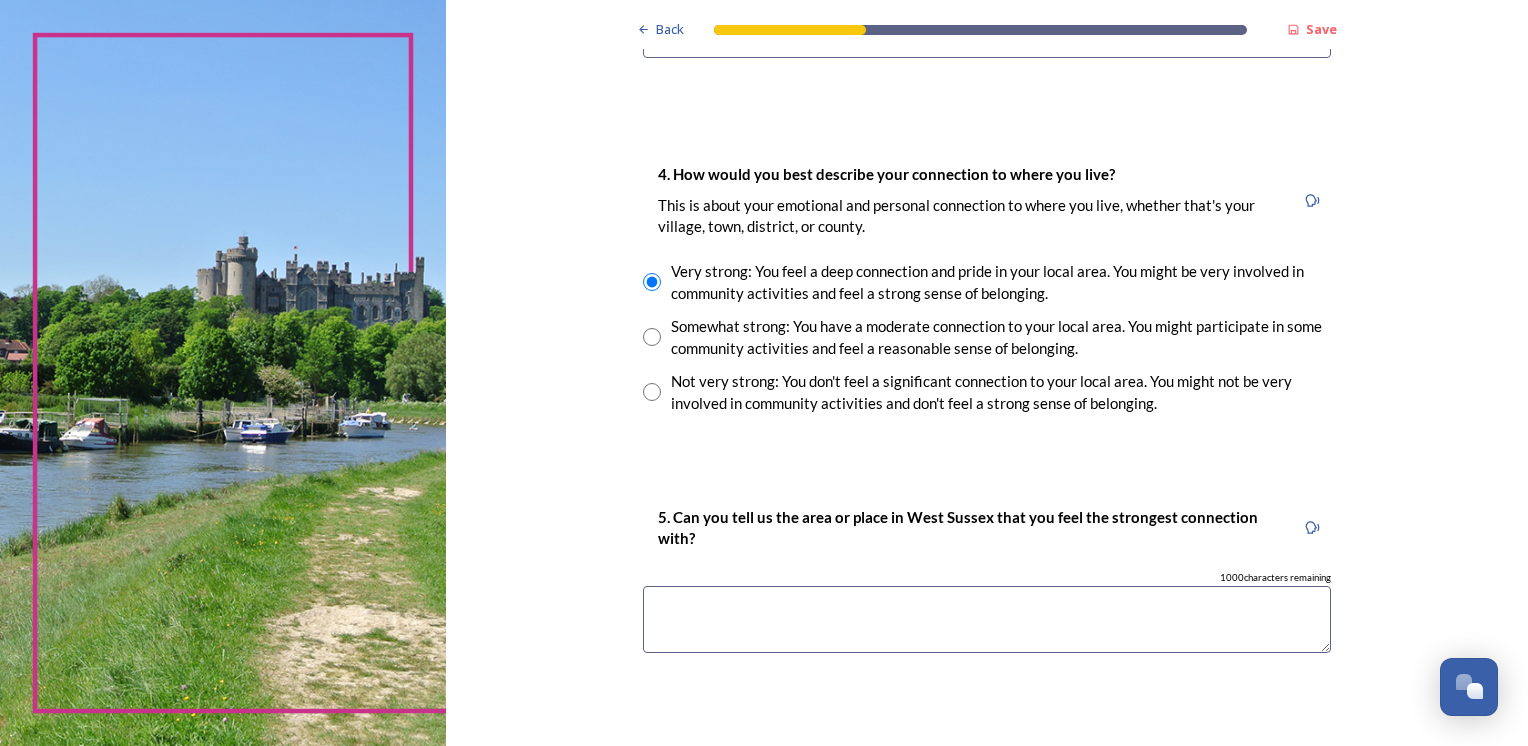 click at bounding box center [987, 619] 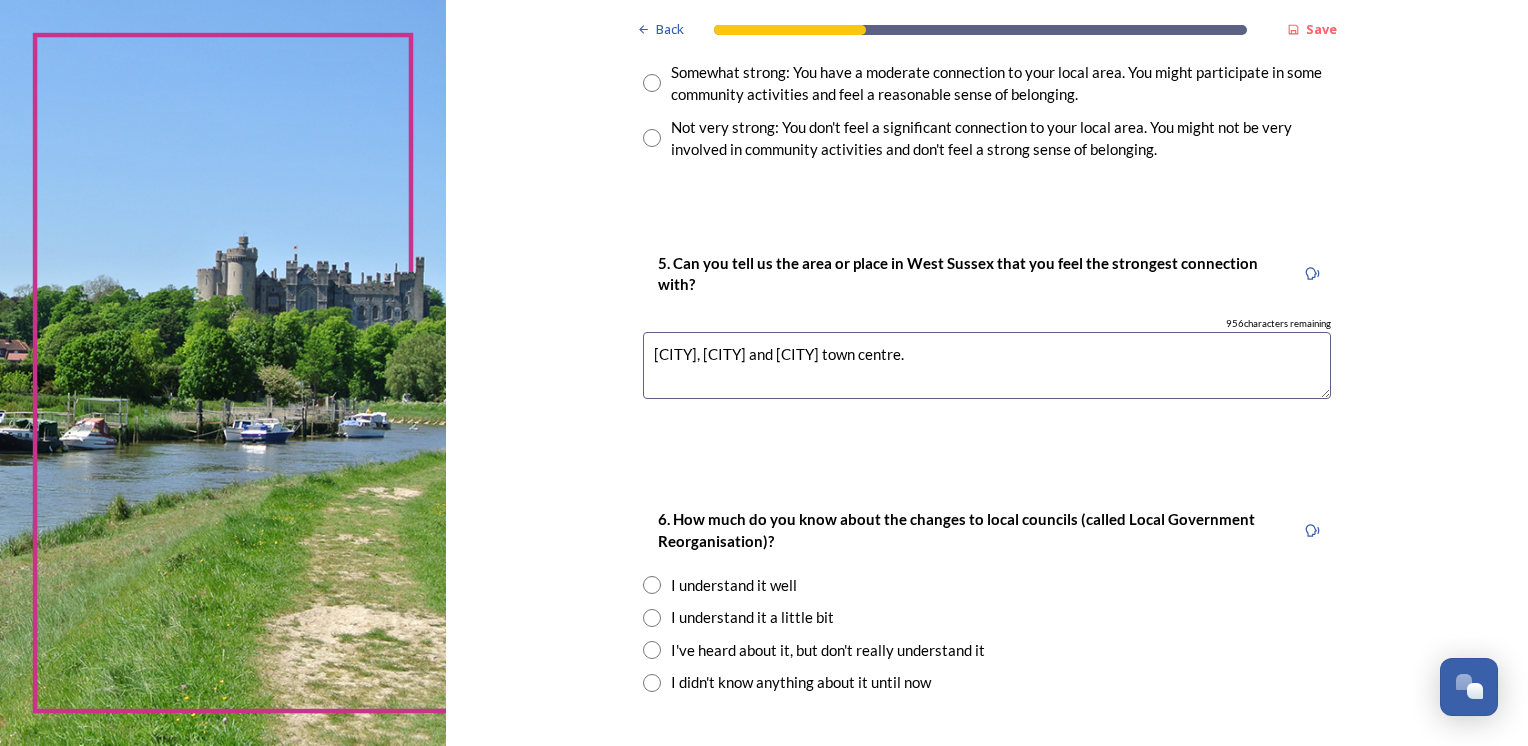 scroll, scrollTop: 1656, scrollLeft: 0, axis: vertical 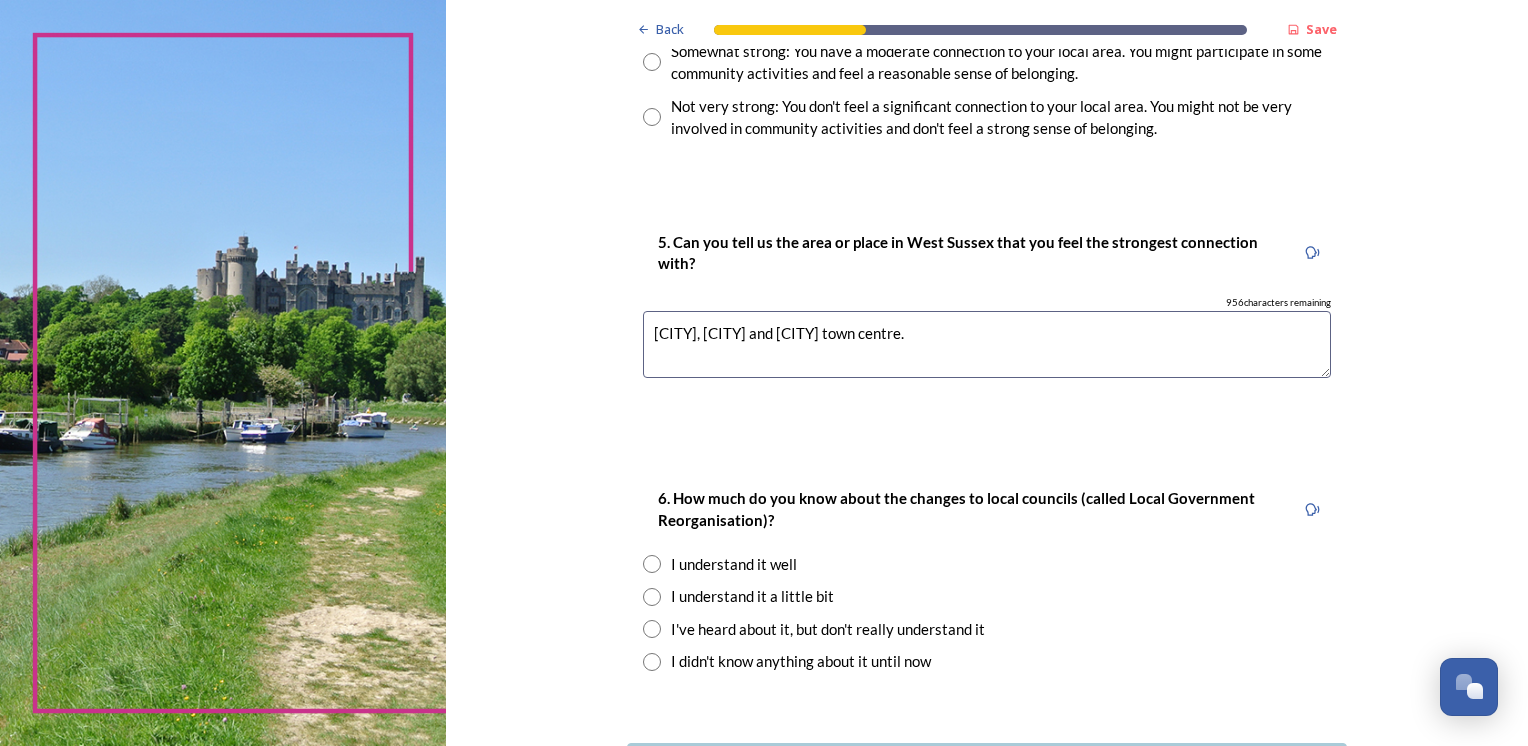 type on "[CITY], [CITY] and [CITY] town centre." 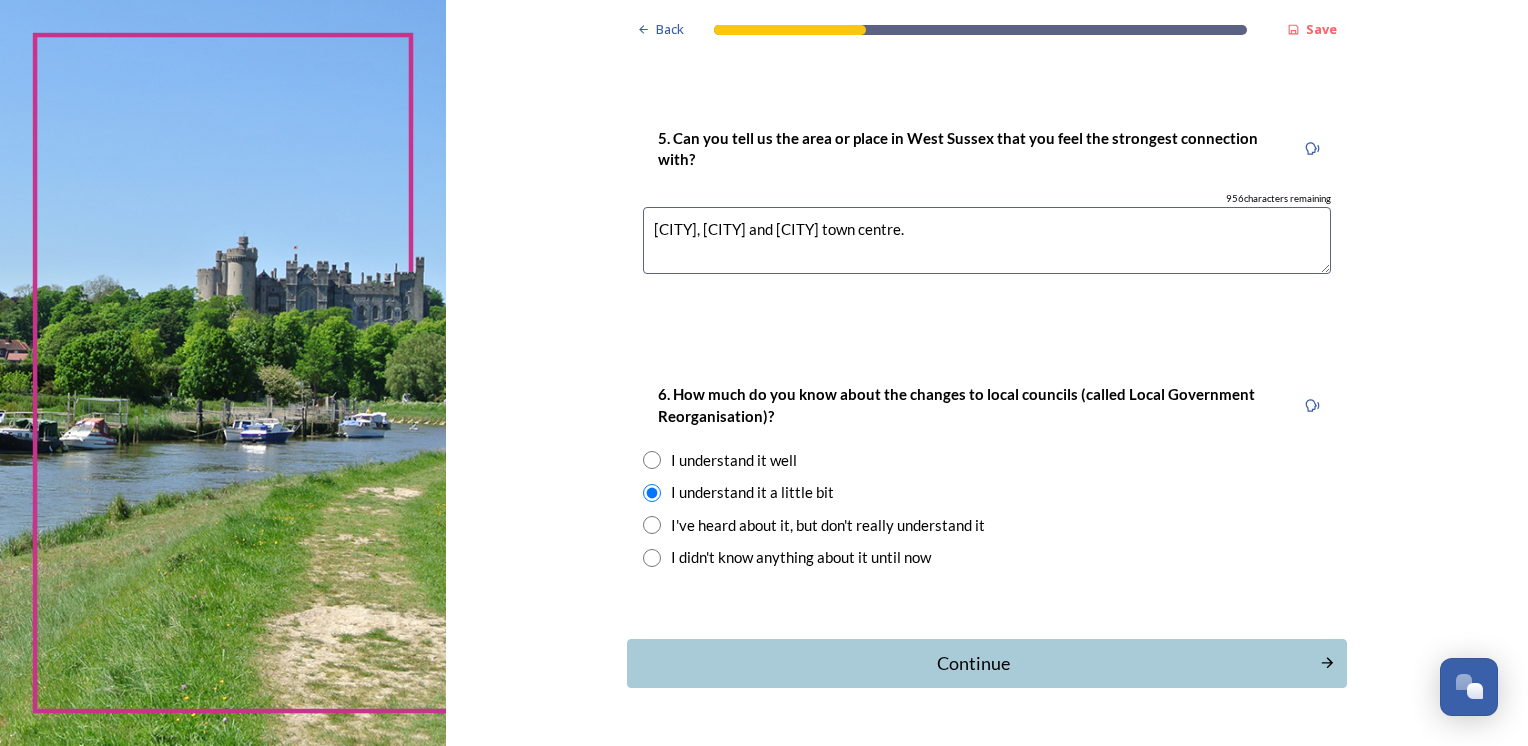 scroll, scrollTop: 1809, scrollLeft: 0, axis: vertical 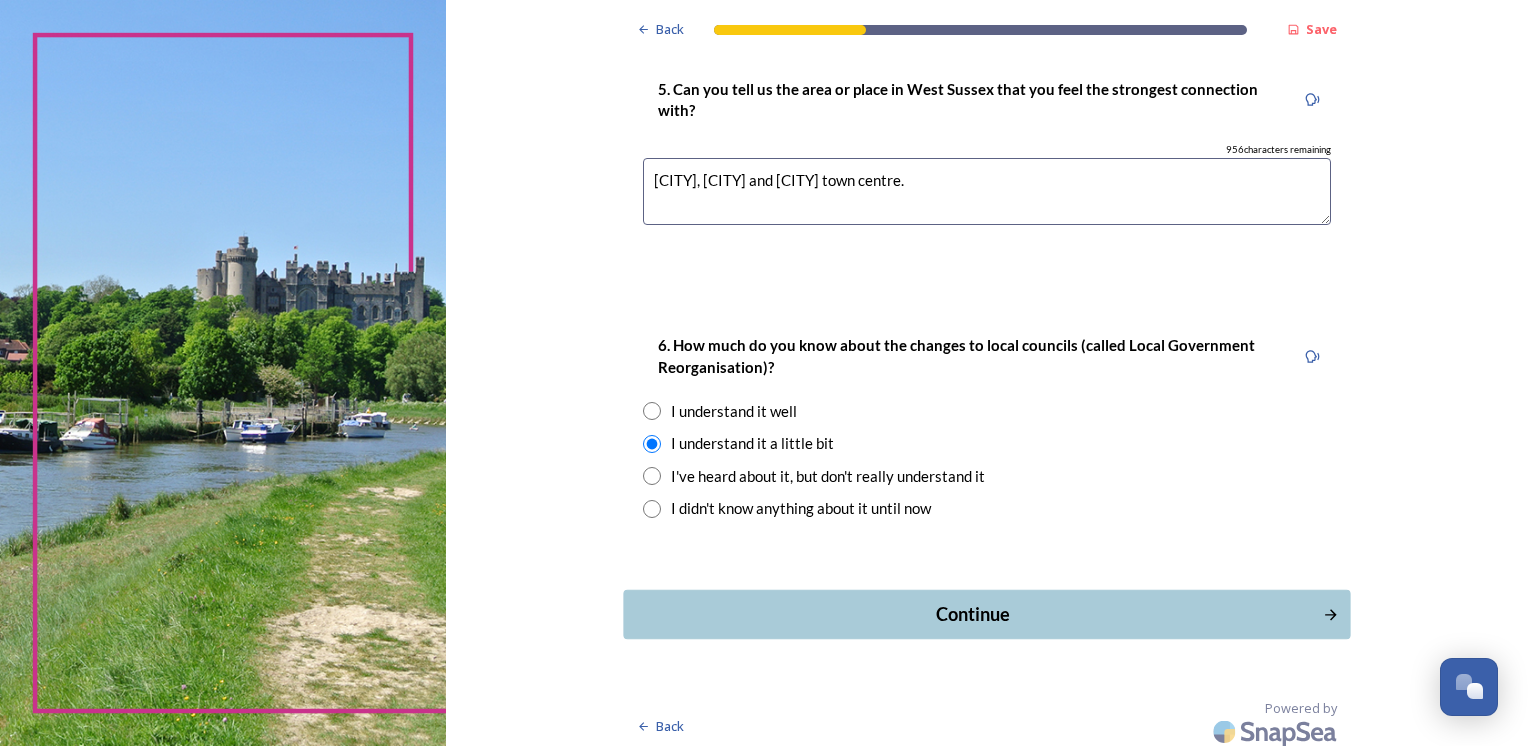 click on "Continue" at bounding box center [972, 614] 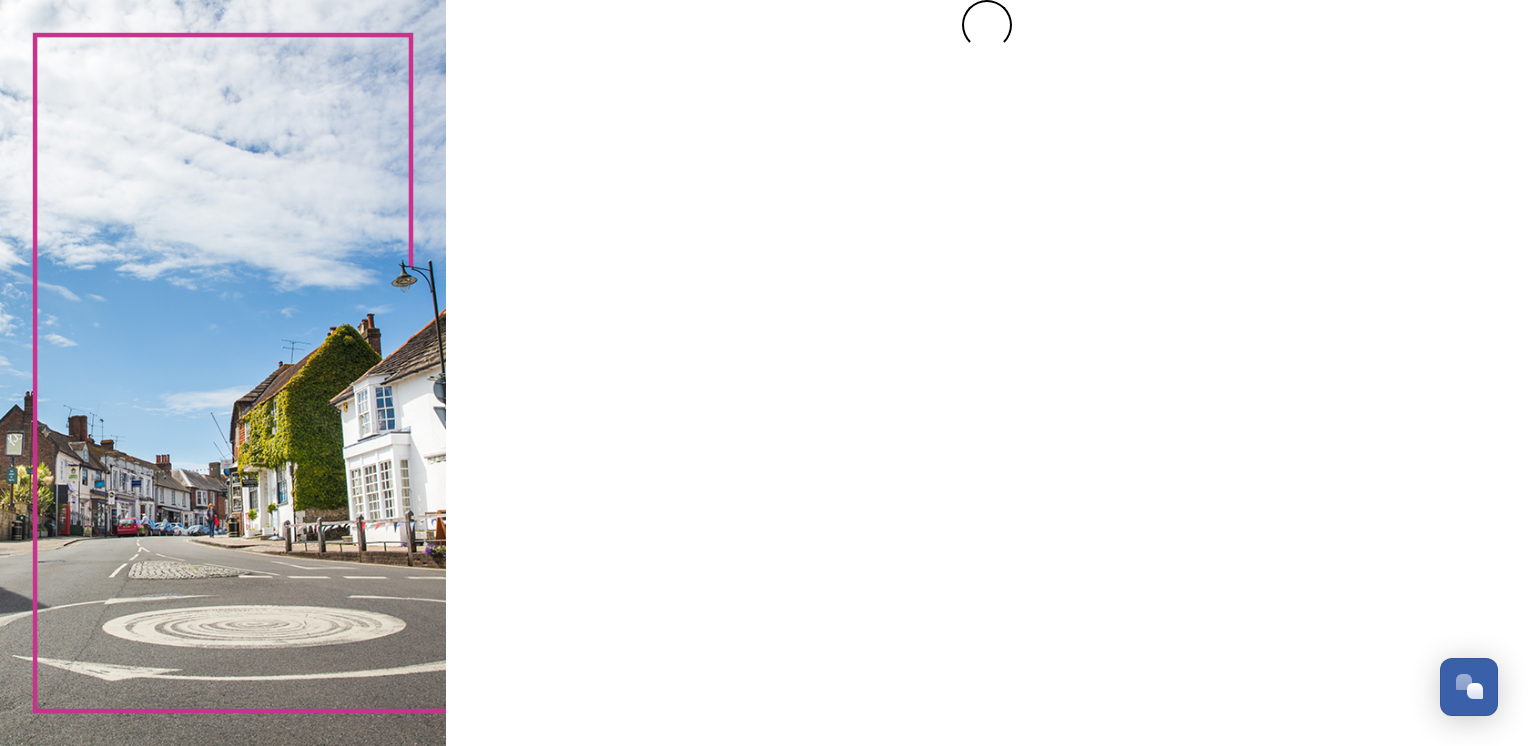 scroll, scrollTop: 0, scrollLeft: 0, axis: both 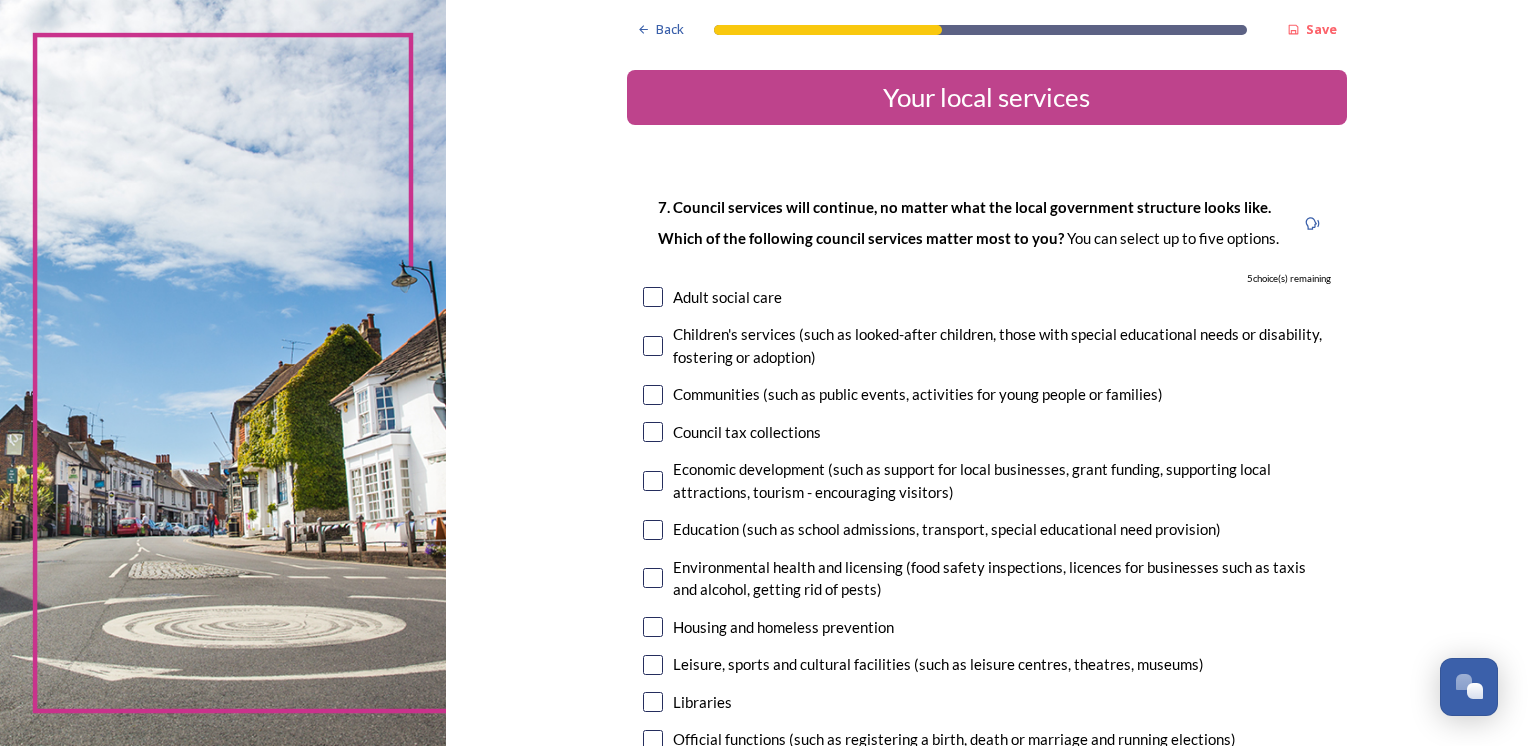 click on "Adult social care" at bounding box center [727, 297] 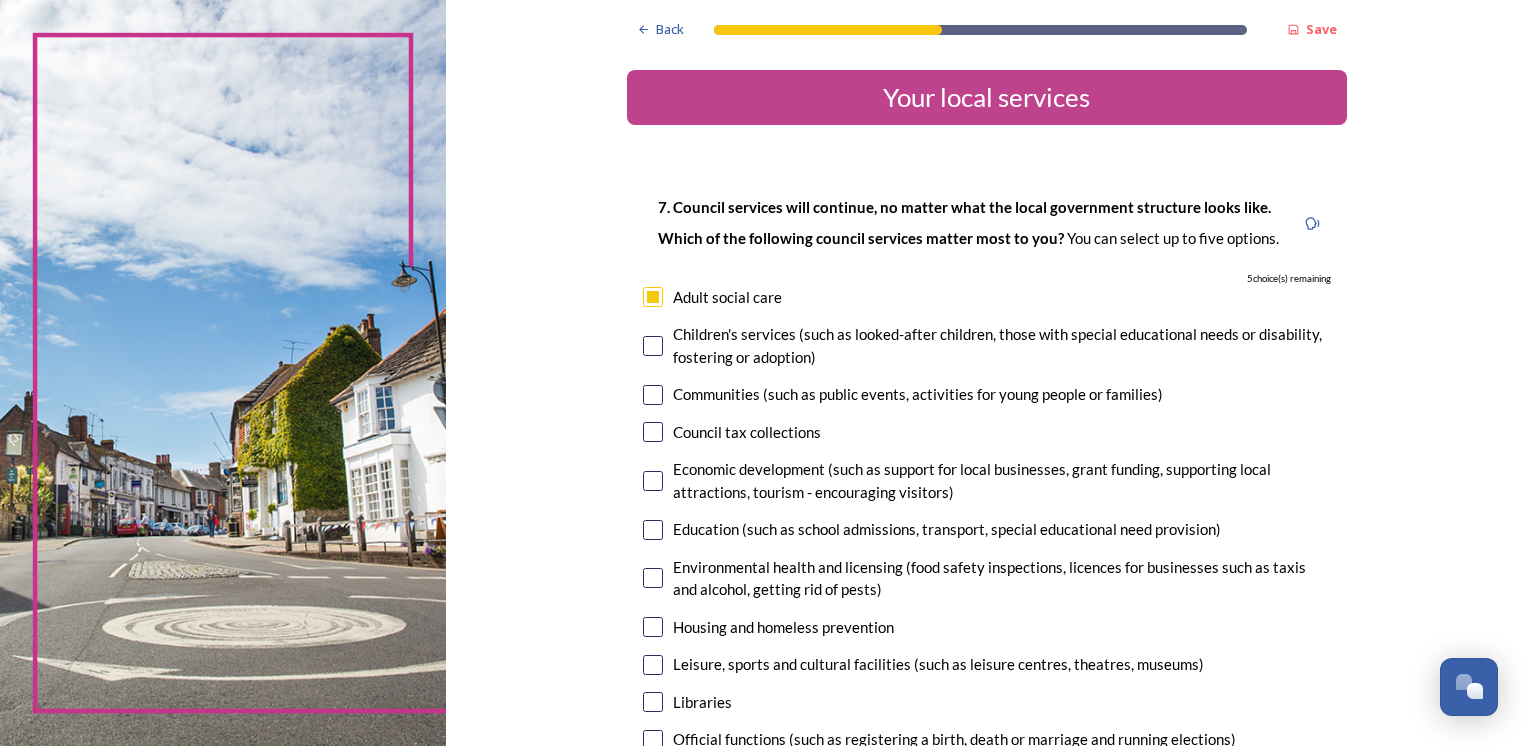 checkbox on "true" 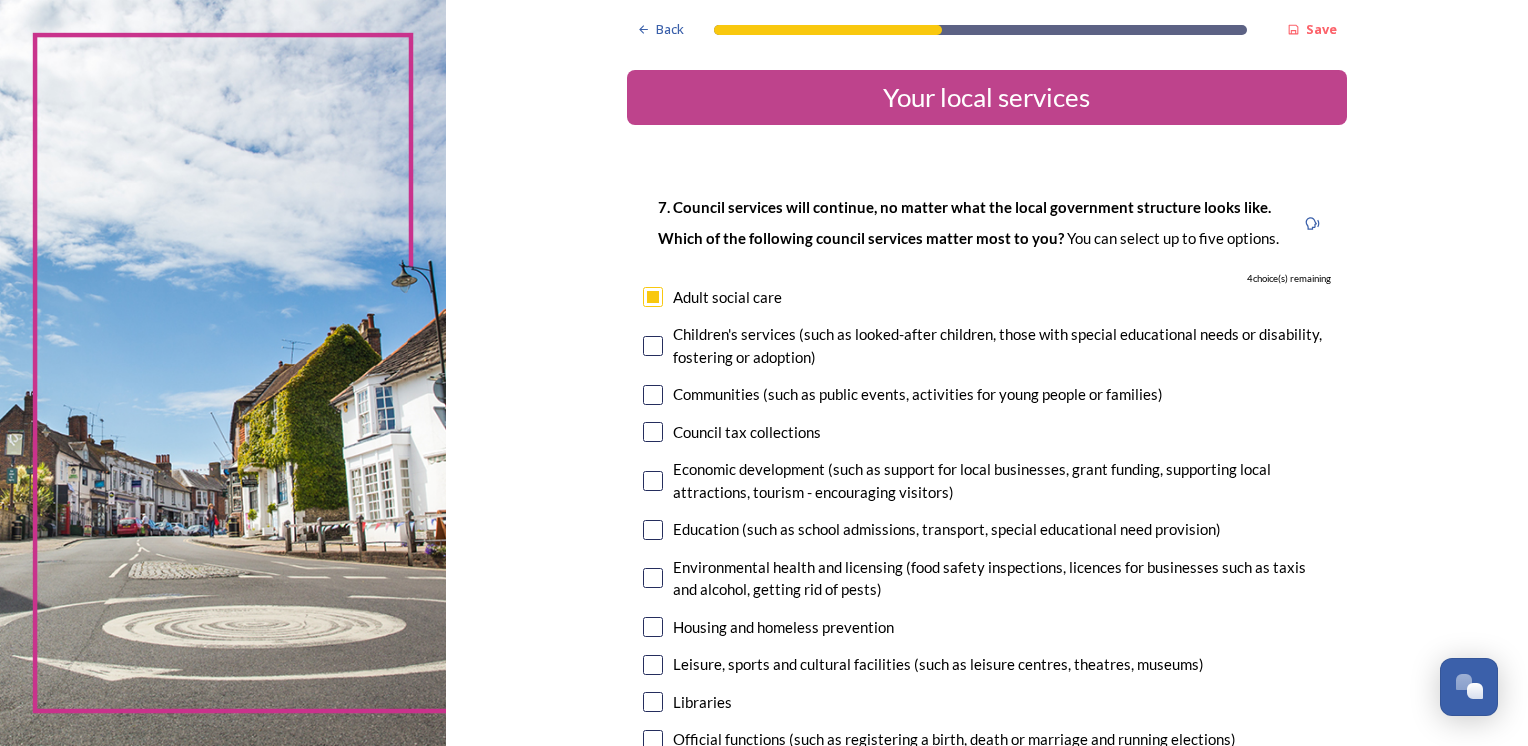 click on "Communities (such as public events, activities for young people or families)" at bounding box center [918, 394] 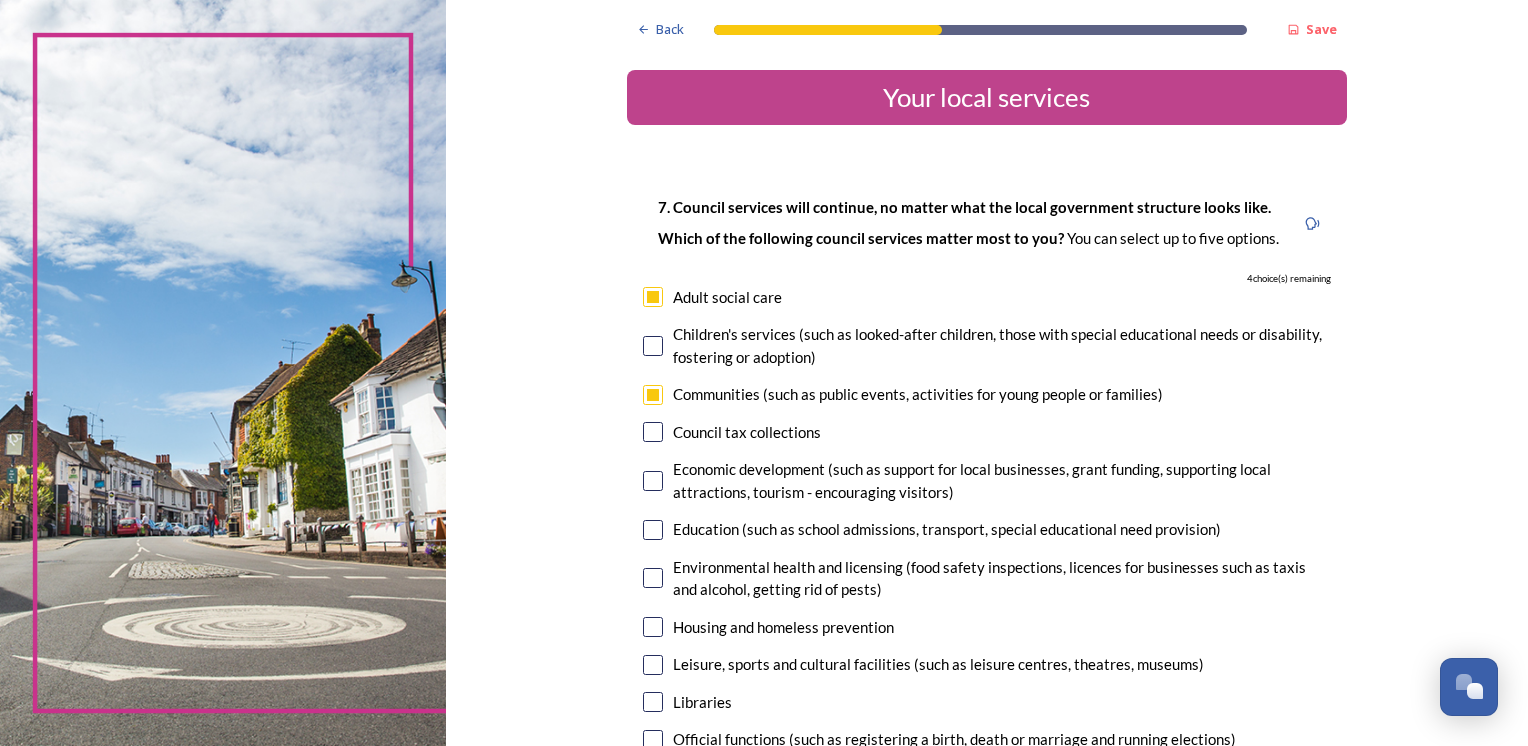 checkbox on "true" 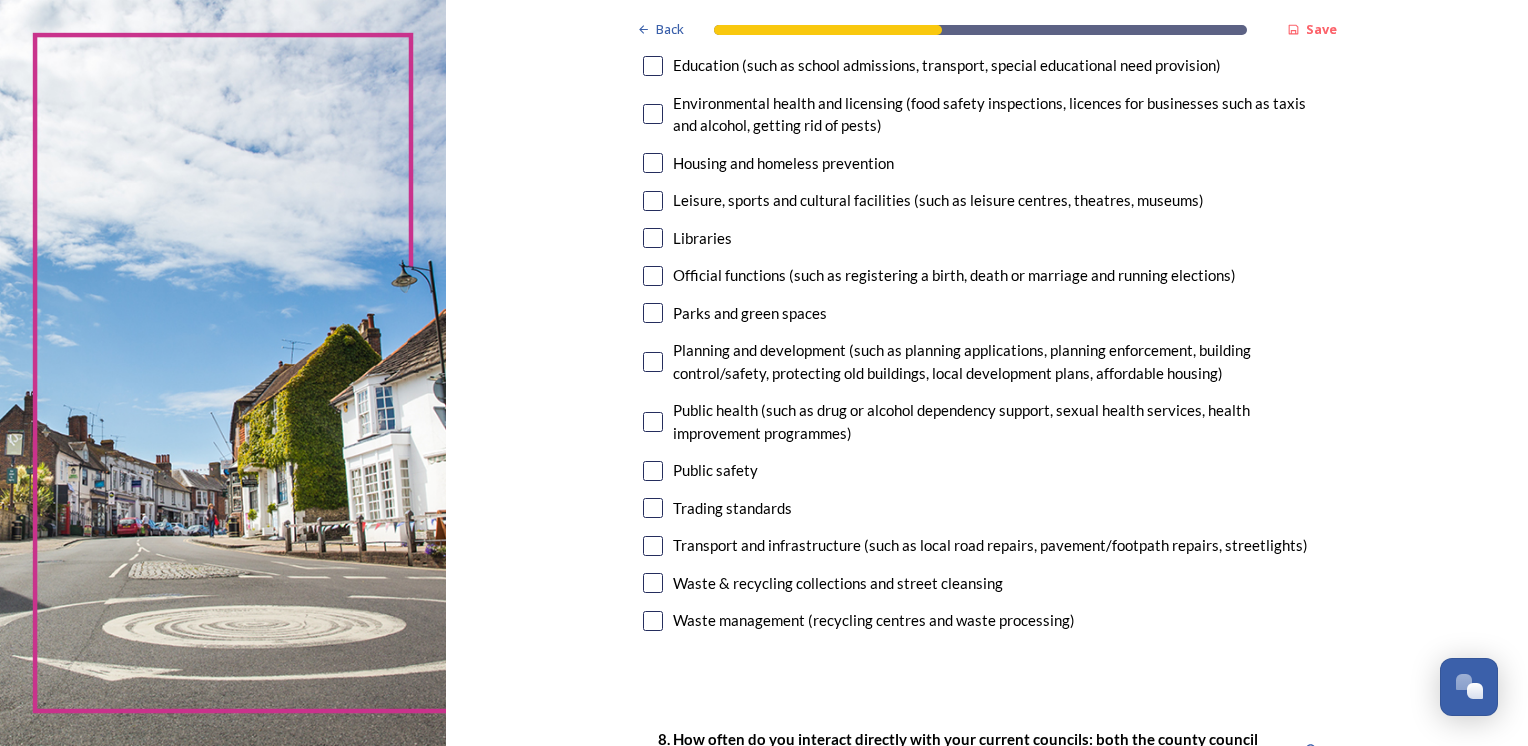 scroll, scrollTop: 461, scrollLeft: 0, axis: vertical 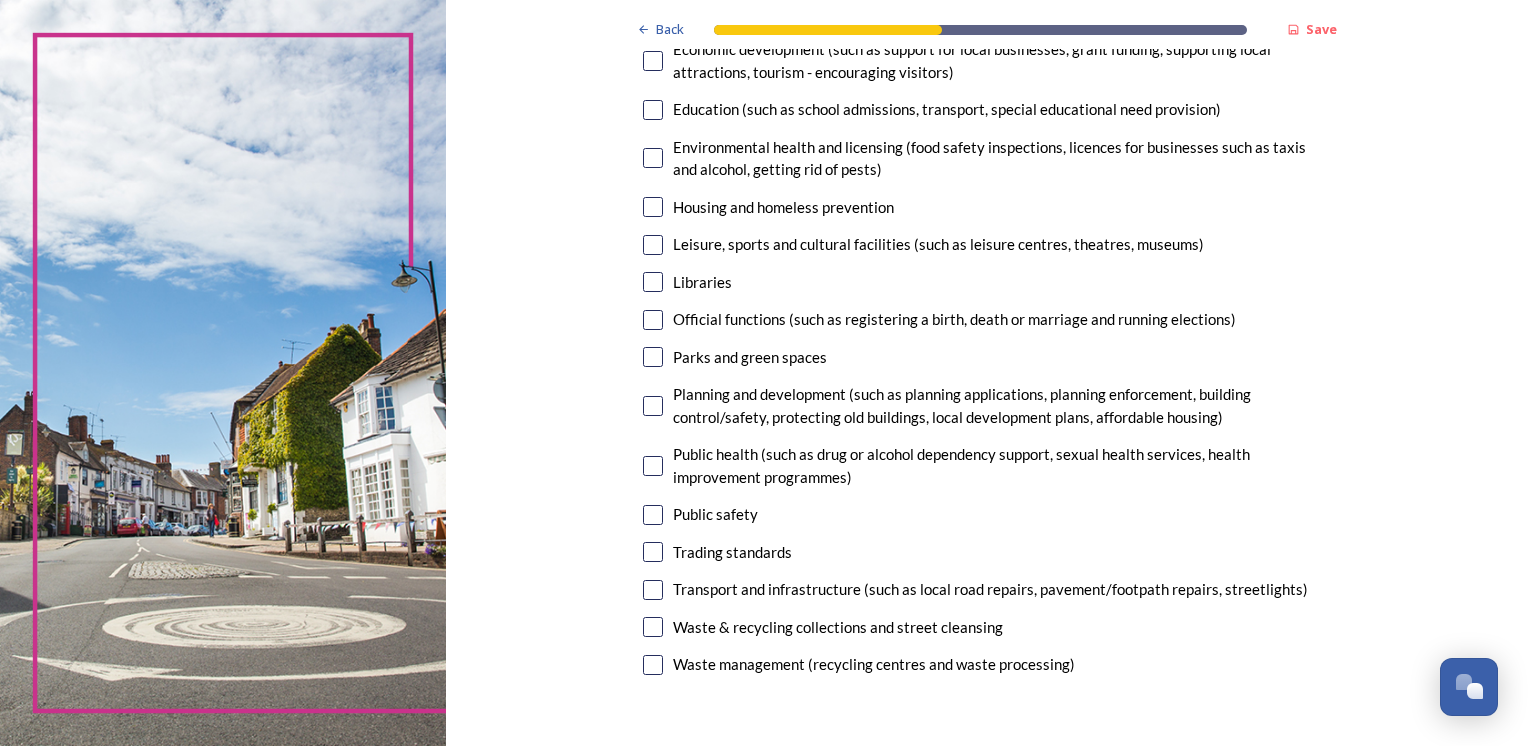 click on "Parks and green spaces" at bounding box center (750, 357) 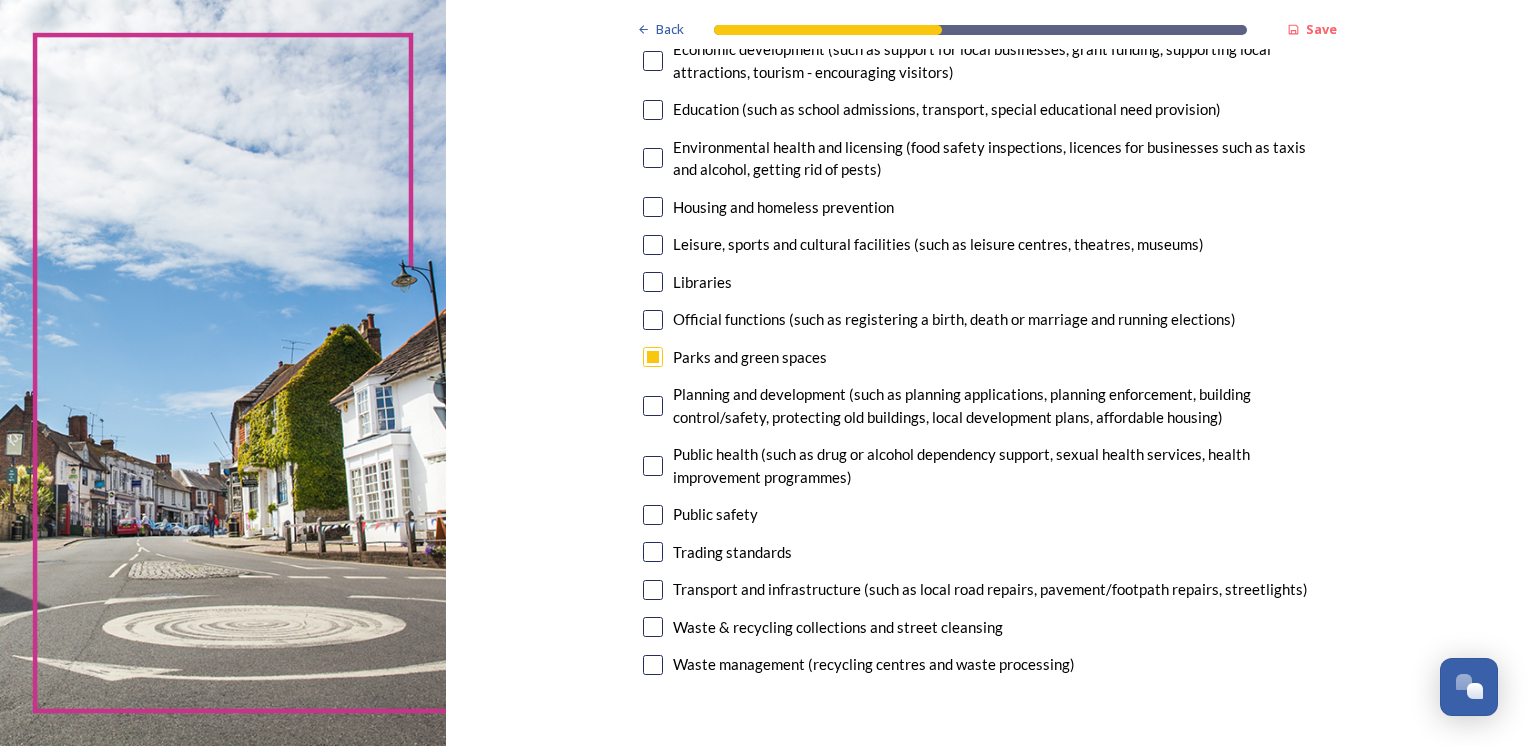 checkbox on "true" 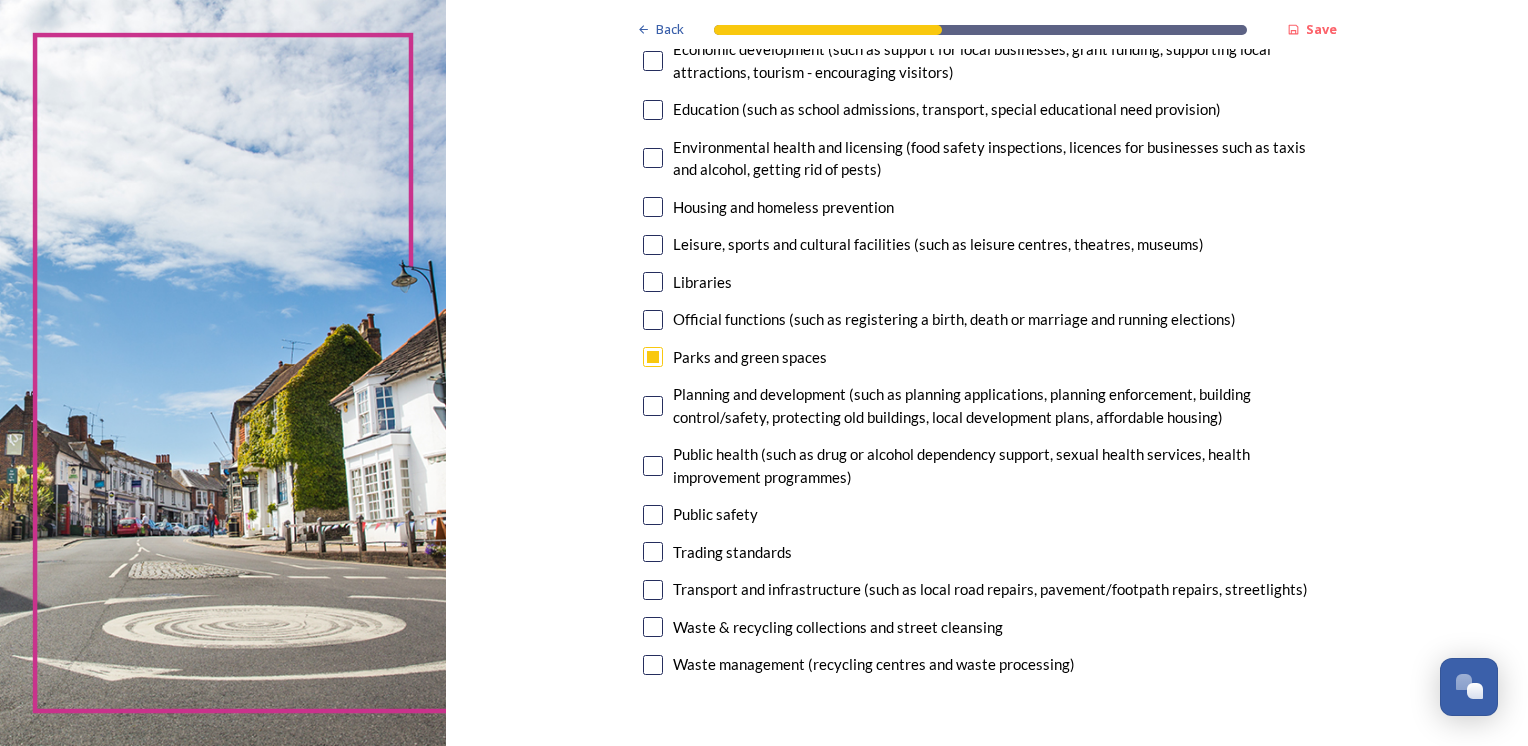 click on "Leisure, sports and cultural facilities (such as leisure centres, theatres, museums)" at bounding box center (938, 244) 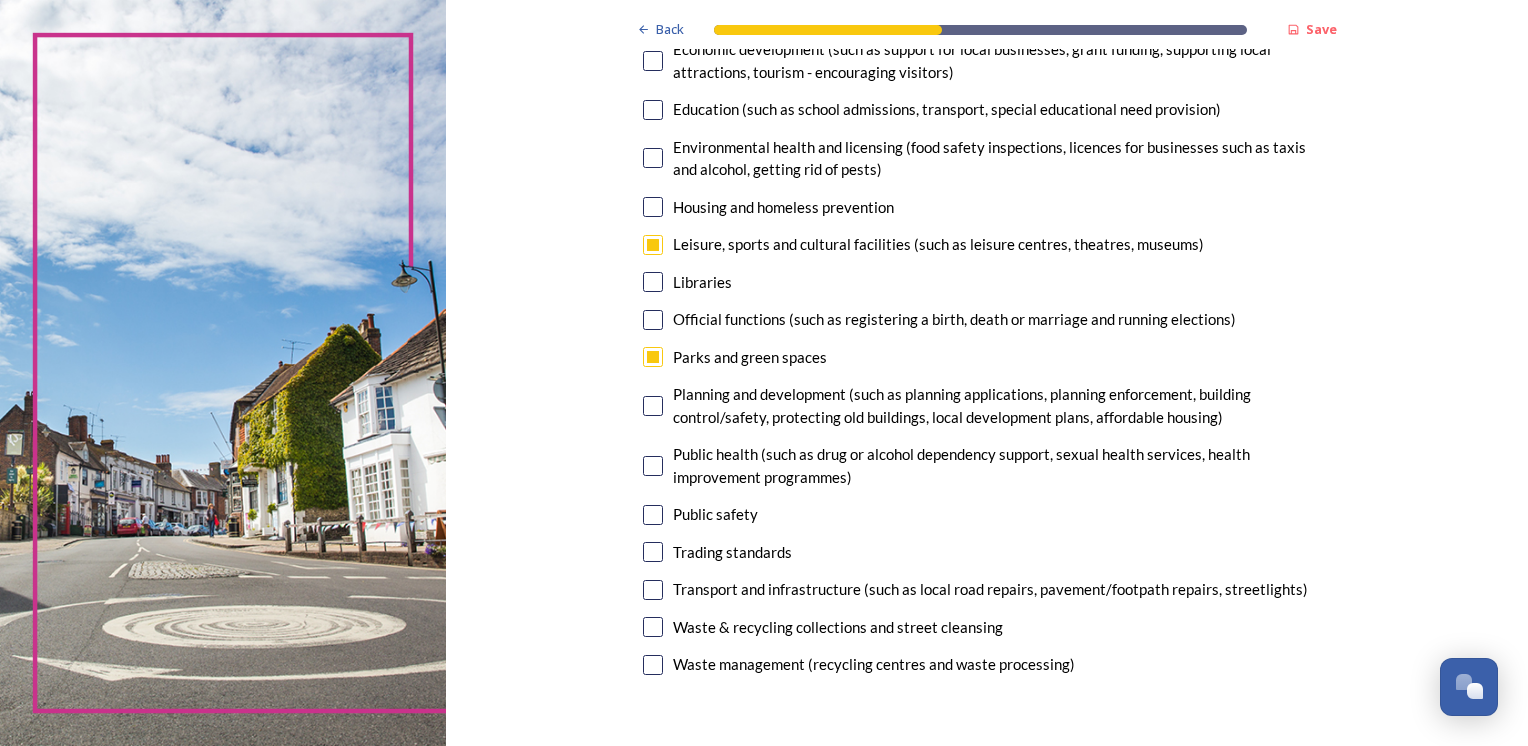 checkbox on "true" 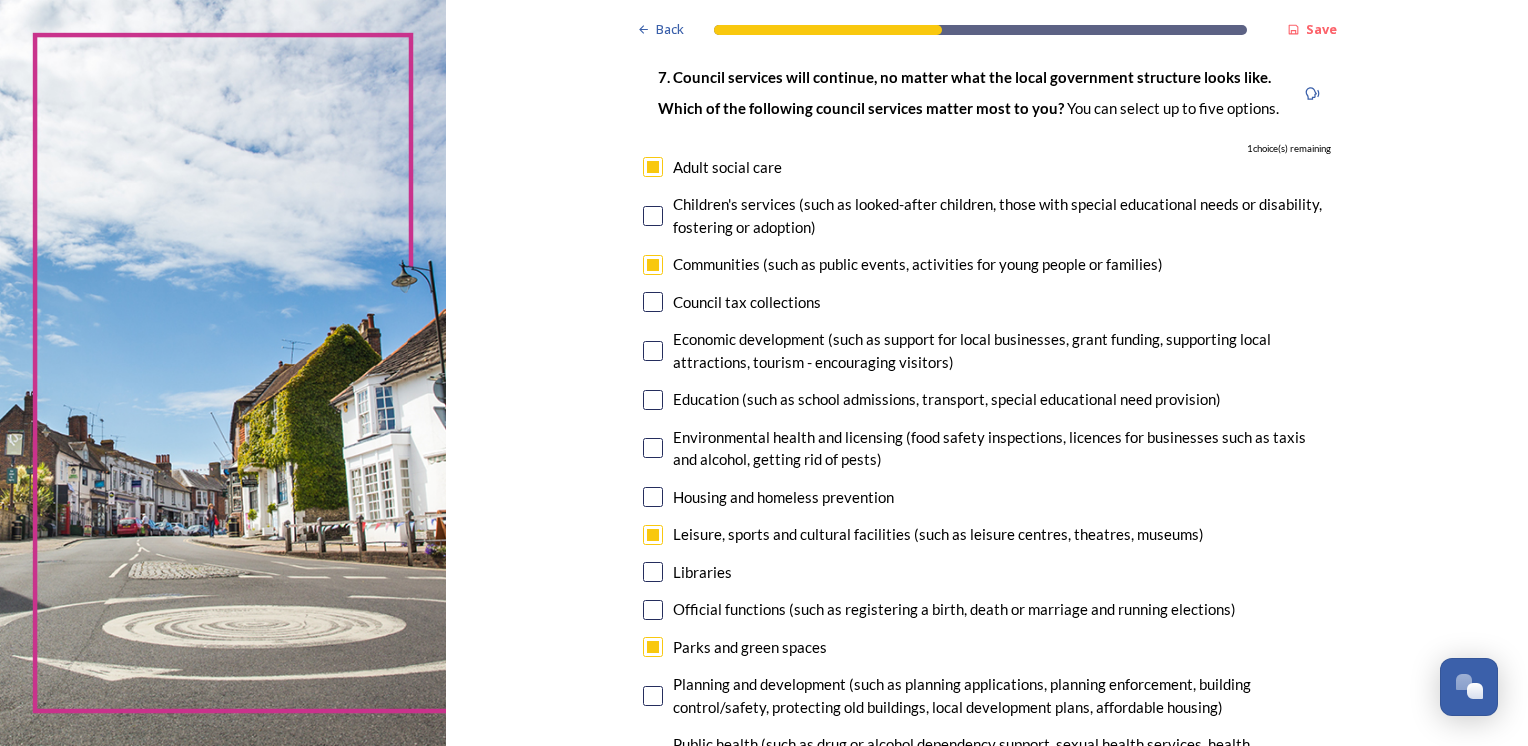 scroll, scrollTop: 156, scrollLeft: 0, axis: vertical 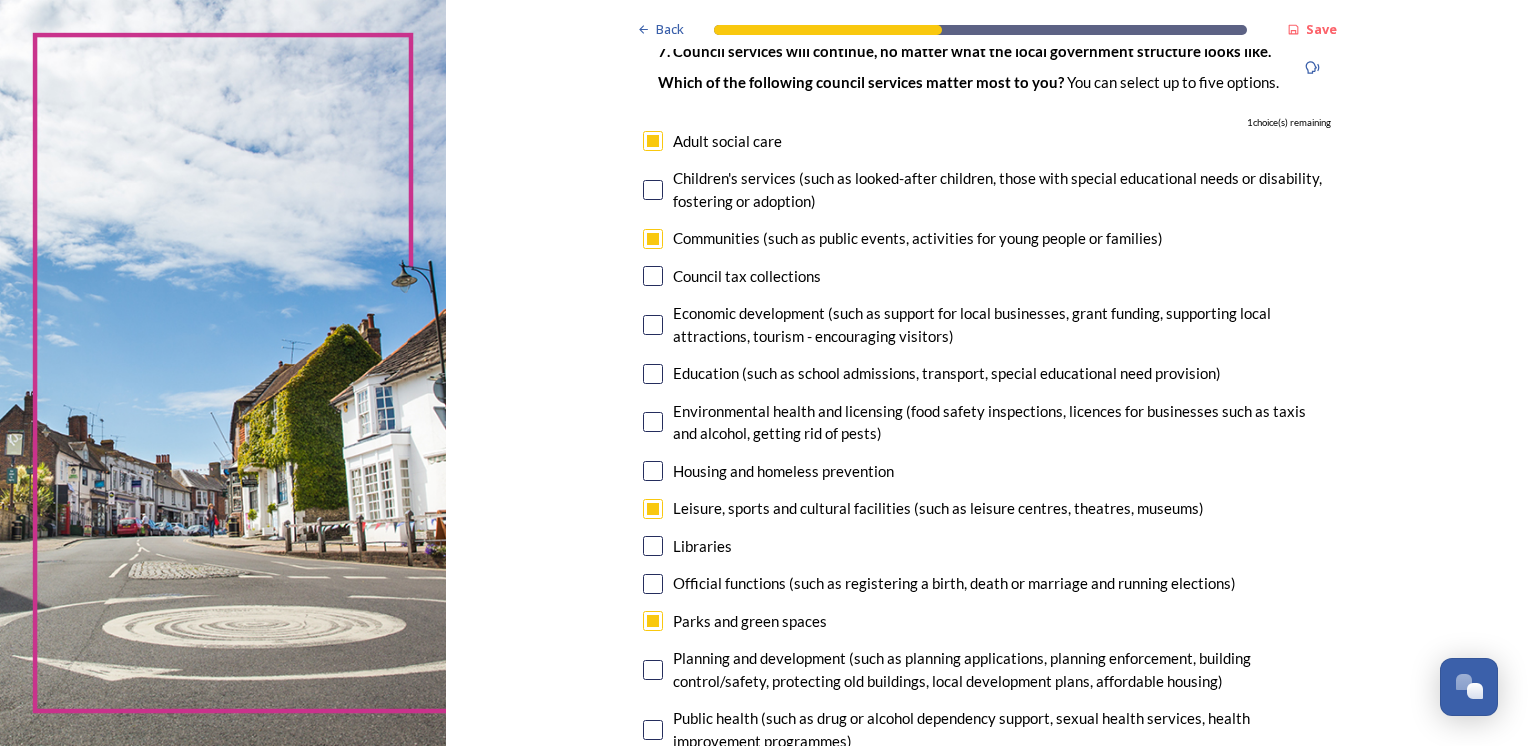 click at bounding box center (653, 239) 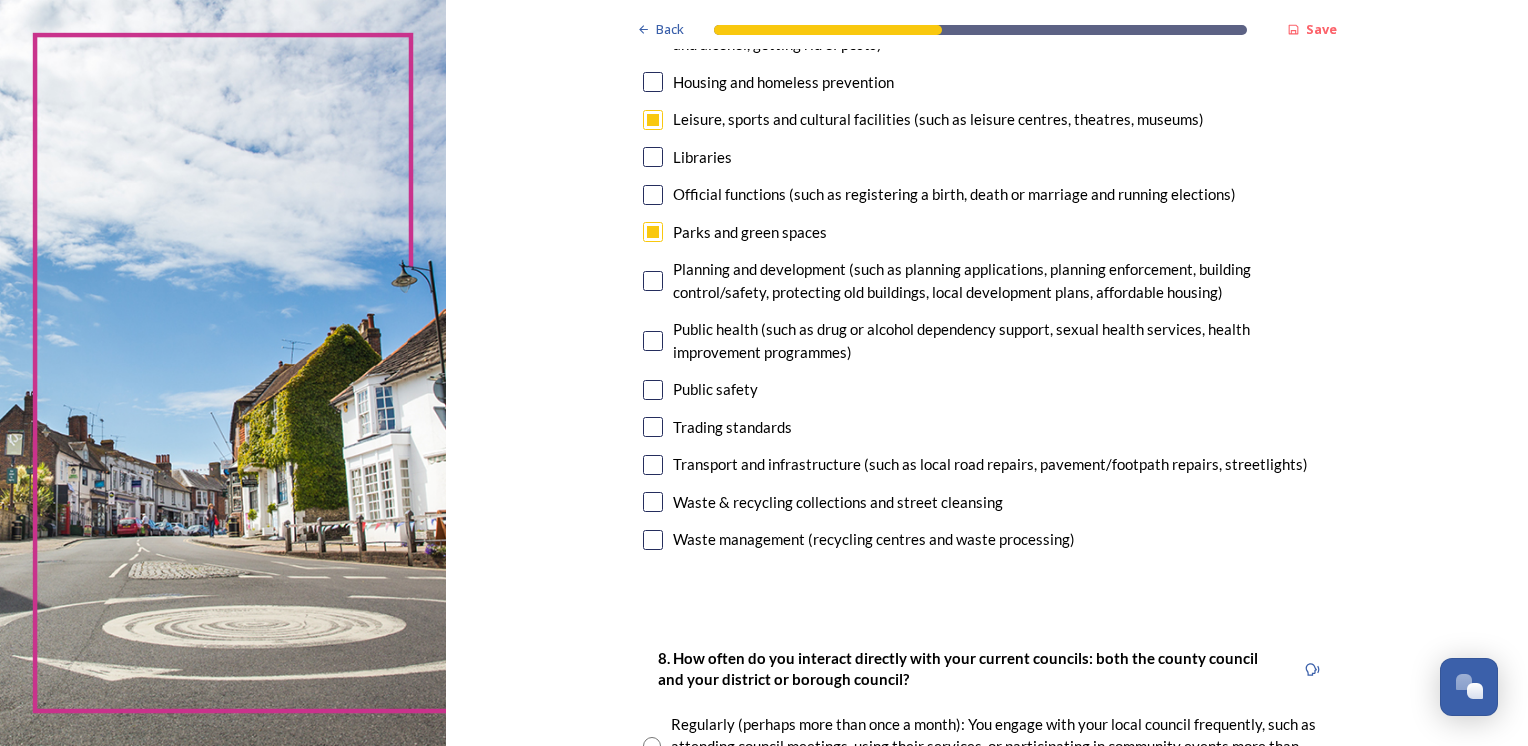 scroll, scrollTop: 383, scrollLeft: 0, axis: vertical 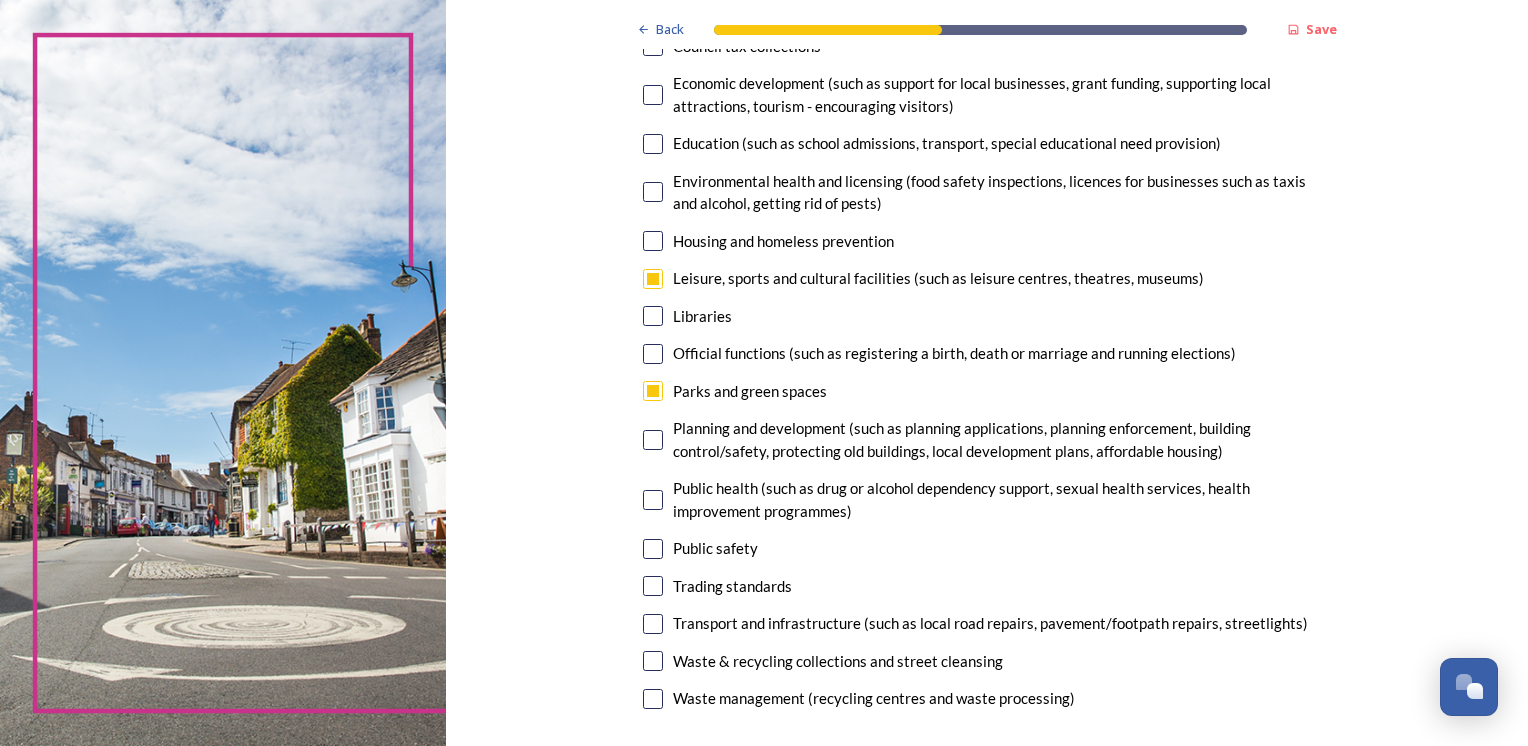 click at bounding box center (653, 440) 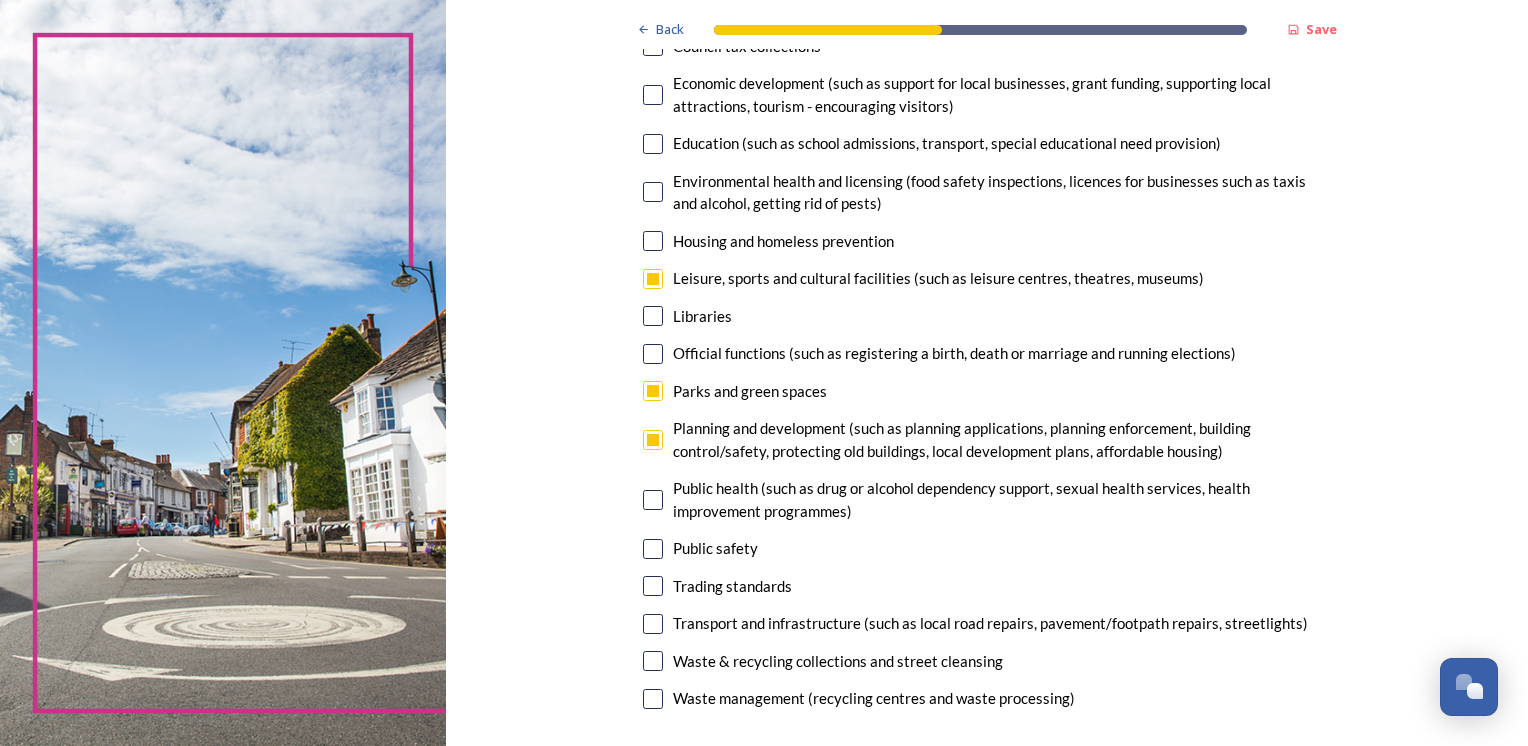click at bounding box center (653, 624) 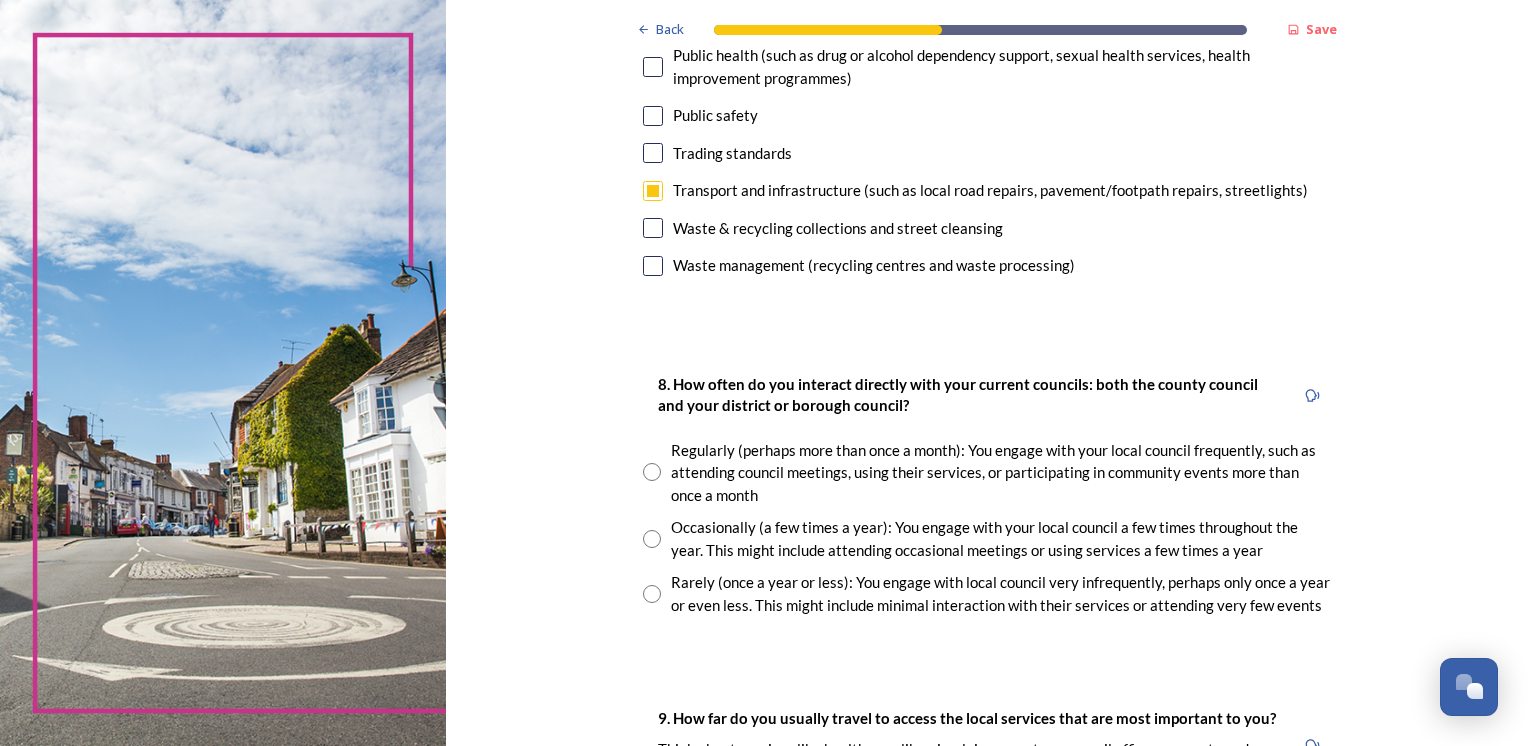 scroll, scrollTop: 926, scrollLeft: 0, axis: vertical 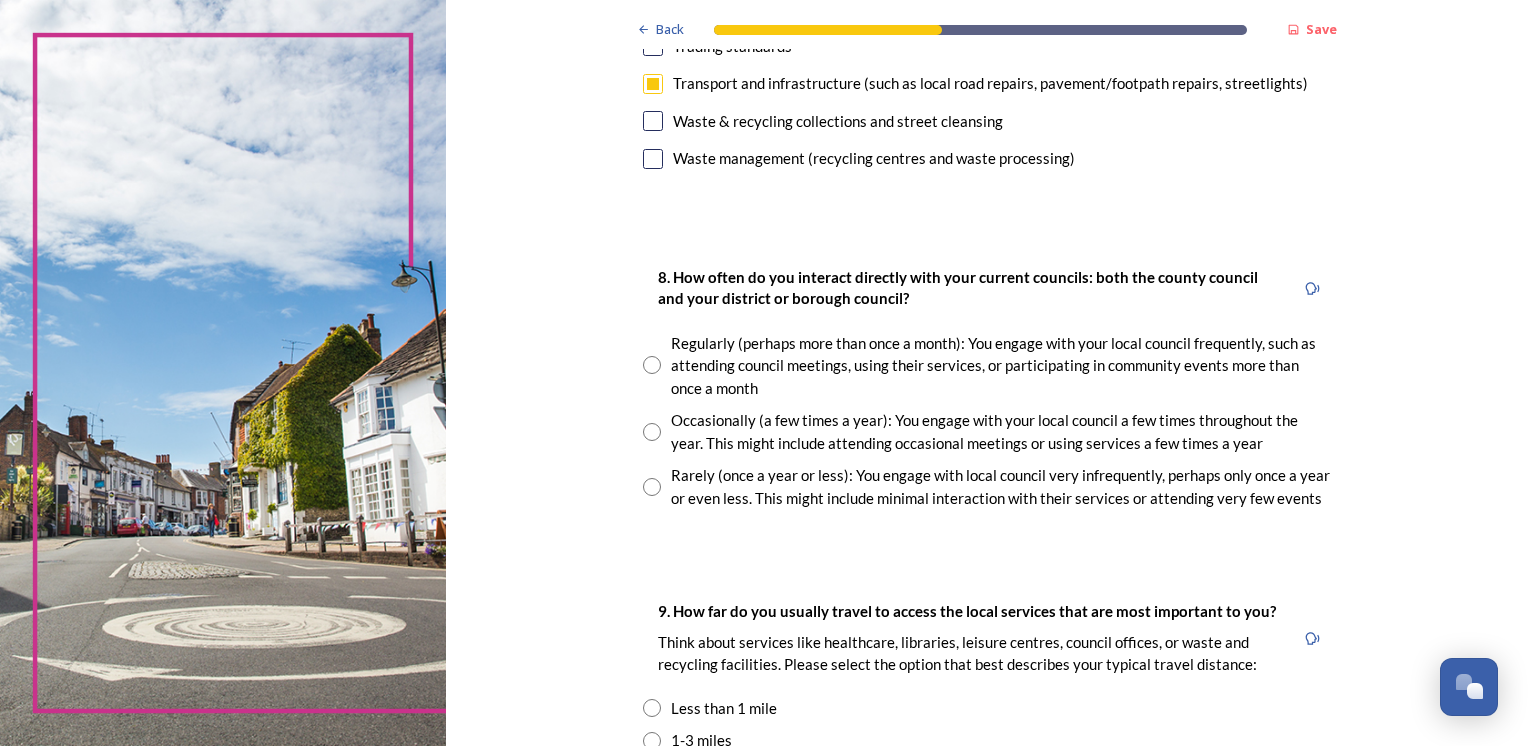 click at bounding box center (652, 432) 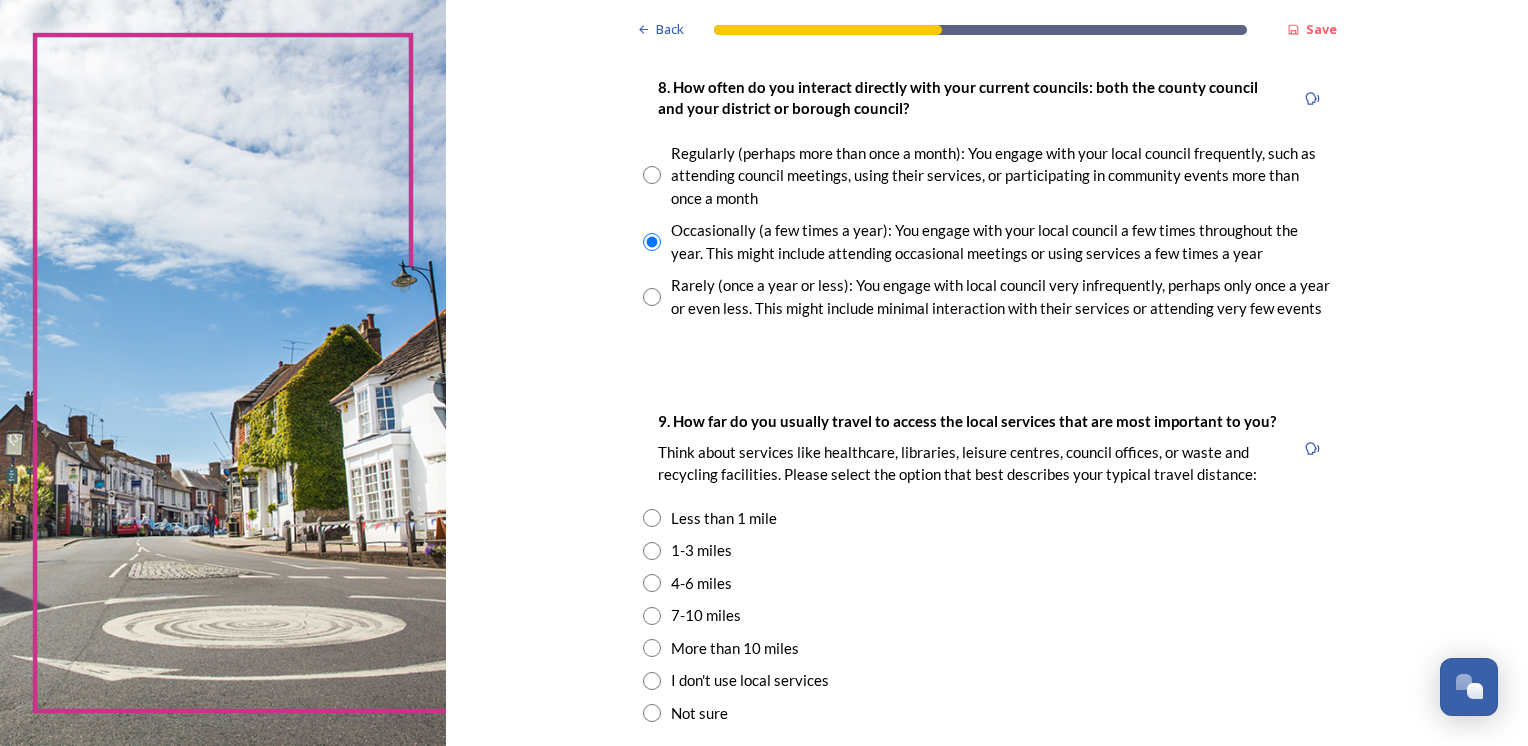 scroll, scrollTop: 1236, scrollLeft: 0, axis: vertical 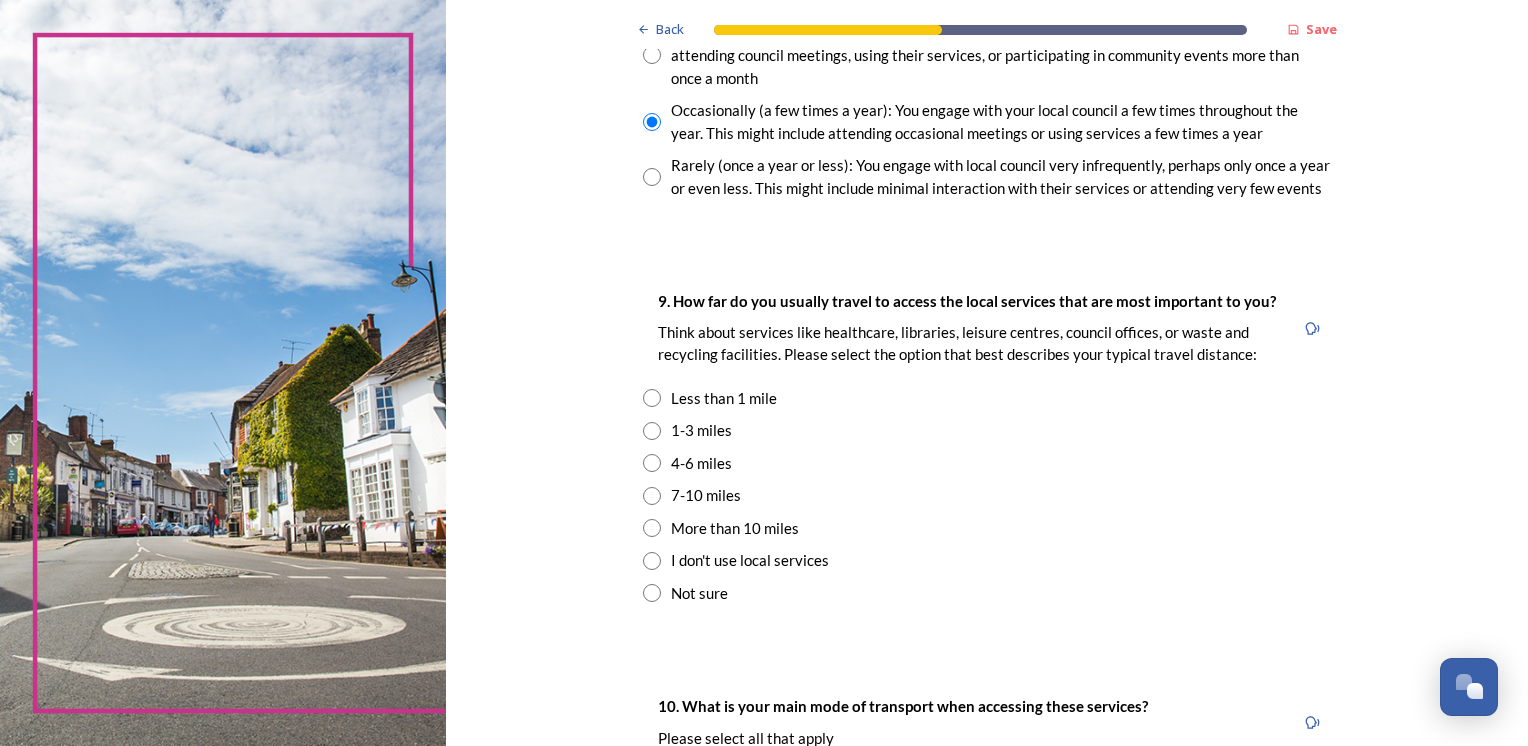 click at bounding box center [652, 431] 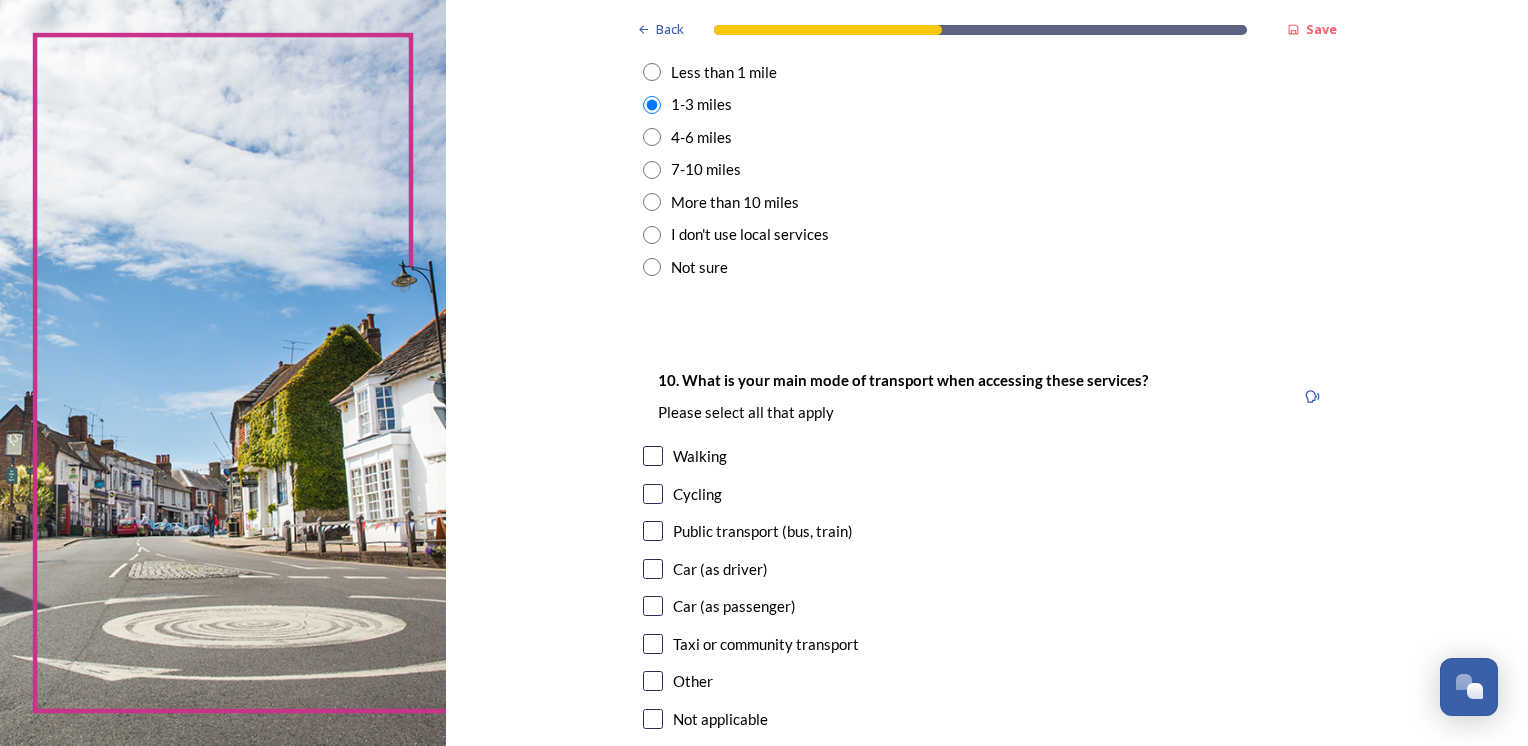 scroll, scrollTop: 1646, scrollLeft: 0, axis: vertical 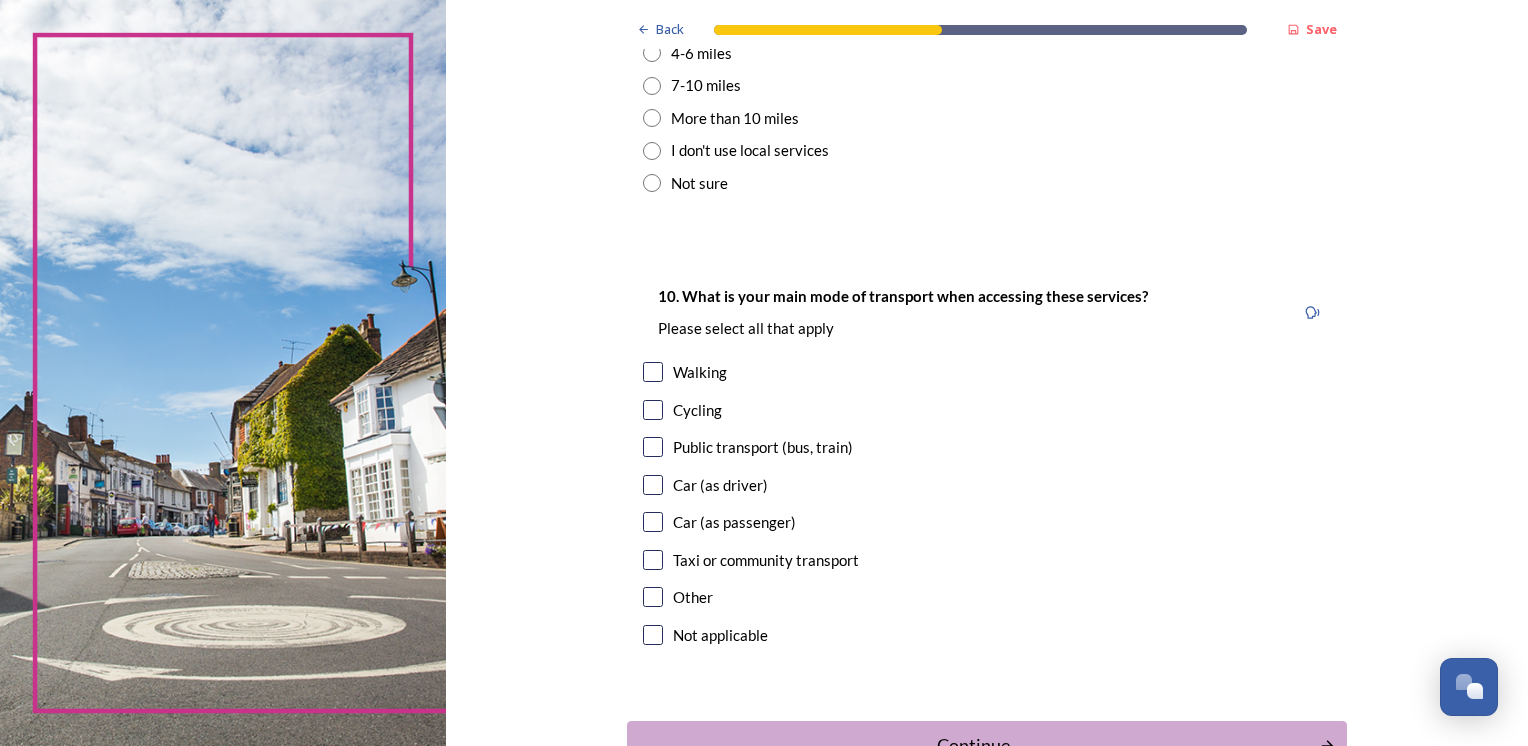 click at bounding box center [653, 372] 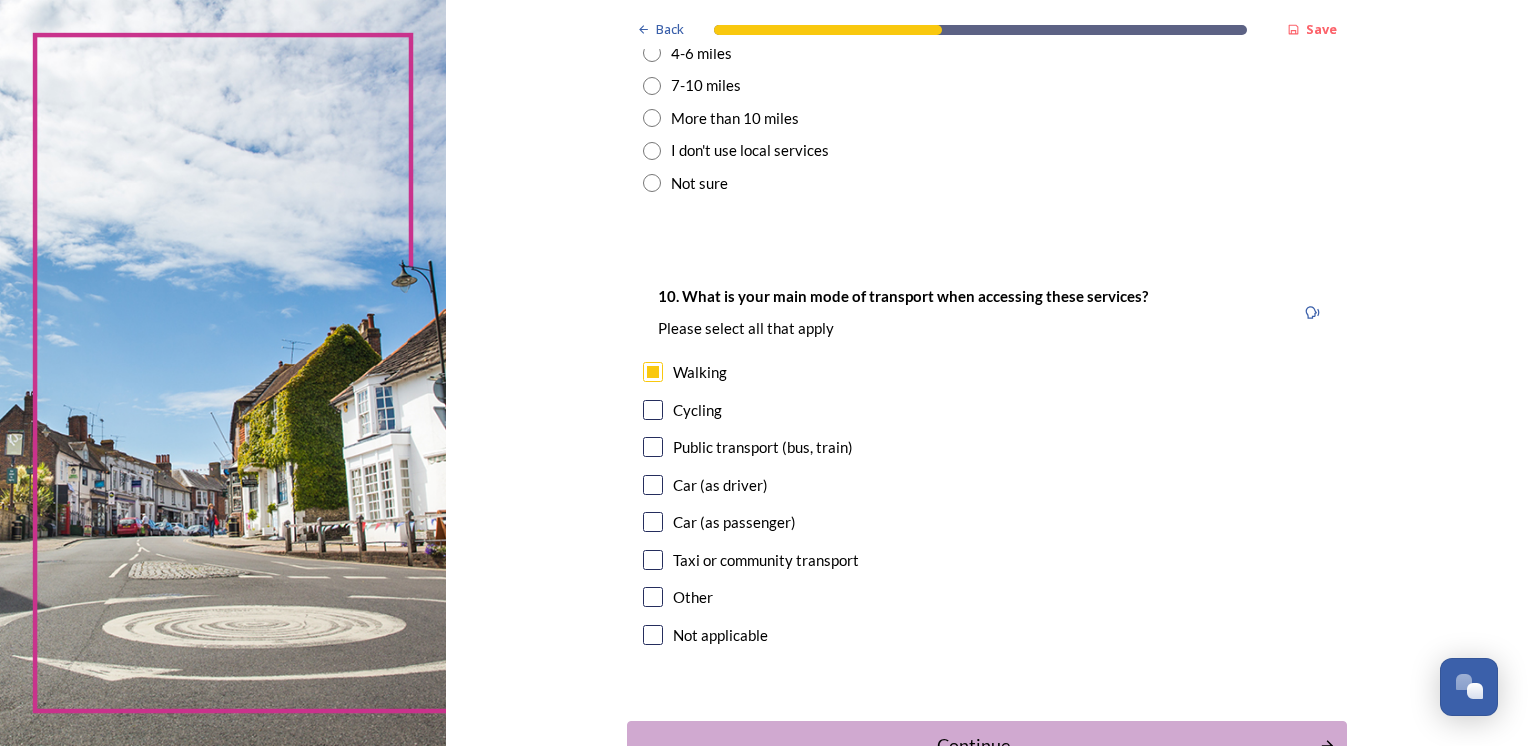click at bounding box center [653, 447] 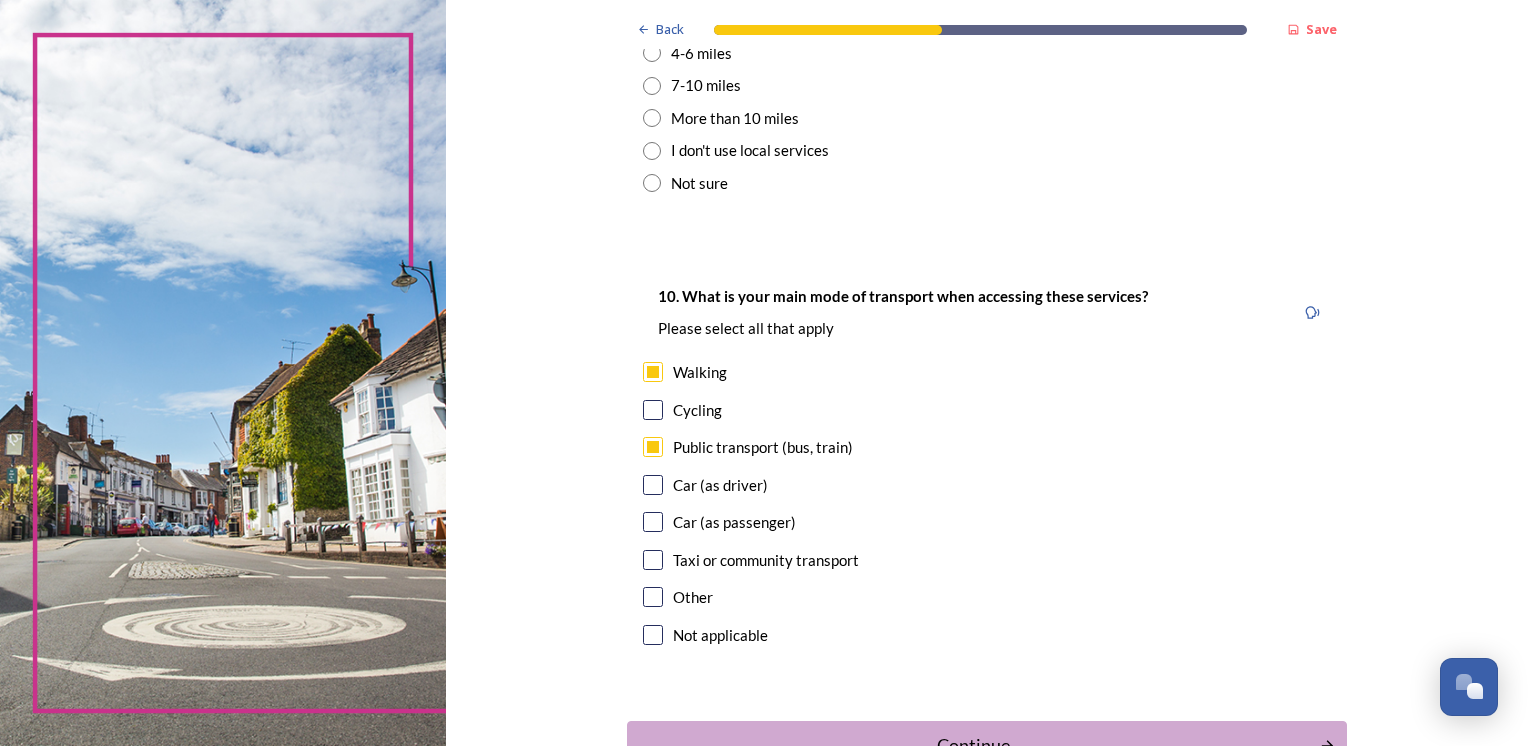 click at bounding box center (653, 485) 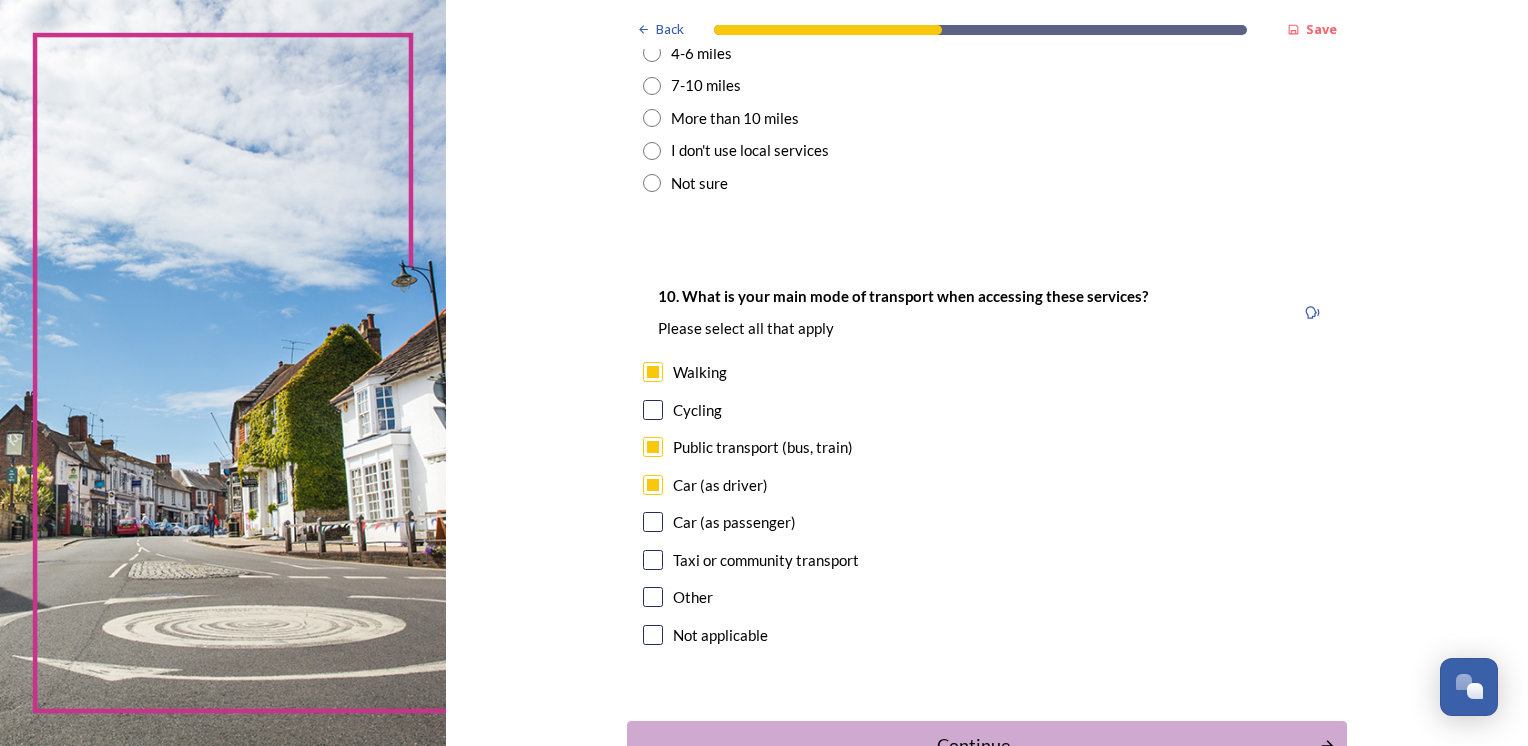 click at bounding box center (653, 522) 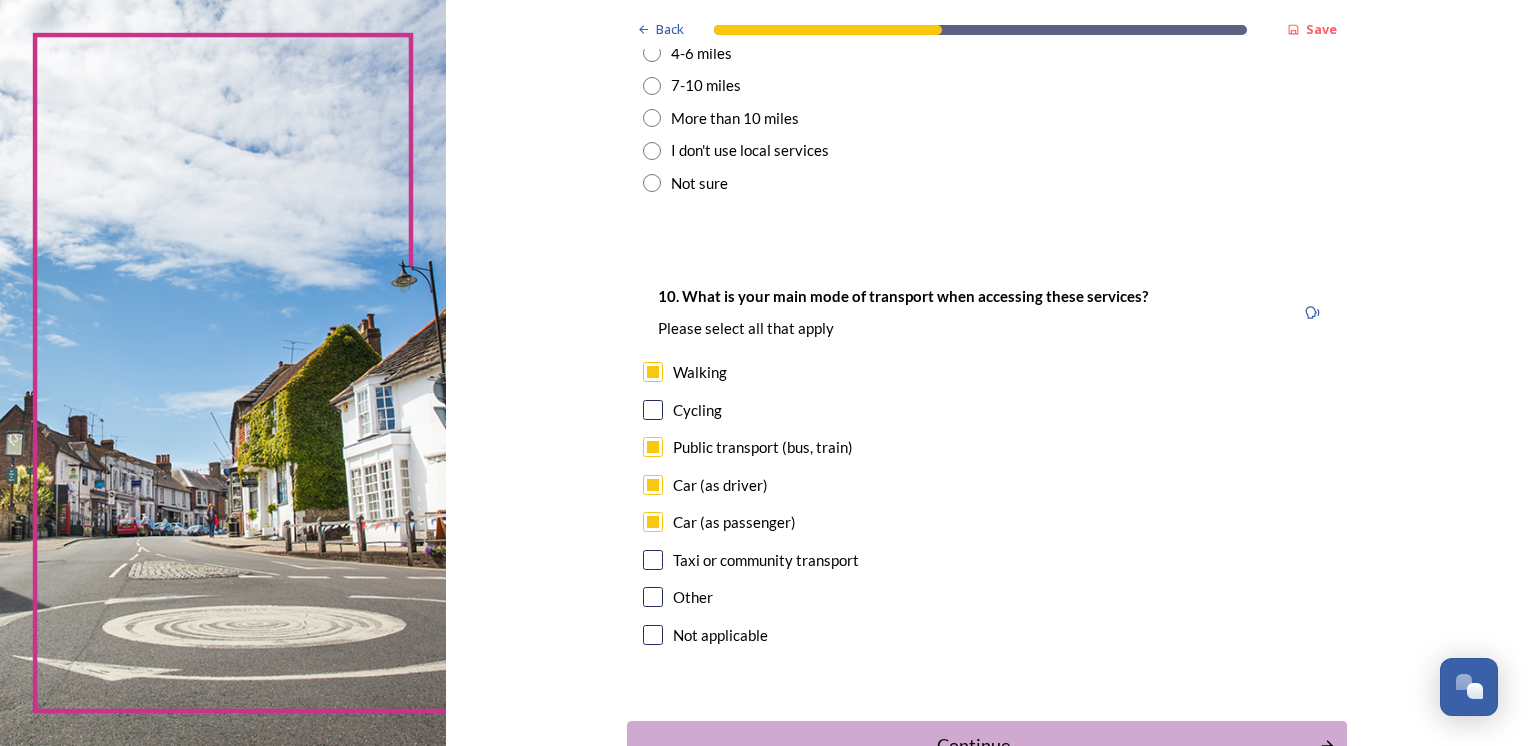 click at bounding box center [653, 560] 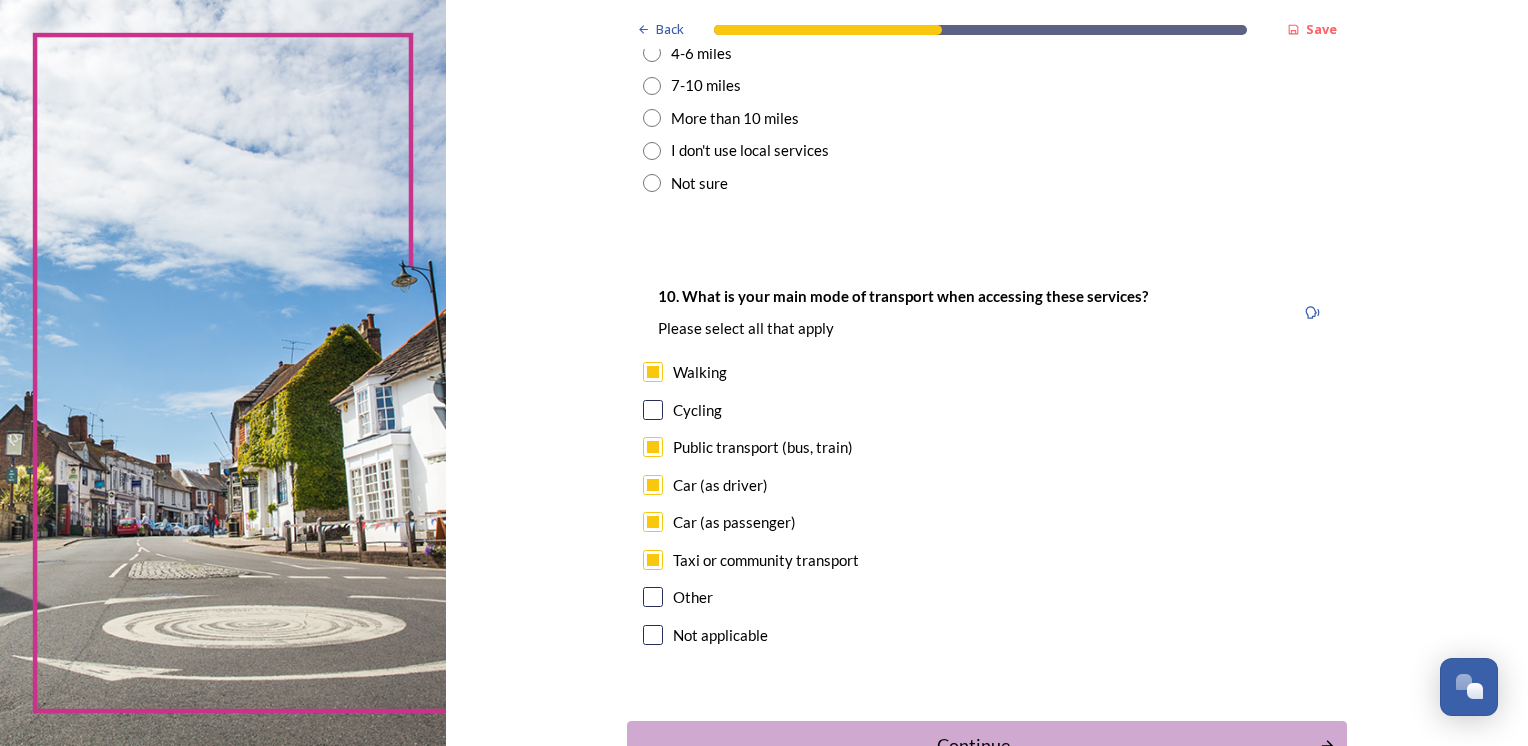 scroll, scrollTop: 1785, scrollLeft: 0, axis: vertical 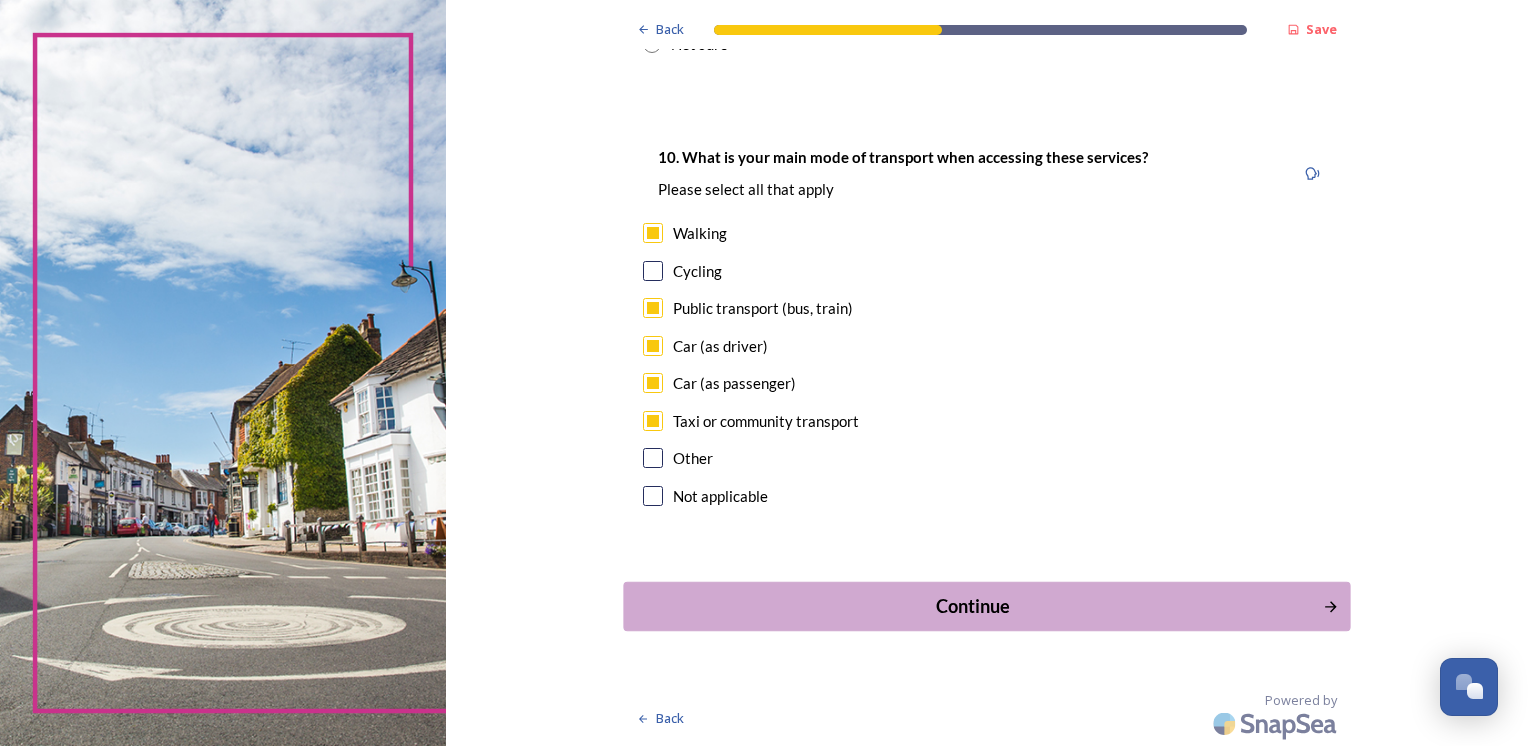 click on "Continue" at bounding box center [986, 606] 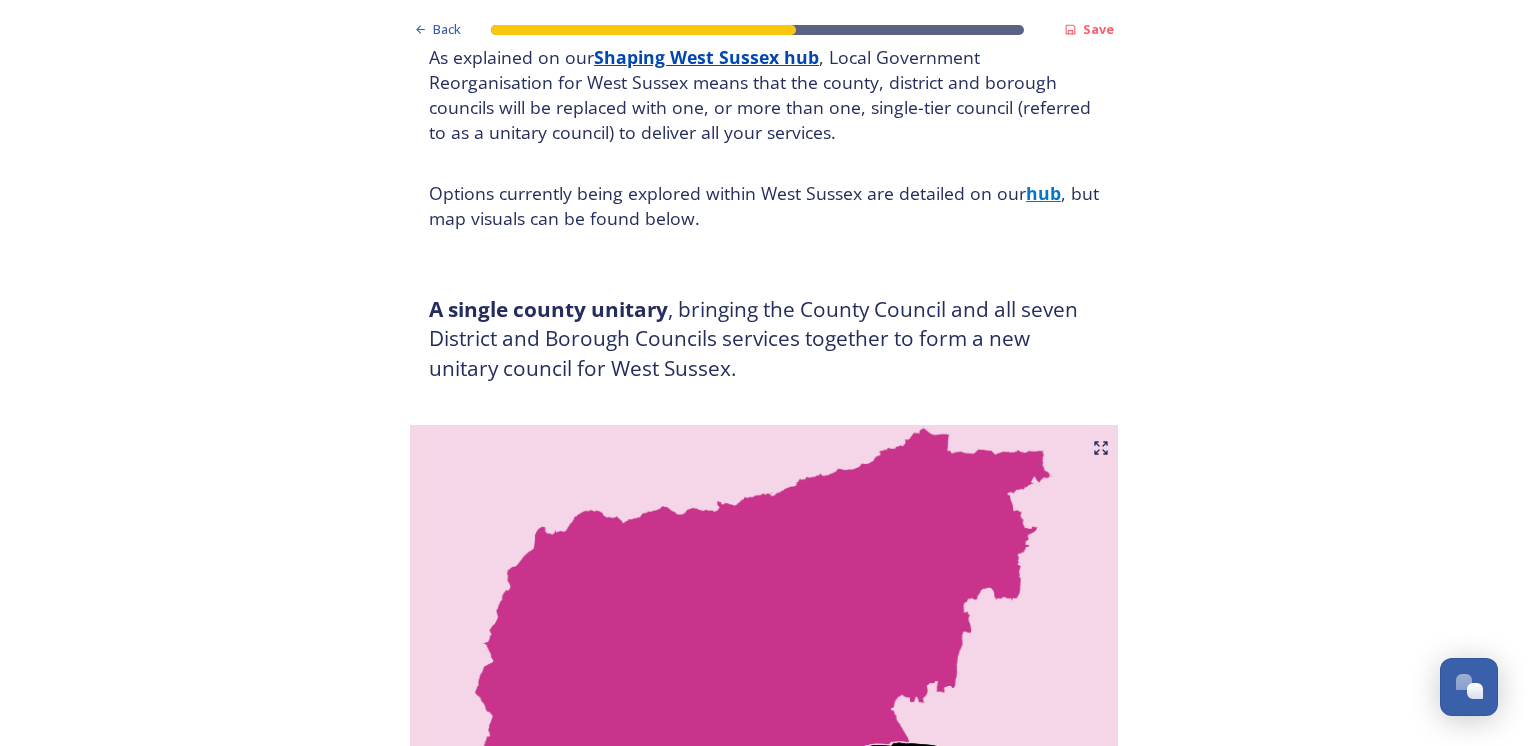 scroll, scrollTop: 0, scrollLeft: 0, axis: both 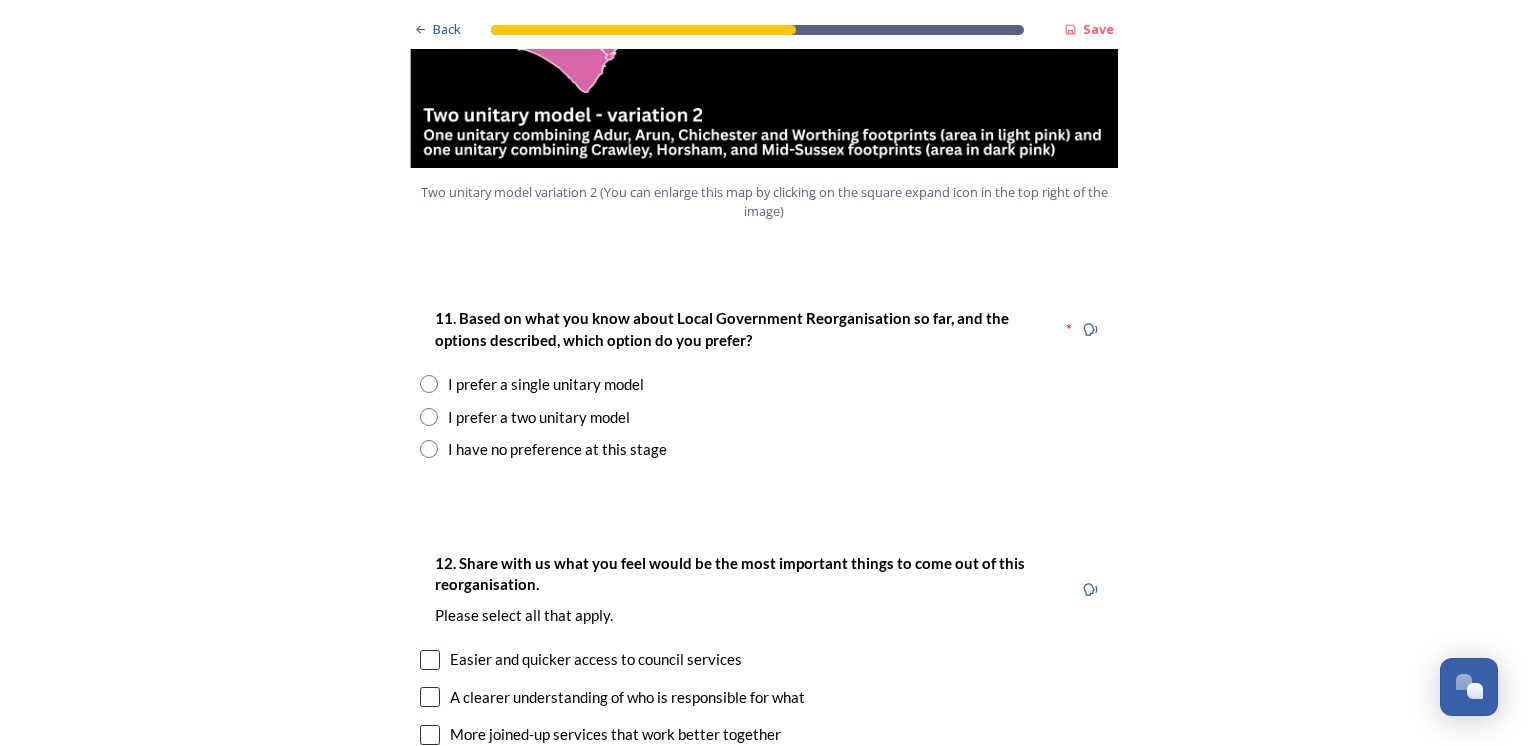 click at bounding box center (429, 449) 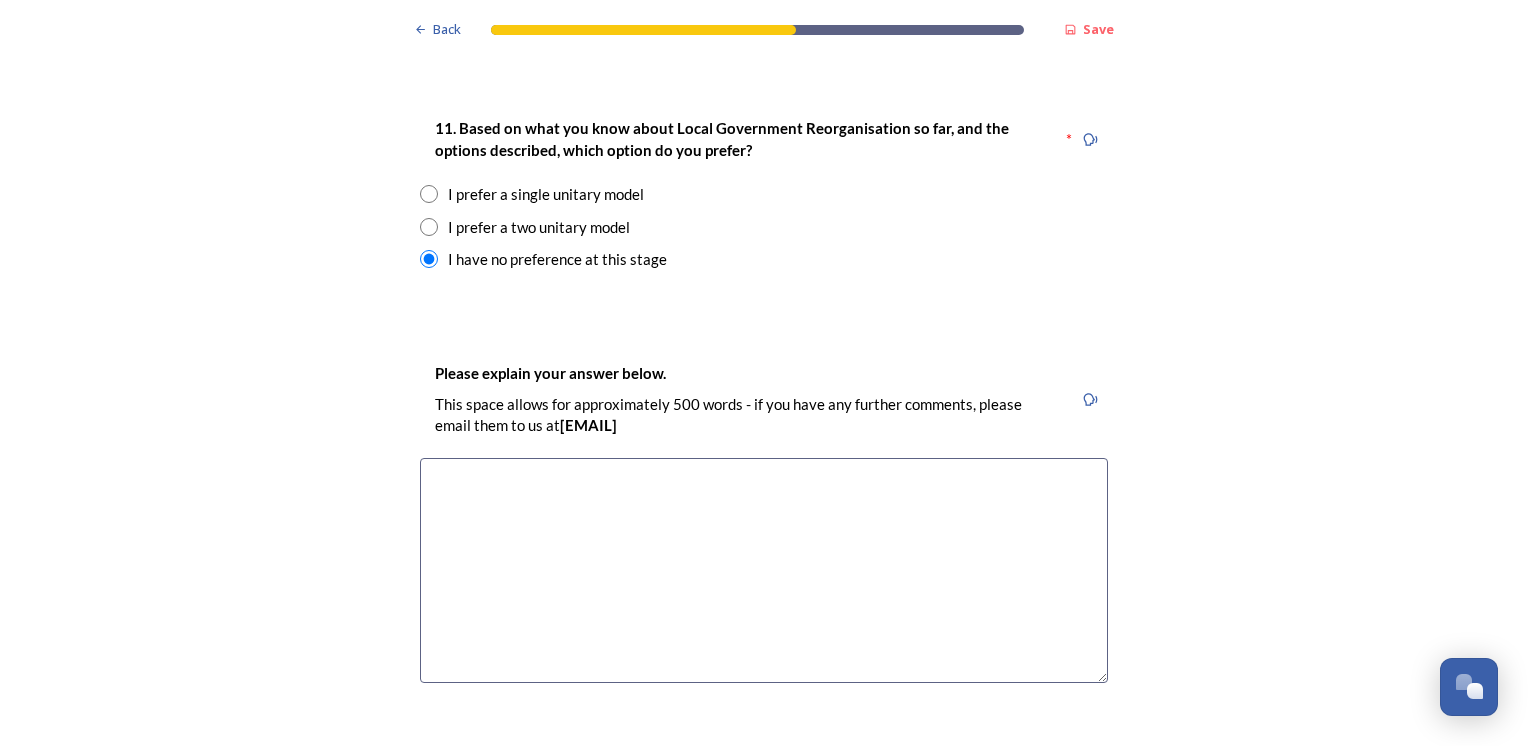 scroll, scrollTop: 2632, scrollLeft: 0, axis: vertical 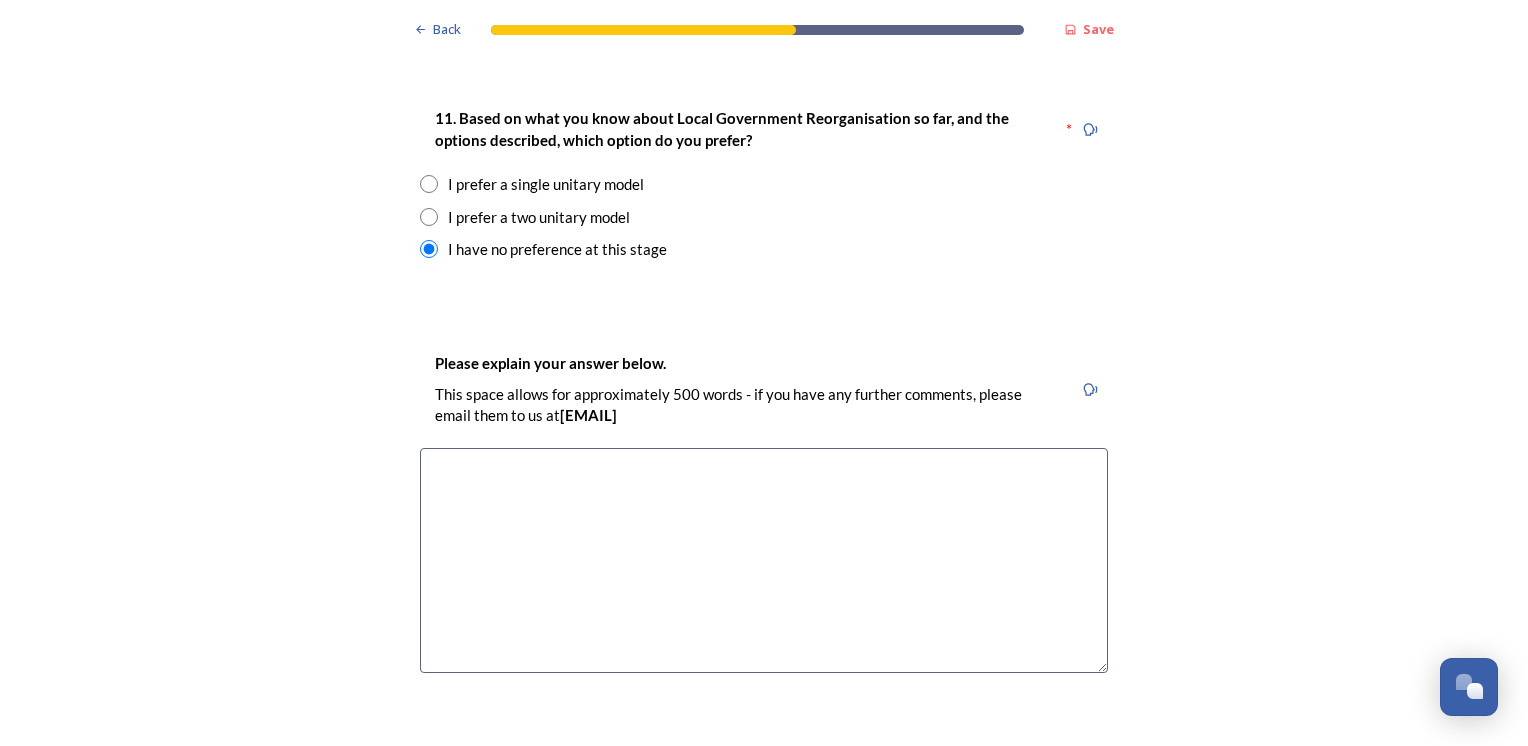 click at bounding box center [764, 560] 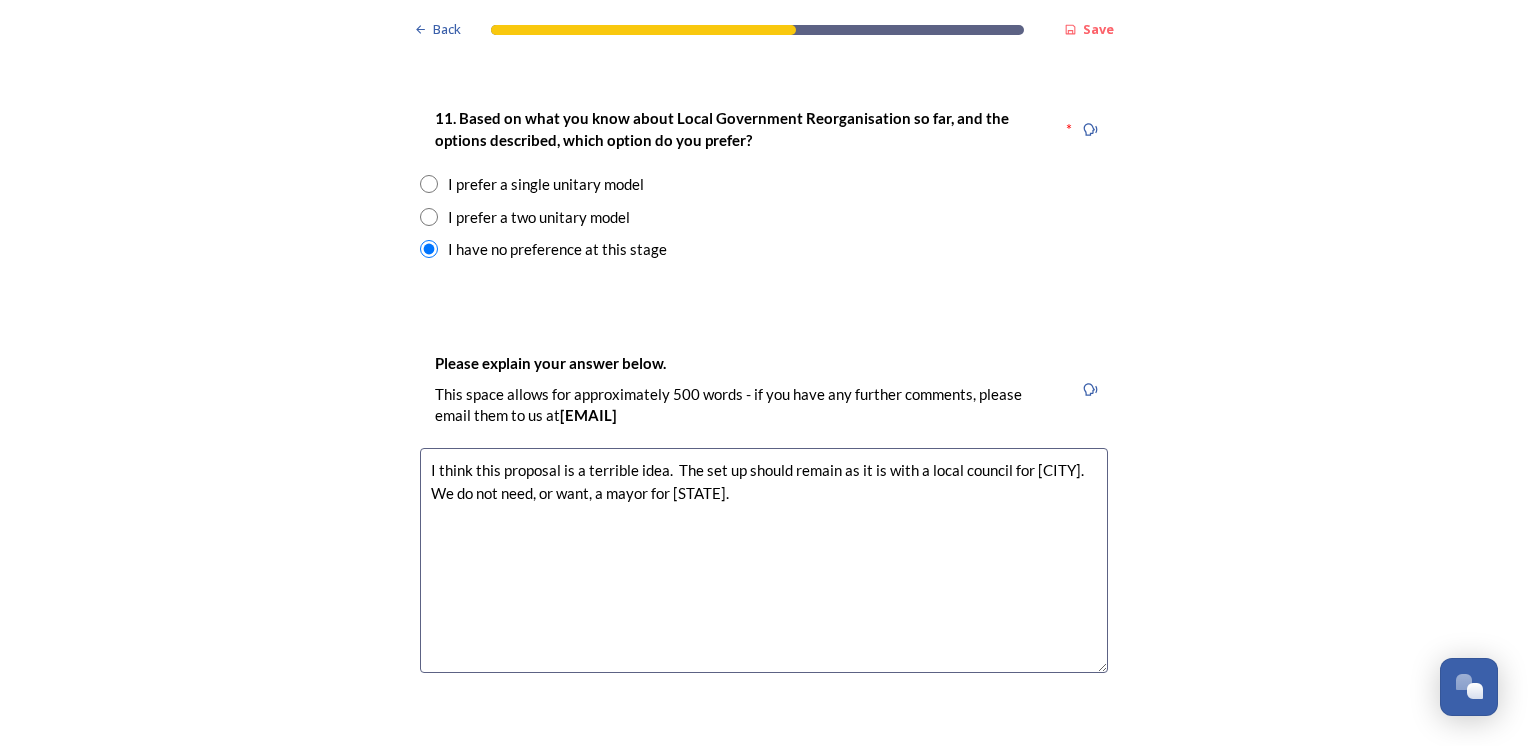 click on "I think this proposal is a terrible idea.  The set up should remain as it is with a local council for [CITY]. We do not need, or want, a mayor for [STATE]." at bounding box center (764, 560) 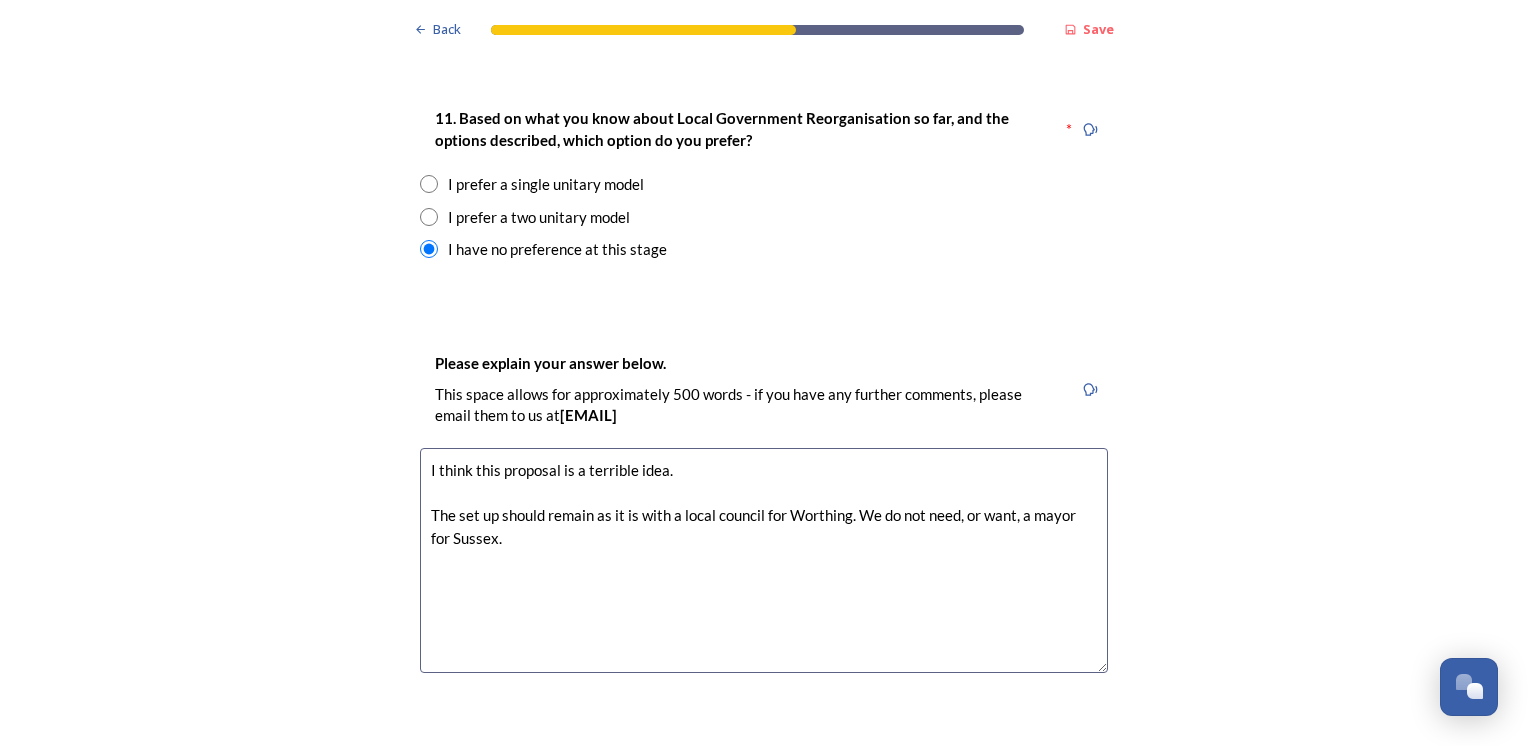 click on "I think this proposal is a terrible idea.
The set up should remain as it is with a local council for Worthing. We do not need, or want, a mayor for Sussex." at bounding box center [764, 560] 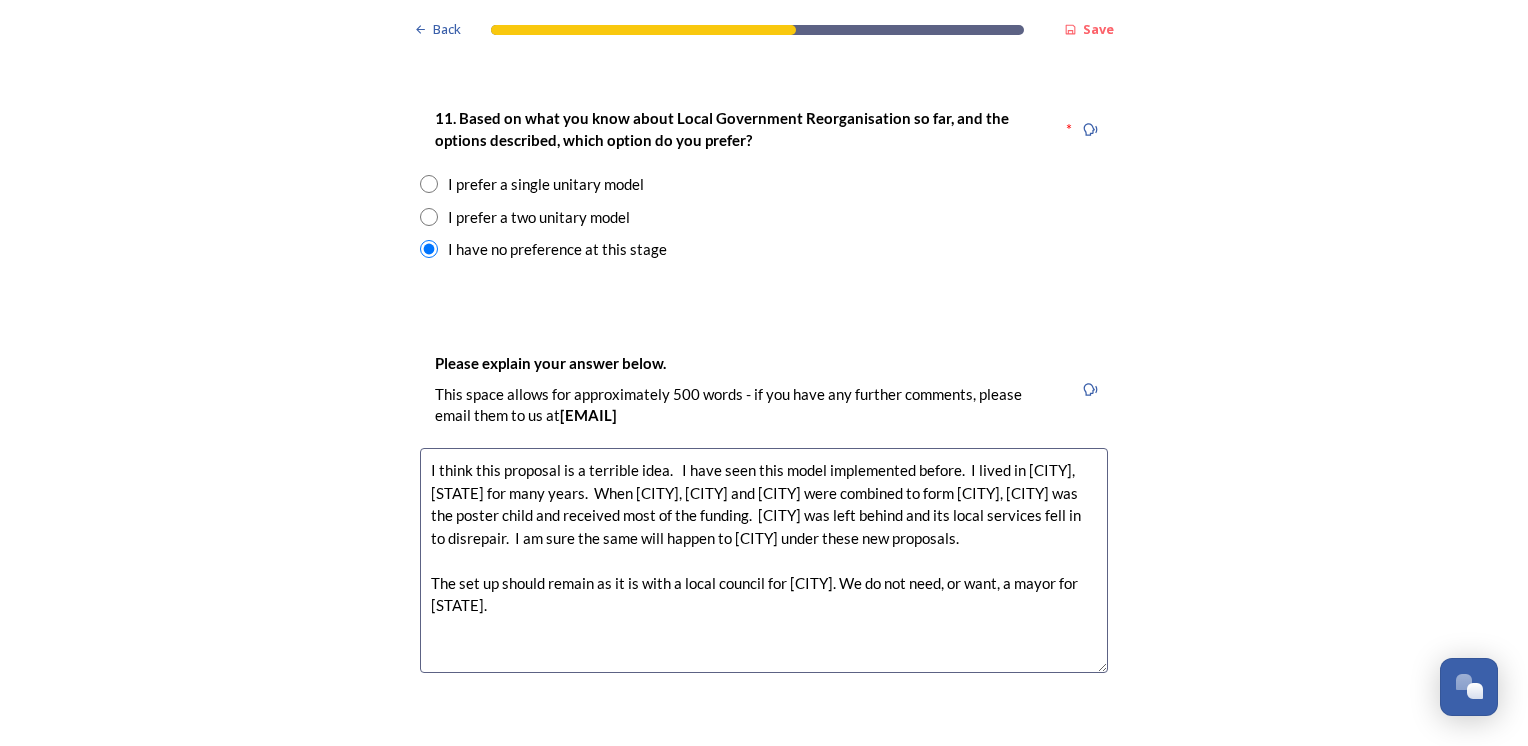 click on "I think this proposal is a terrible idea.   I have seen this model implemented before.  I lived in [CITY], [STATE] for many years.  When [CITY], [CITY] and [CITY] were combined to form [CITY], [CITY] was the poster child and received most of the funding.  [CITY] was left behind and its local services fell in to disrepair.  I am sure the same will happen to [CITY] under these new proposals.
The set up should remain as it is with a local council for [CITY]. We do not need, or want, a mayor for [STATE]." at bounding box center (764, 560) 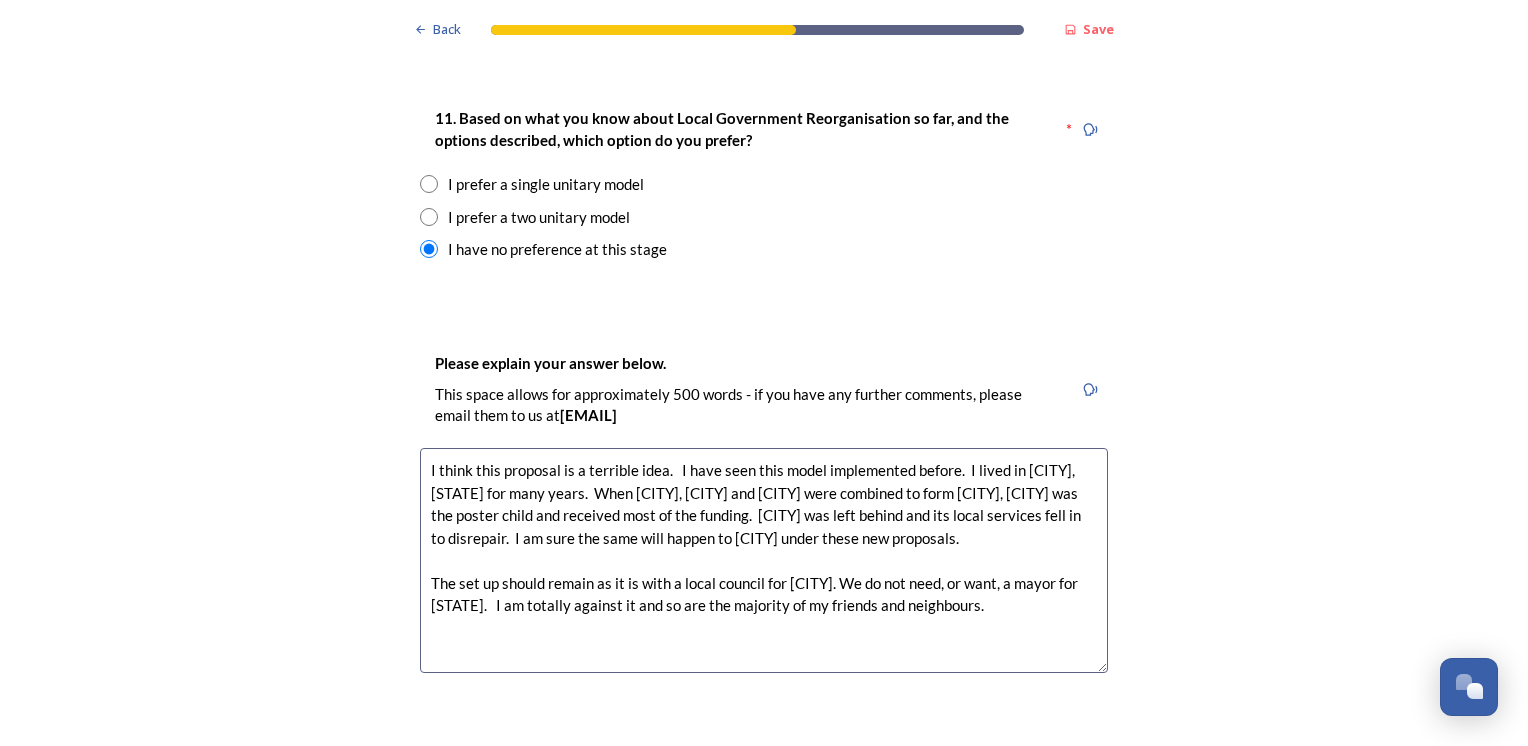 click on "I think this proposal is a terrible idea.   I have seen this model implemented before.  I lived in [CITY], [STATE] for many years.  When [CITY], [CITY] and [CITY] were combined to form [CITY], [CITY] was the poster child and received most of the funding.  [CITY] was left behind and its local services fell in to disrepair.  I am sure the same will happen to [CITY] under these new proposals.
The set up should remain as it is with a local council for [CITY]. We do not need, or want, a mayor for [STATE].   I am totally against it and so are the majority of my friends and neighbours." at bounding box center (764, 560) 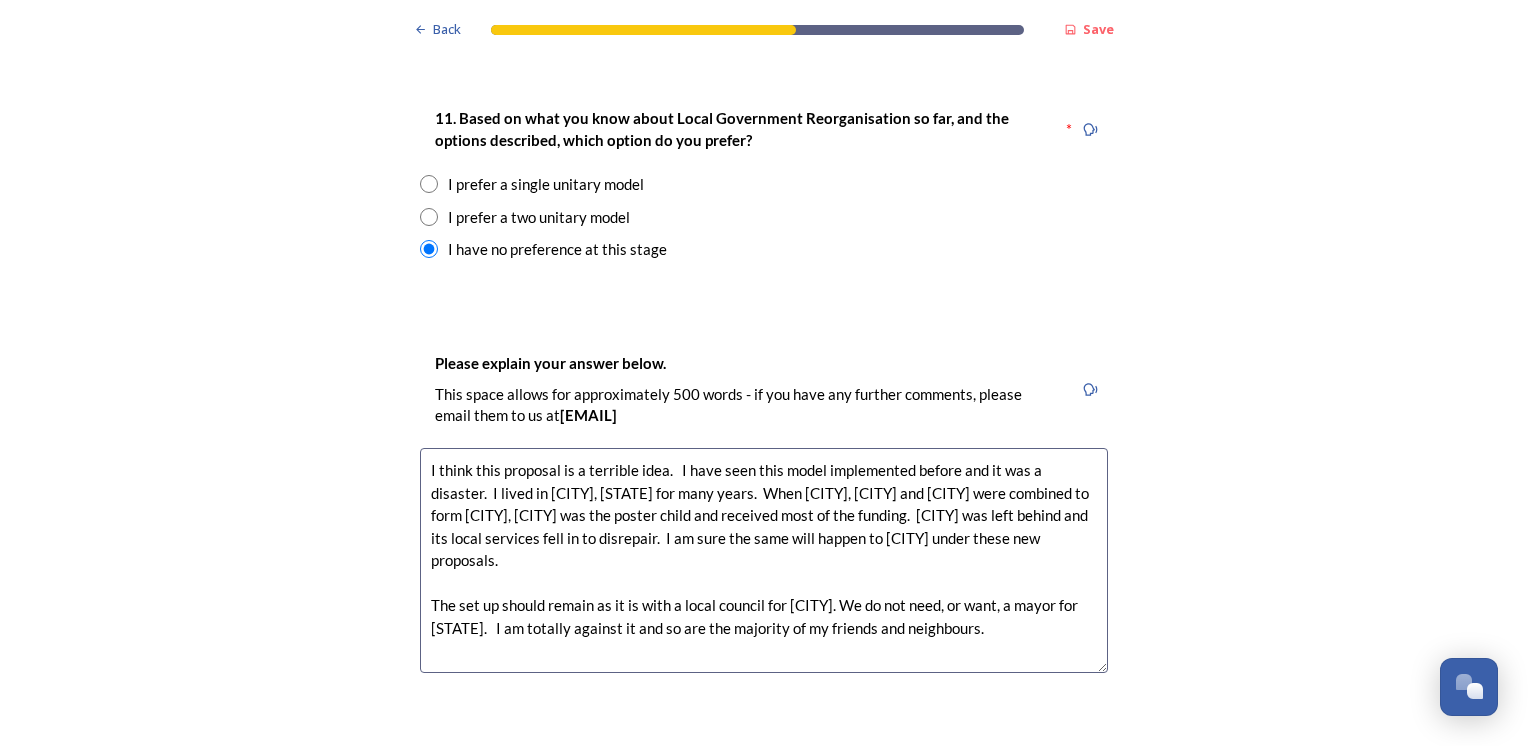 drag, startPoint x: 979, startPoint y: 628, endPoint x: 400, endPoint y: 468, distance: 600.70044 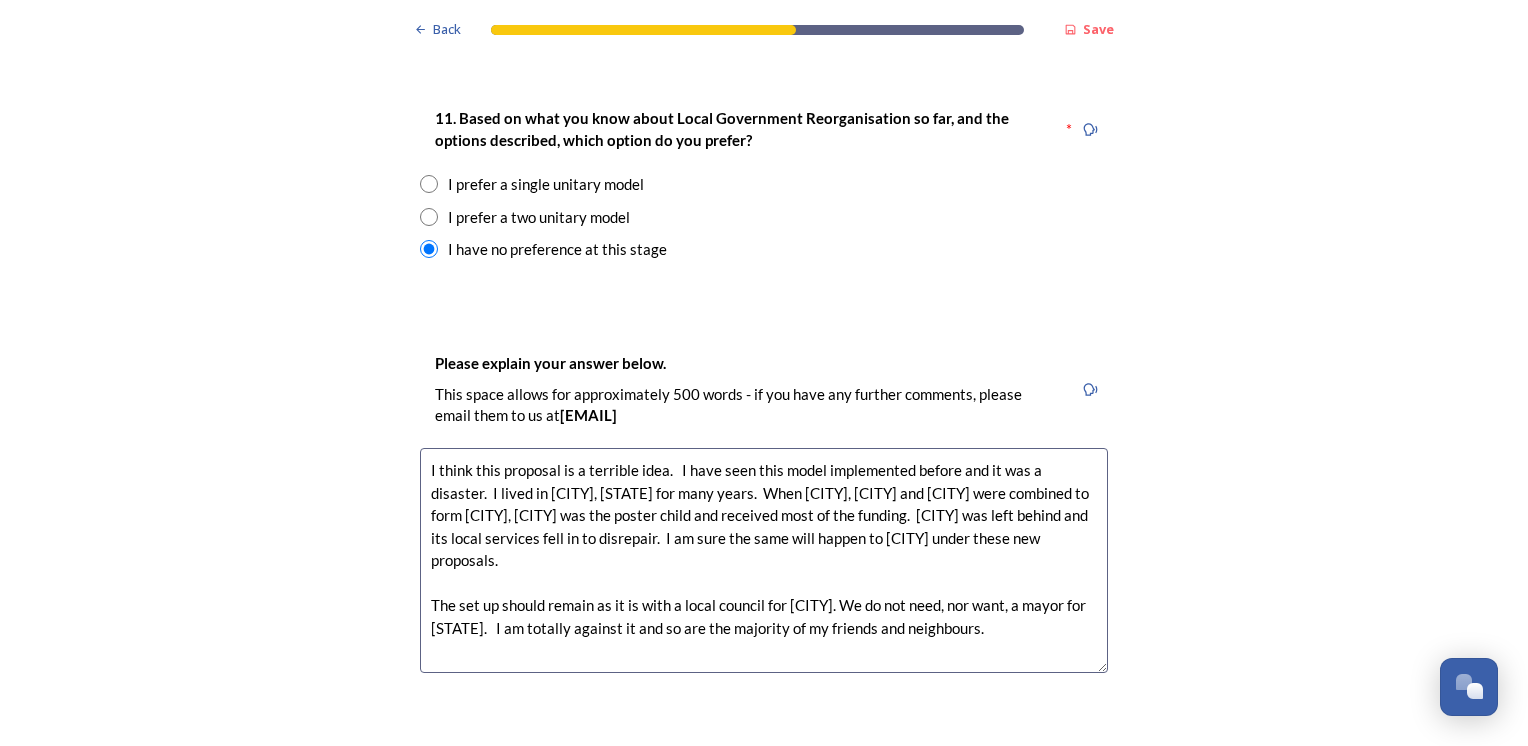 click on "I think this proposal is a terrible idea.   I have seen this model implemented before and it was a disaster.  I lived in [CITY], [STATE] for many years.  When [CITY], [CITY] and [CITY] were combined to form [CITY], [CITY] was the poster child and received most of the funding.  [CITY] was left behind and its local services fell in to disrepair.  I am sure the same will happen to [CITY] under these new proposals.
The set up should remain as it is with a local council for [CITY]. We do not need, nor want, a mayor for [STATE].   I am totally against it and so are the majority of my friends and neighbours." at bounding box center (764, 560) 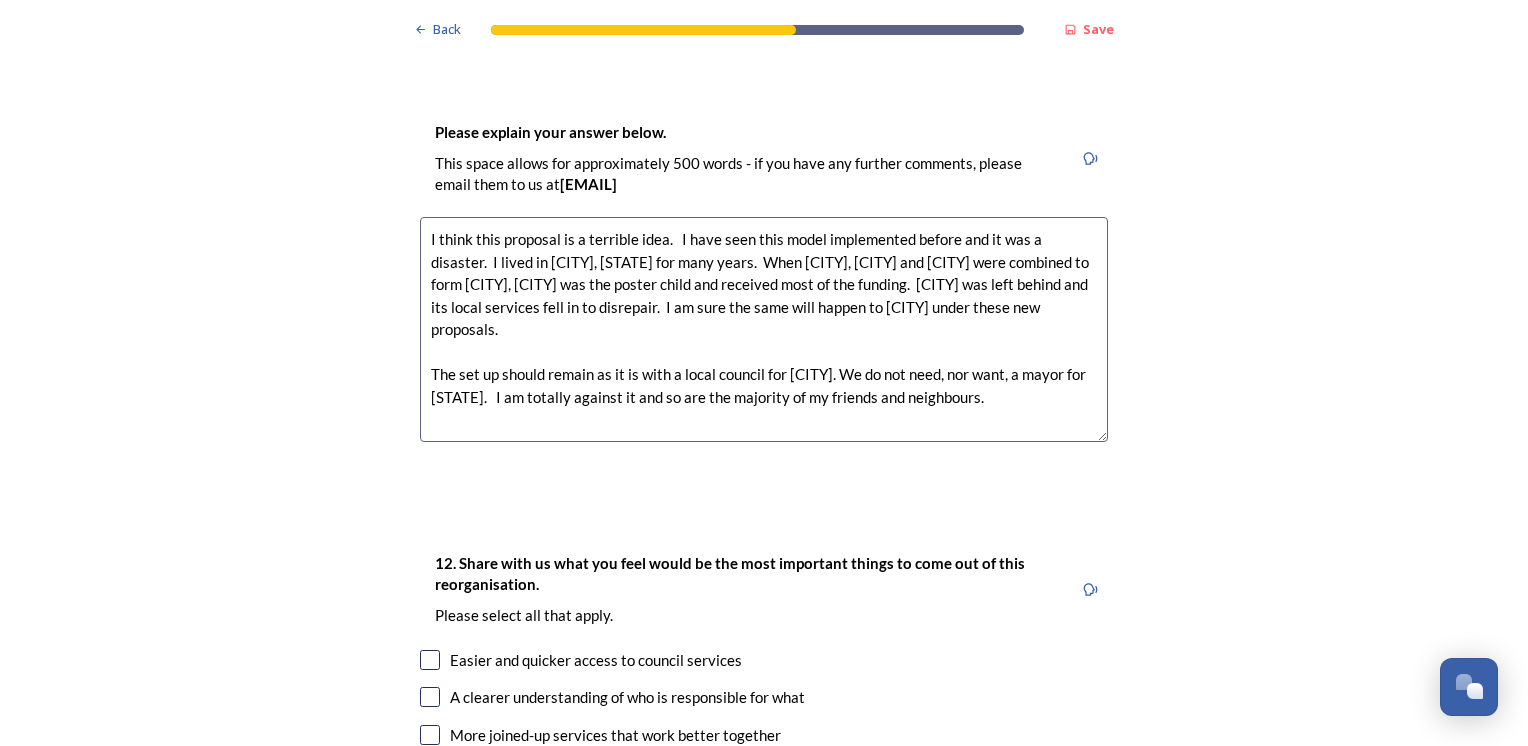 scroll, scrollTop: 3120, scrollLeft: 0, axis: vertical 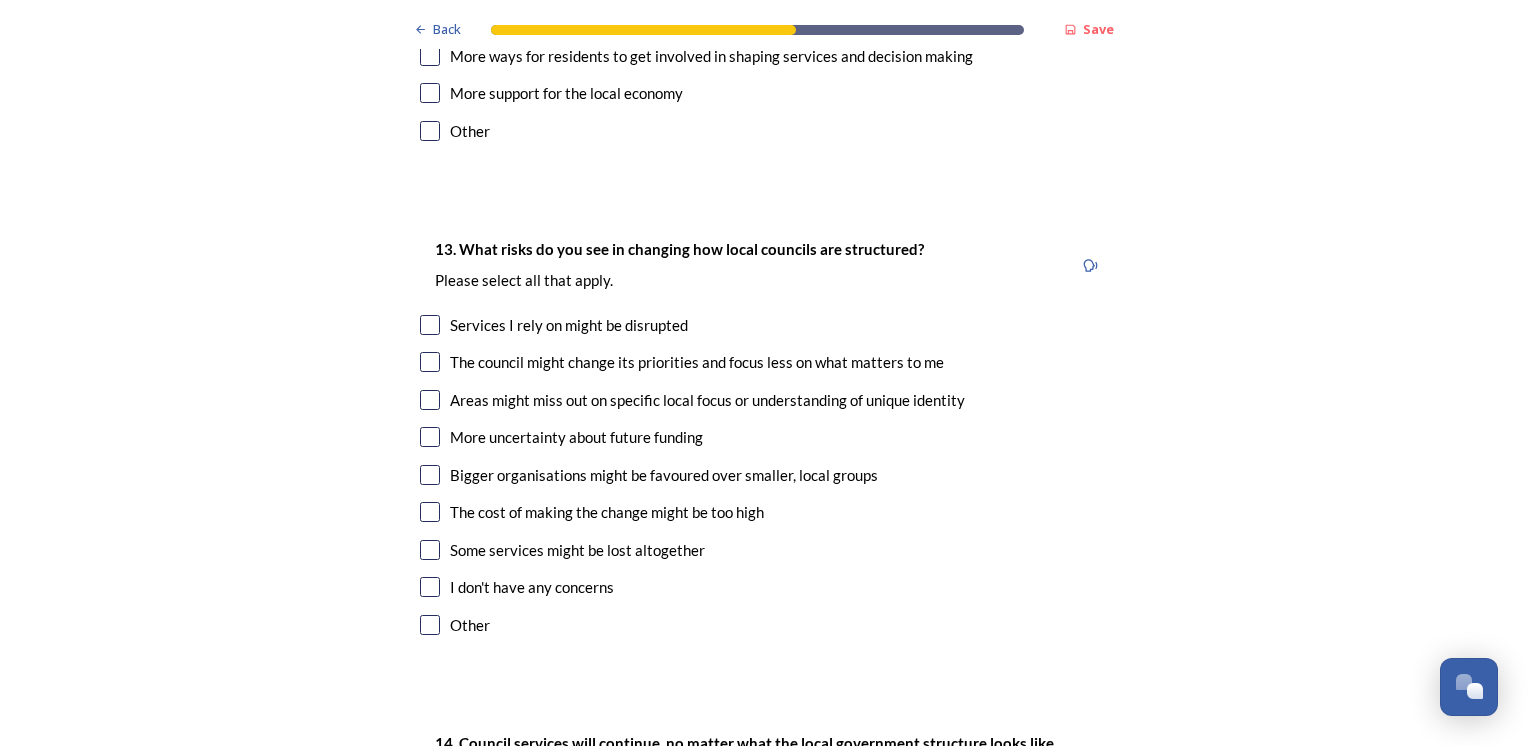 type on "I think this proposal is a terrible idea.   I have seen this model implemented before and it was a disaster.  I lived in [CITY], [STATE] for many years.  When [CITY], [CITY] and [CITY] were combined to form [CITY], [CITY] was the poster child and received most of the funding.  [CITY] was left behind and its local services fell in to disrepair.  I am sure the same will happen to [CITY] under these new proposals.
The set up should remain as it is with a local council for [CITY]. We do not need, nor want, a mayor for [STATE].   I am totally against it and so are the majority of my friends and neighbours." 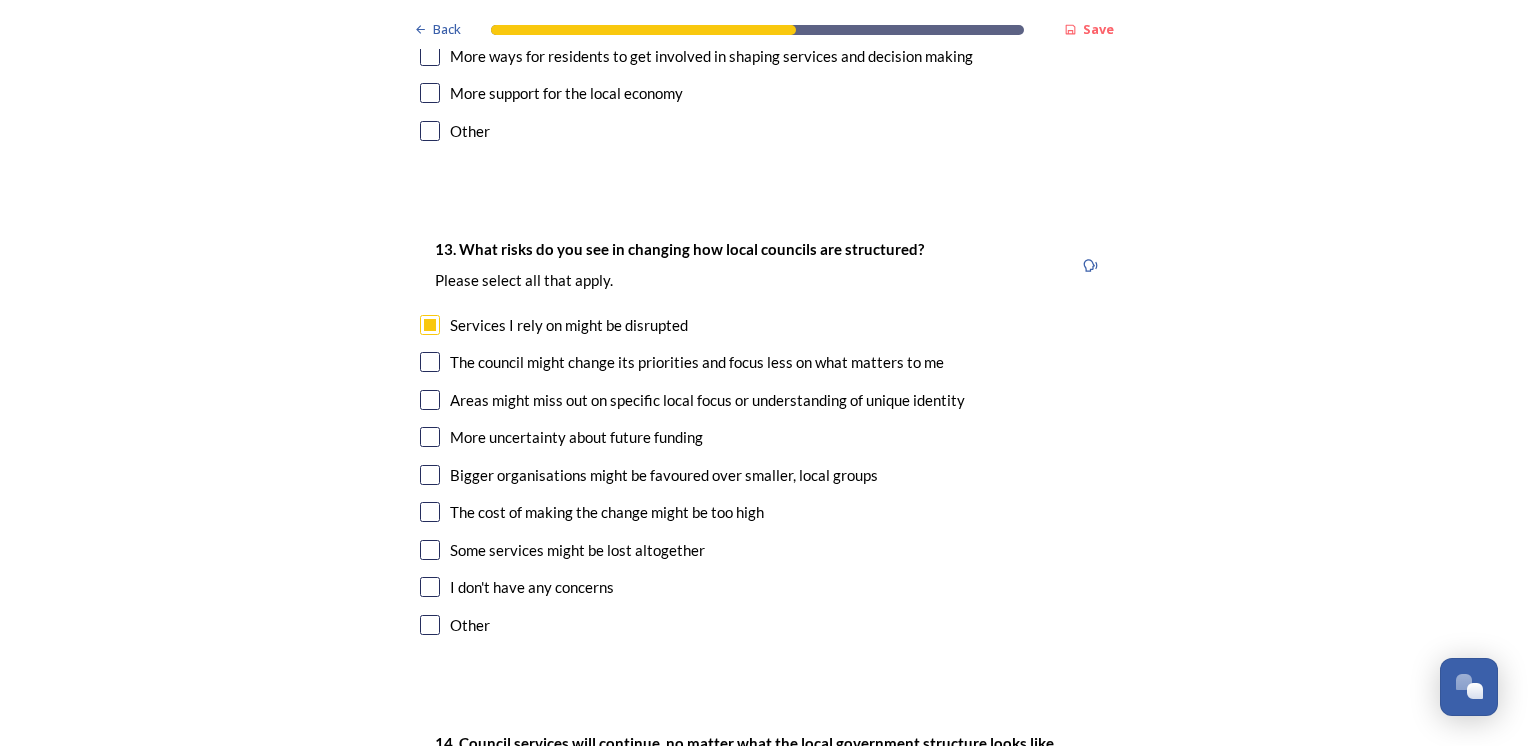 click at bounding box center [430, 362] 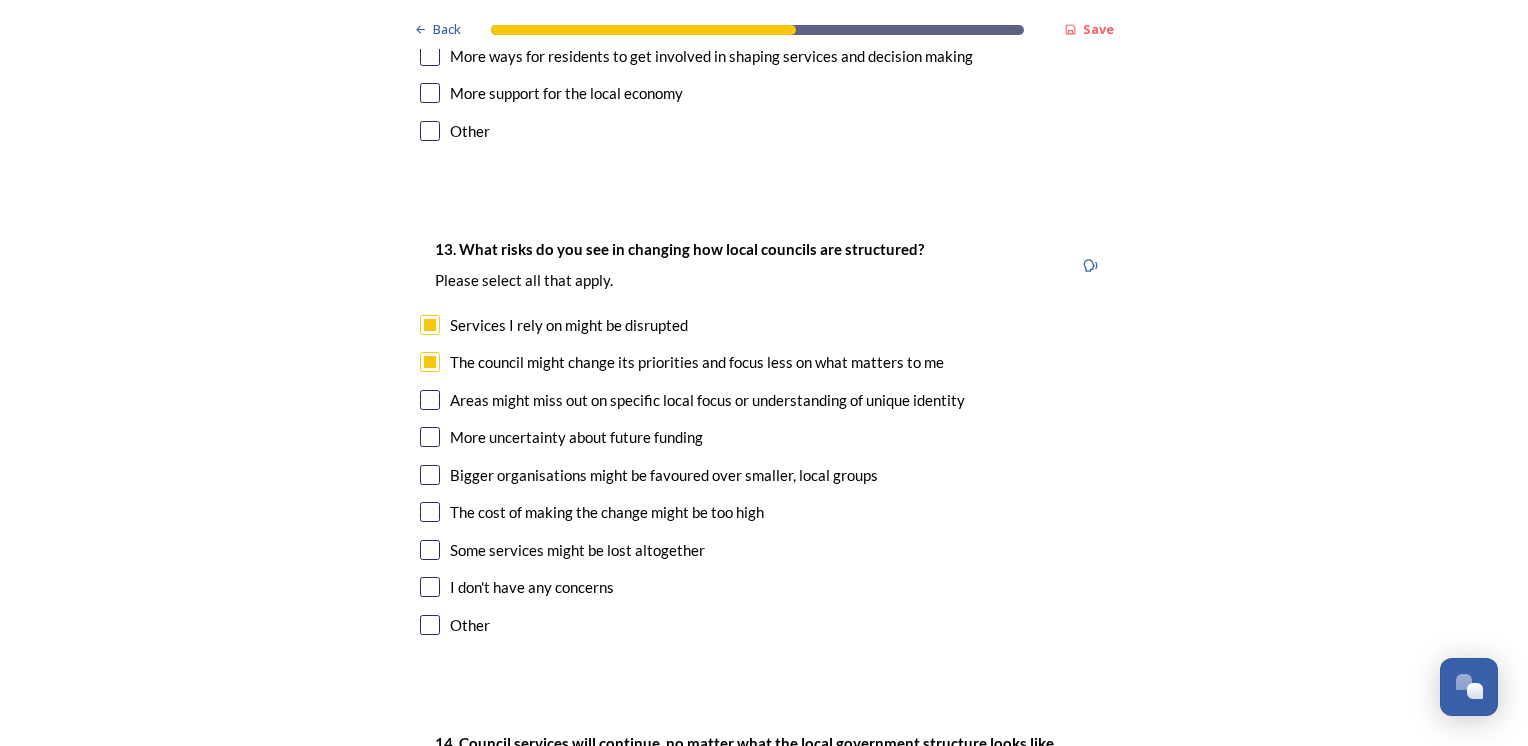 click at bounding box center (430, 400) 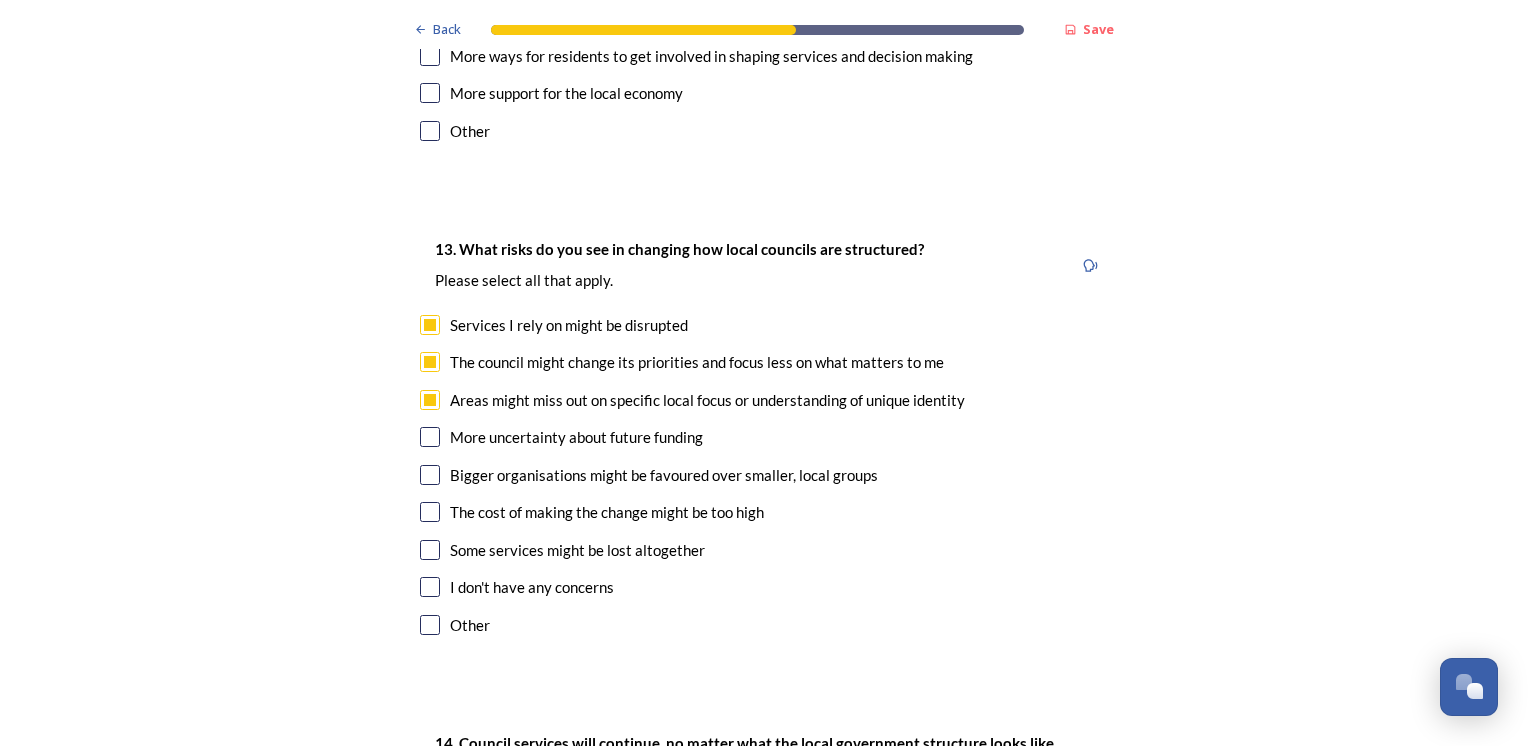 click at bounding box center [430, 437] 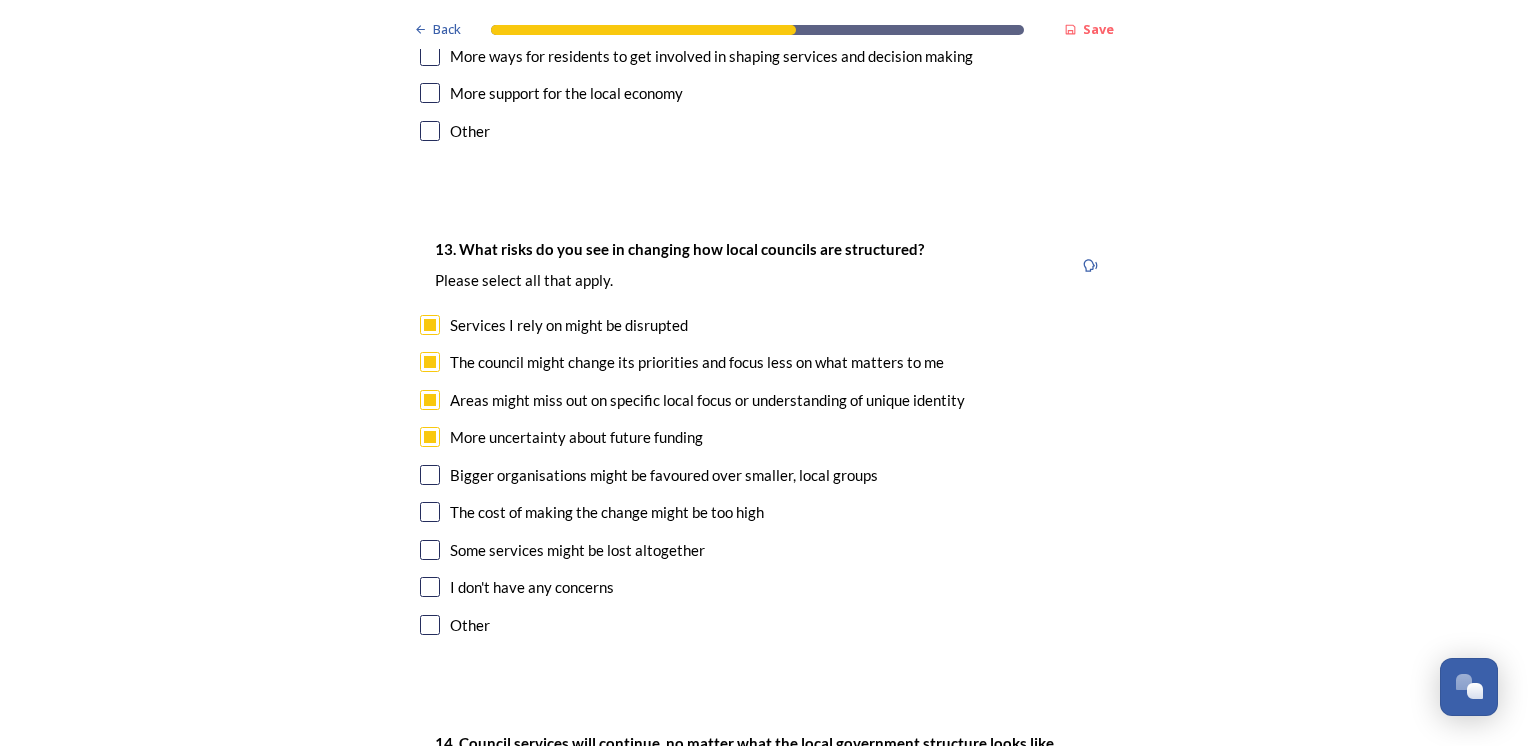 click at bounding box center [430, 475] 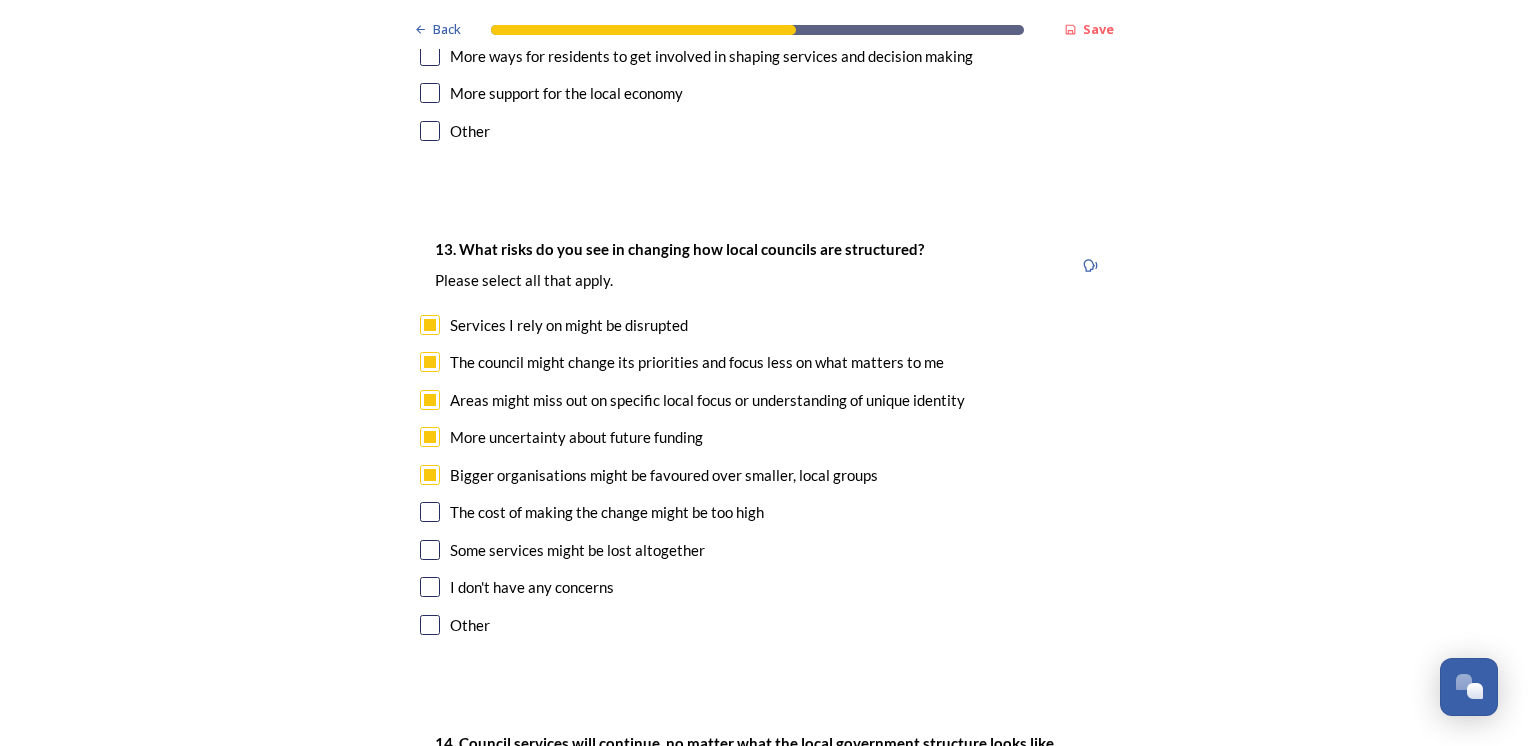 click on "The cost of making the change might be too high" at bounding box center (764, 512) 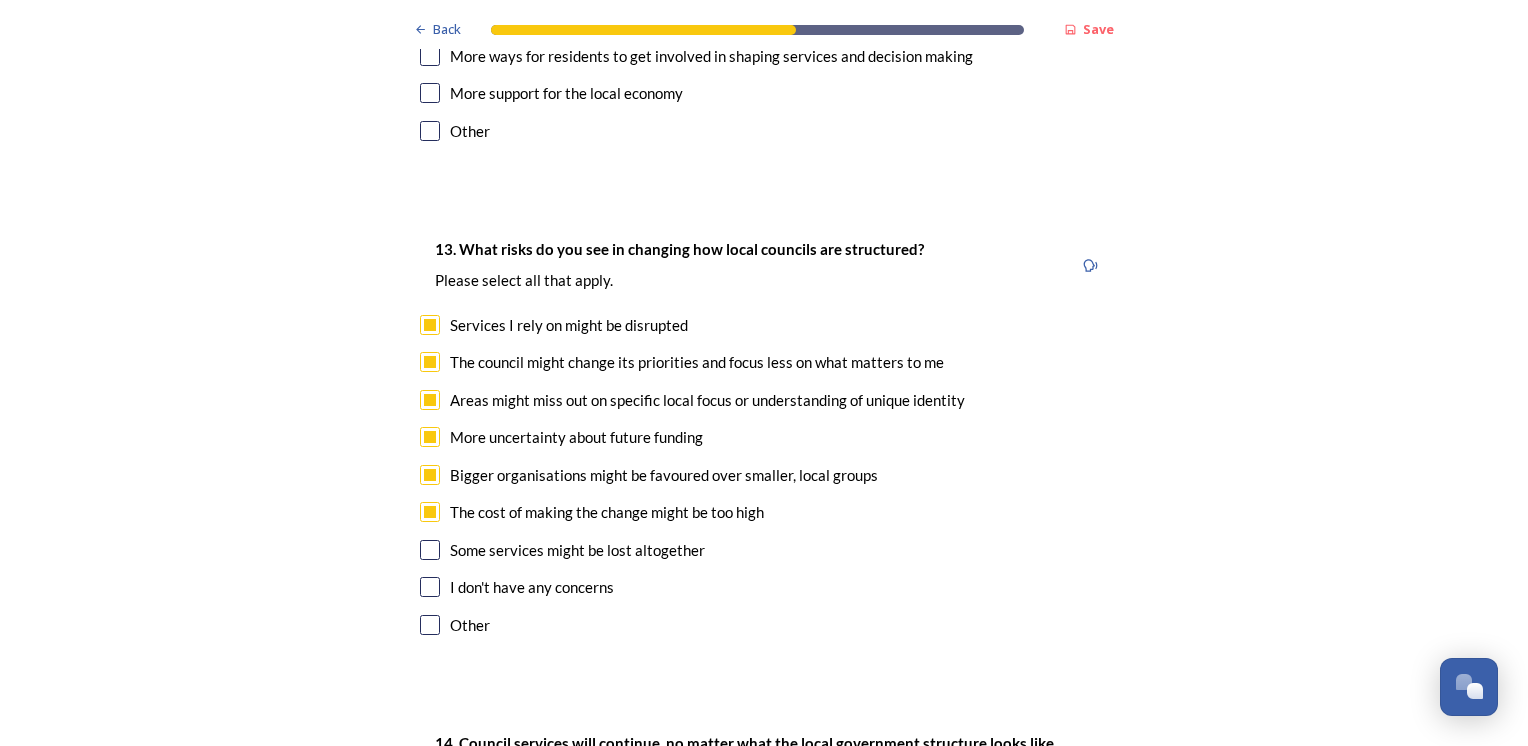 click at bounding box center [430, 550] 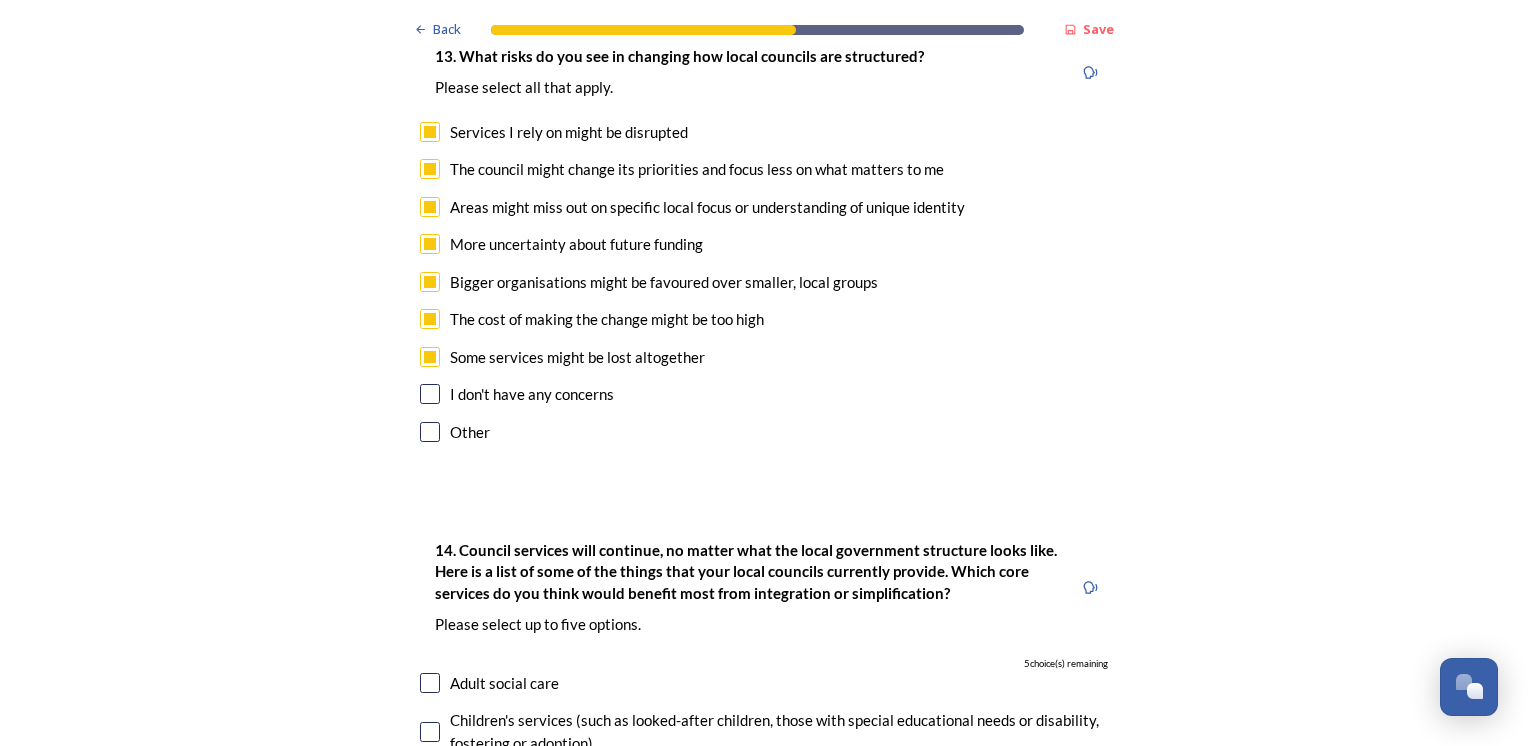 scroll, scrollTop: 4368, scrollLeft: 0, axis: vertical 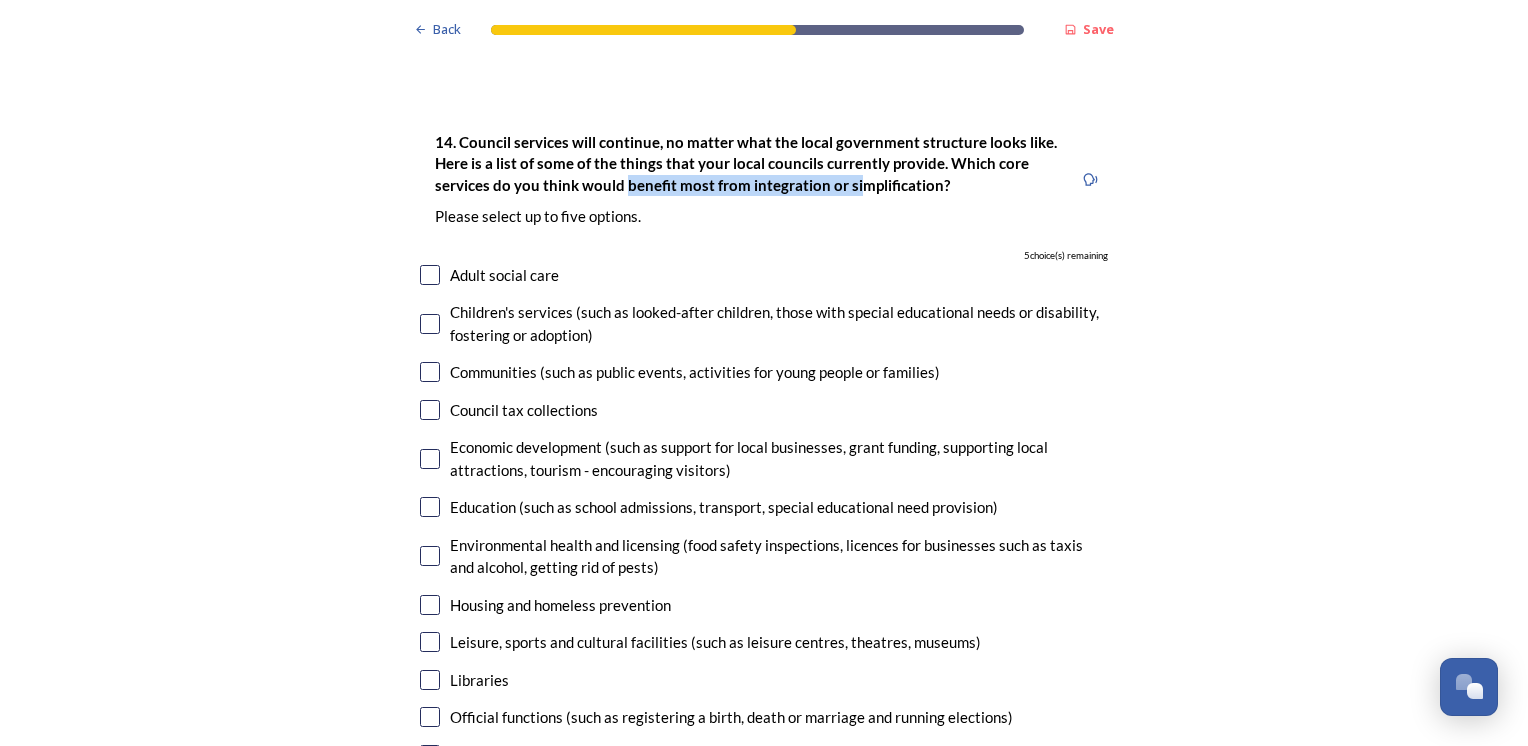 drag, startPoint x: 616, startPoint y: 186, endPoint x: 842, endPoint y: 178, distance: 226.14156 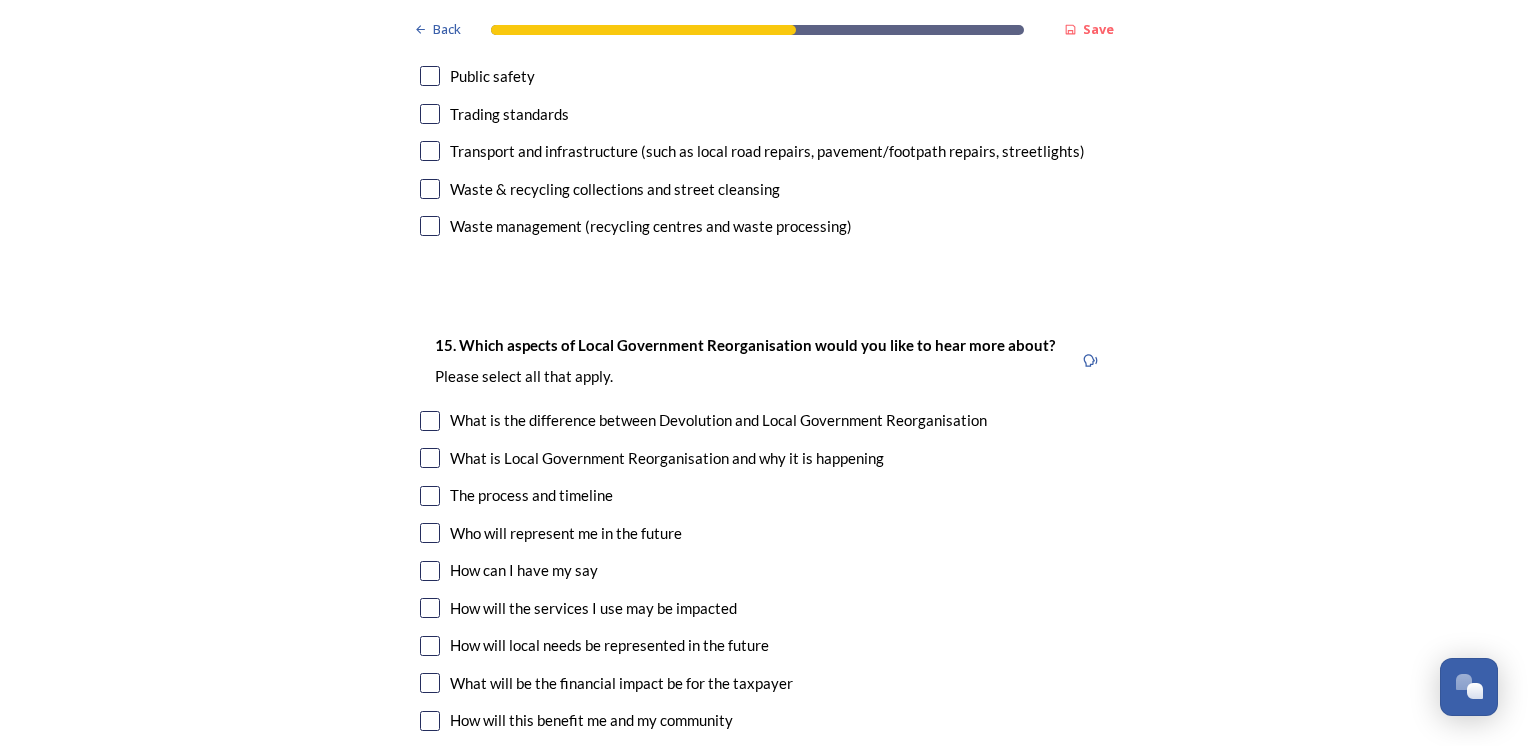scroll, scrollTop: 5303, scrollLeft: 0, axis: vertical 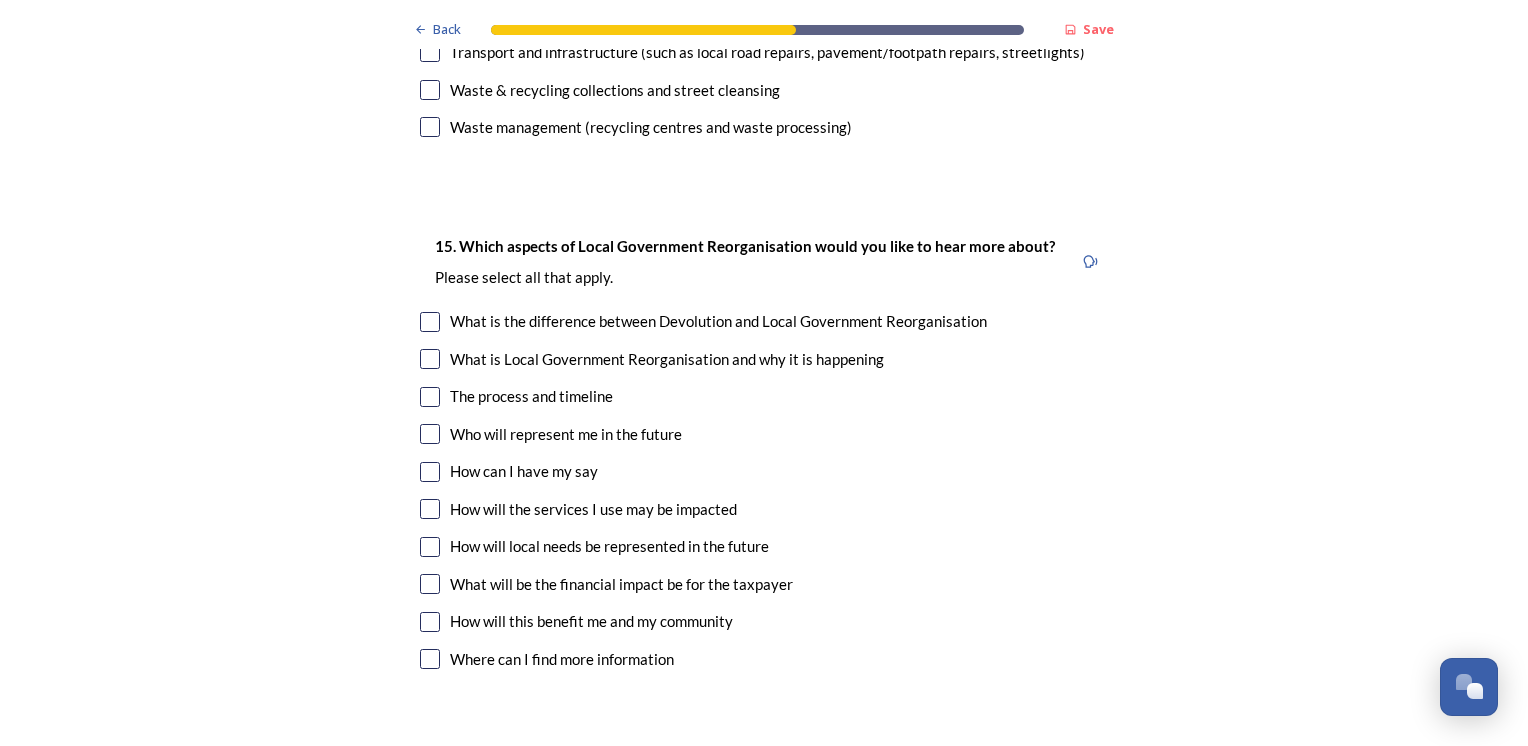 click at bounding box center (430, 322) 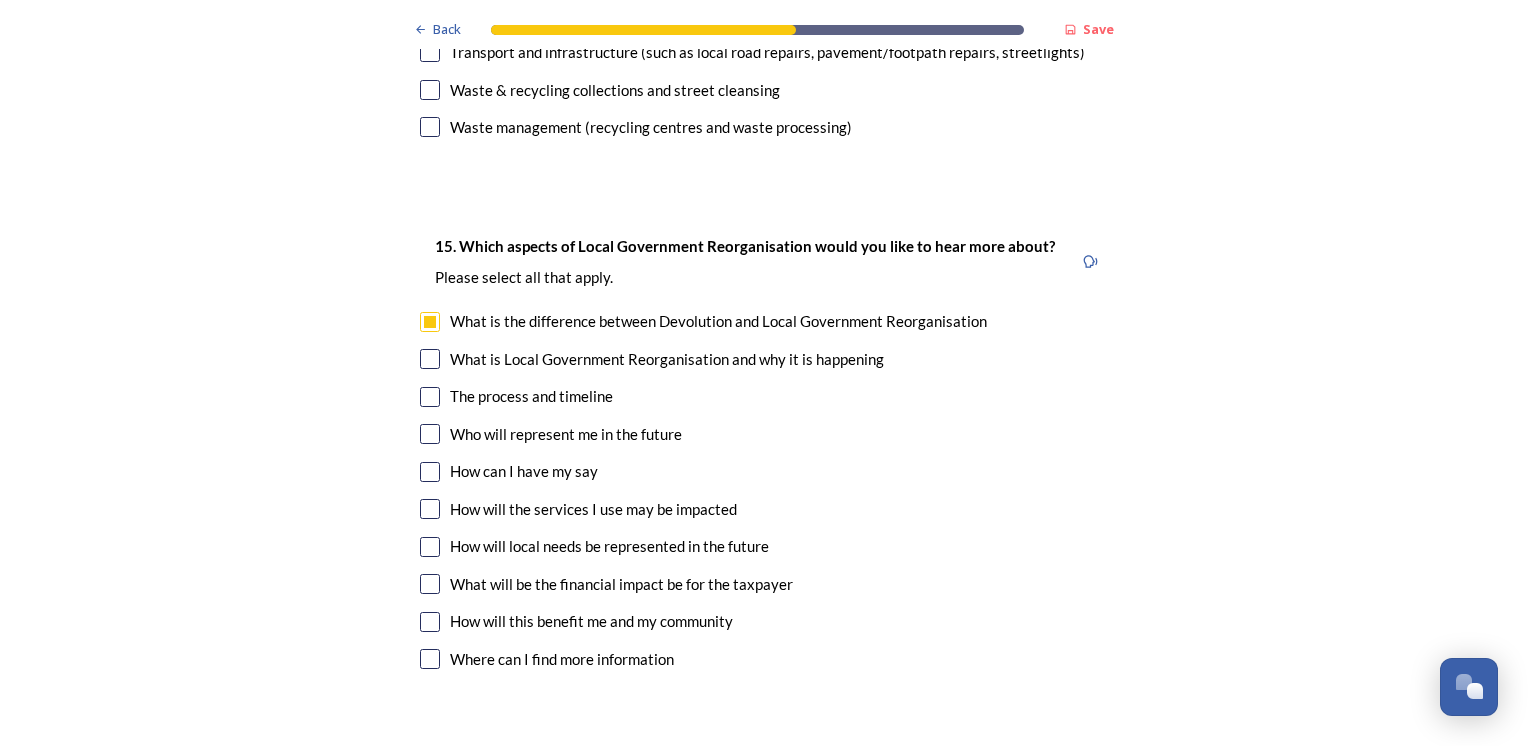 click at bounding box center [430, 359] 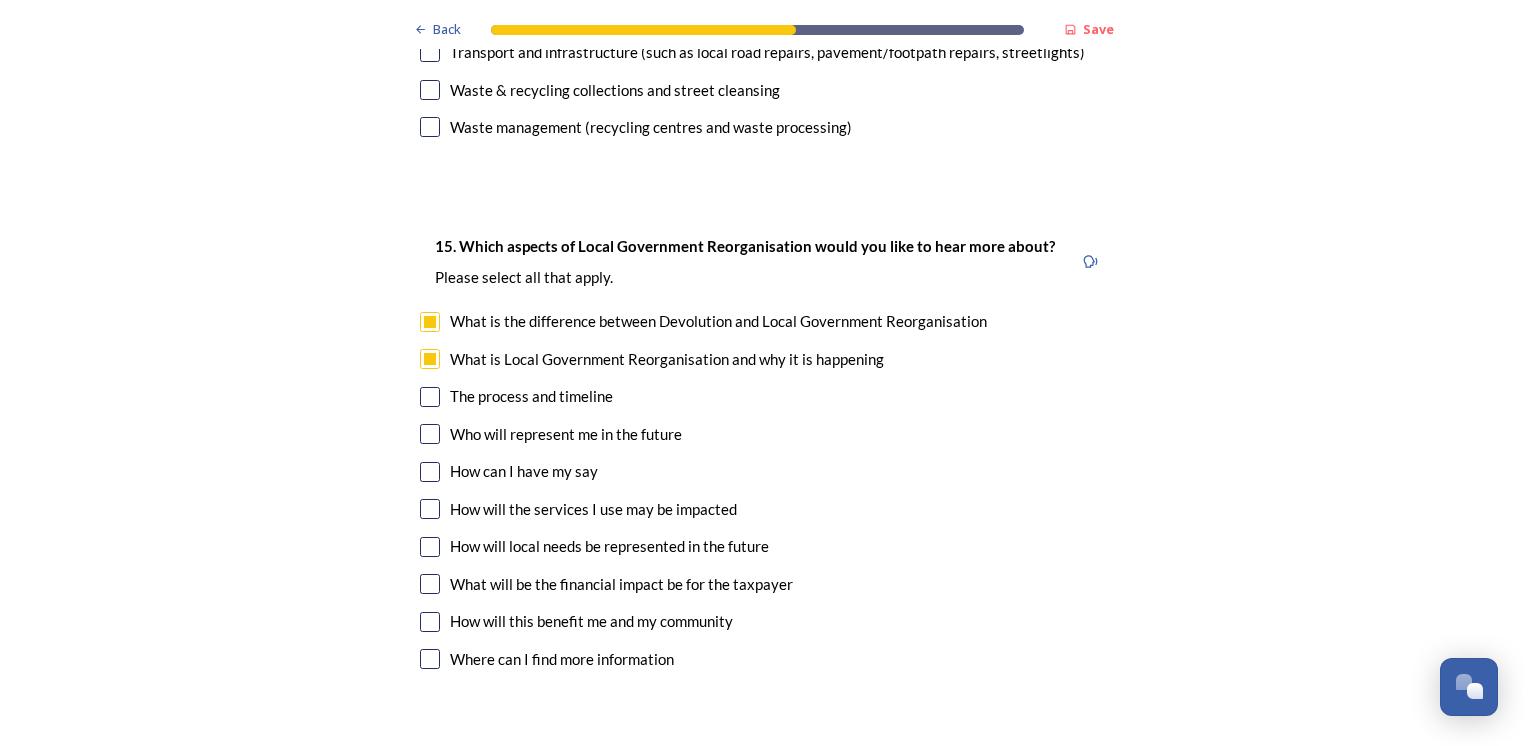 click at bounding box center (430, 397) 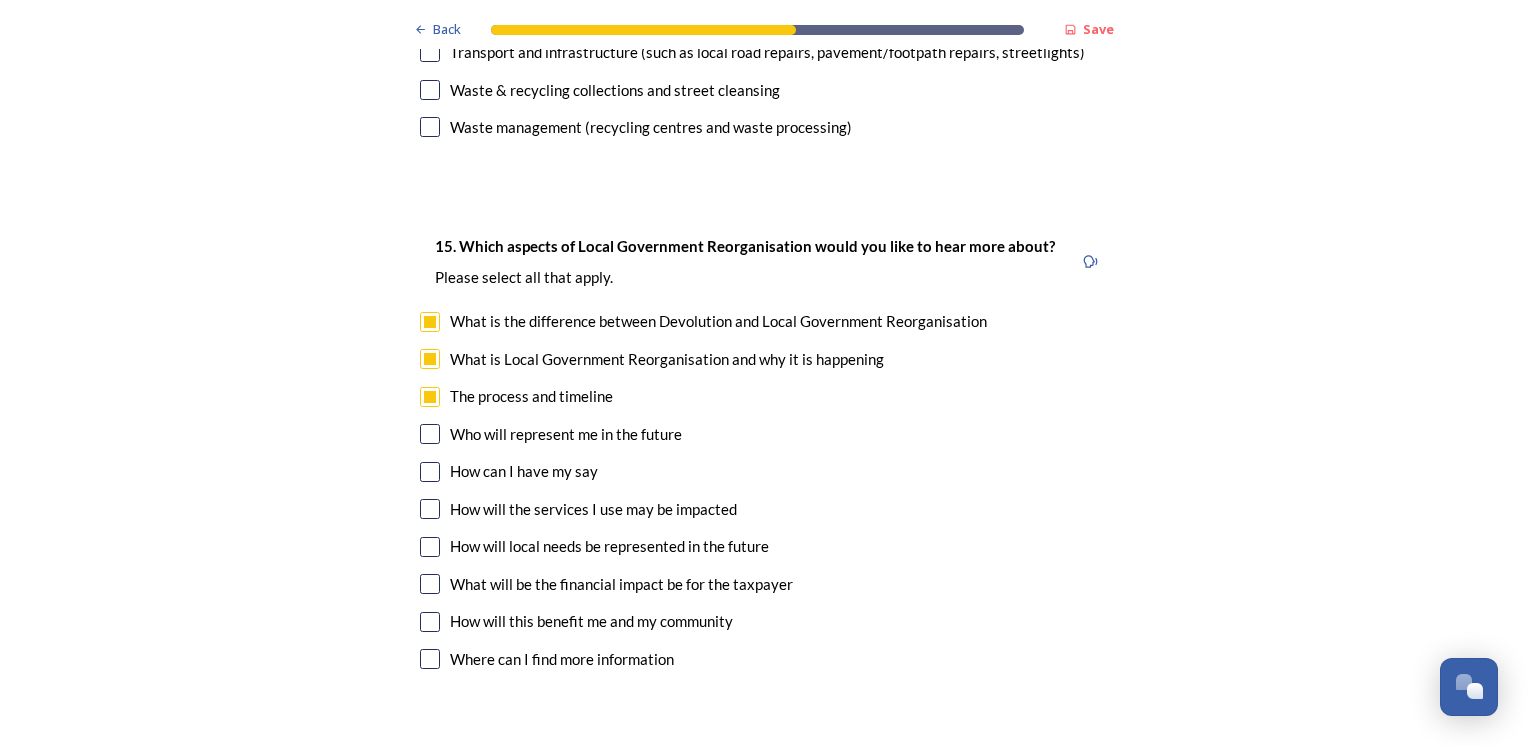 click at bounding box center (430, 434) 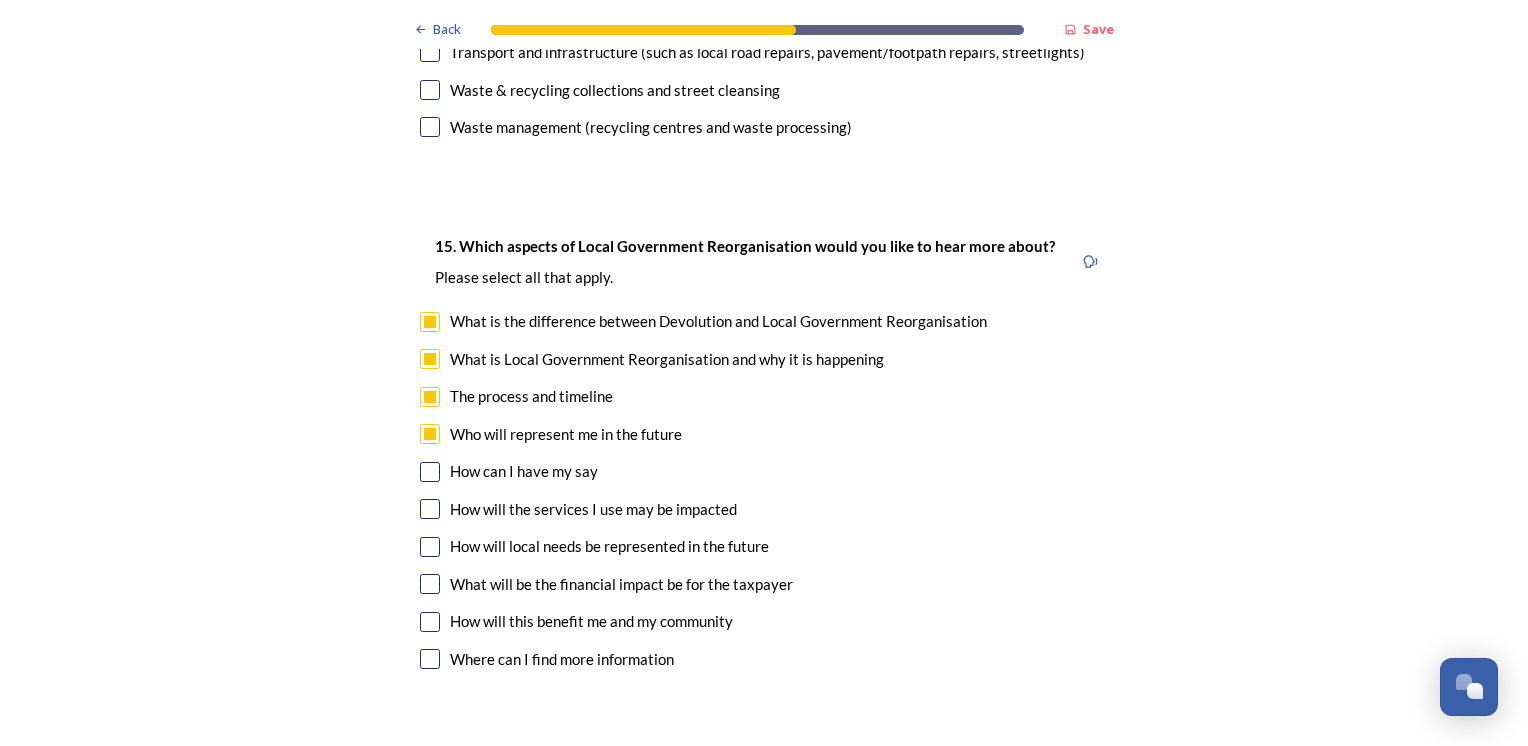 click on "How can I have my say" at bounding box center (764, 471) 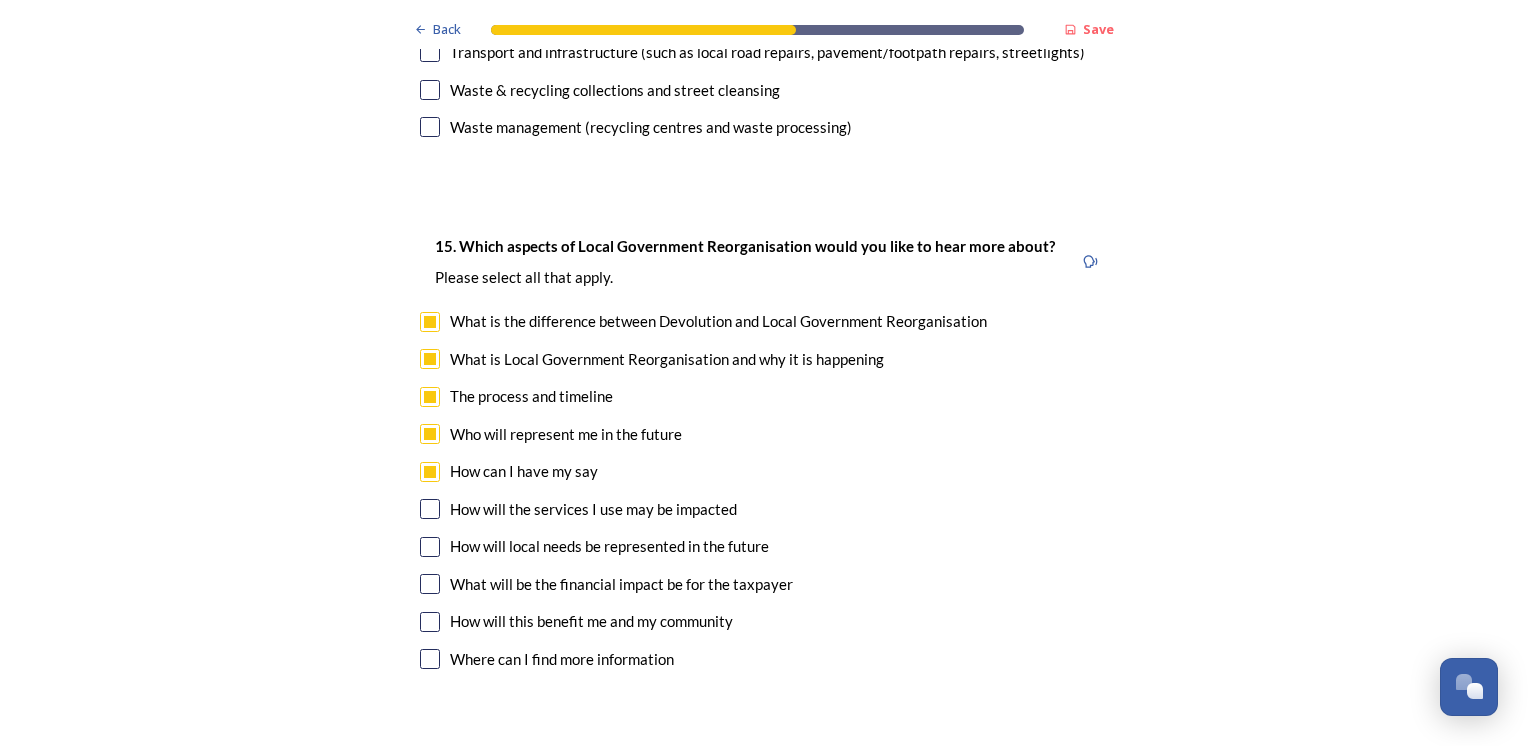 click at bounding box center (430, 509) 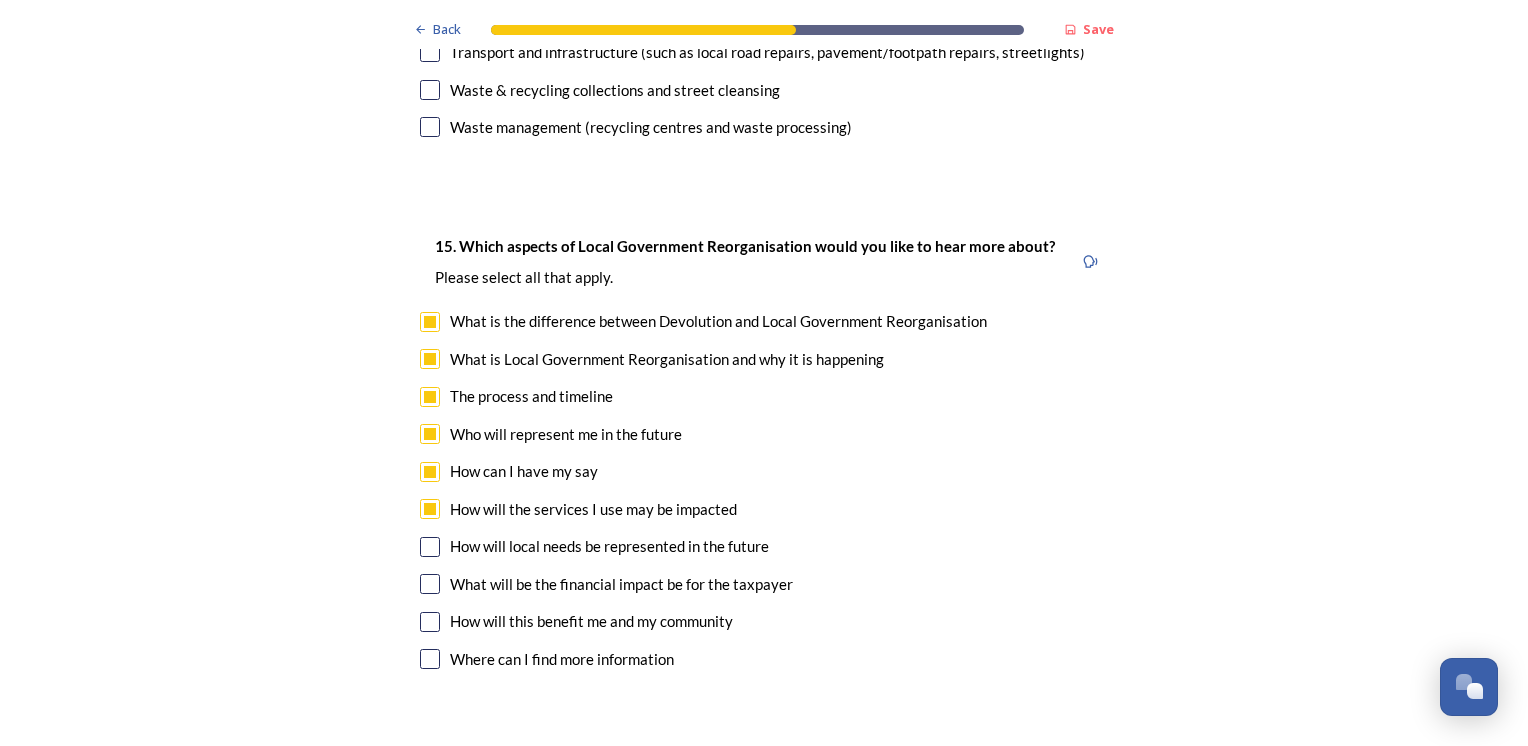 click at bounding box center [430, 547] 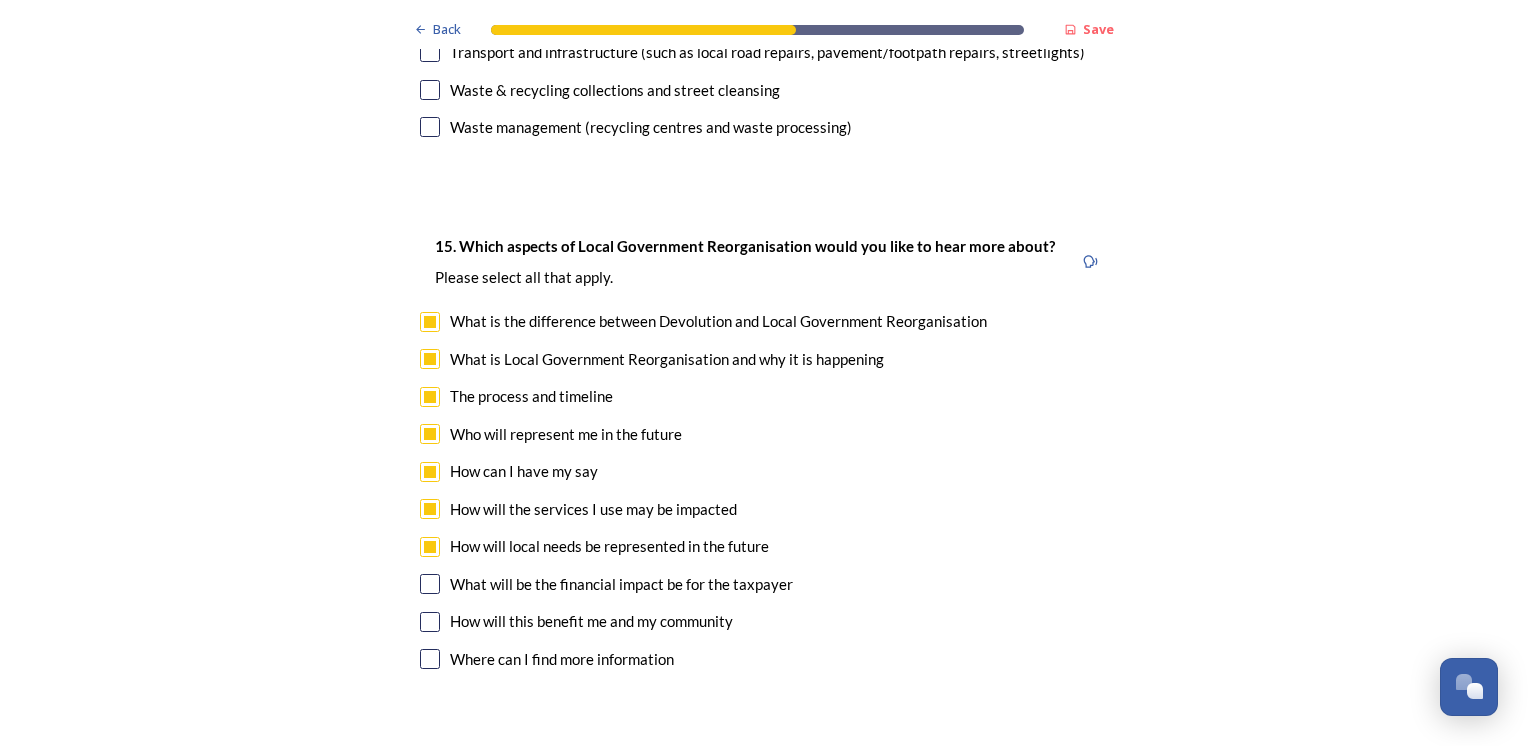 click at bounding box center [430, 584] 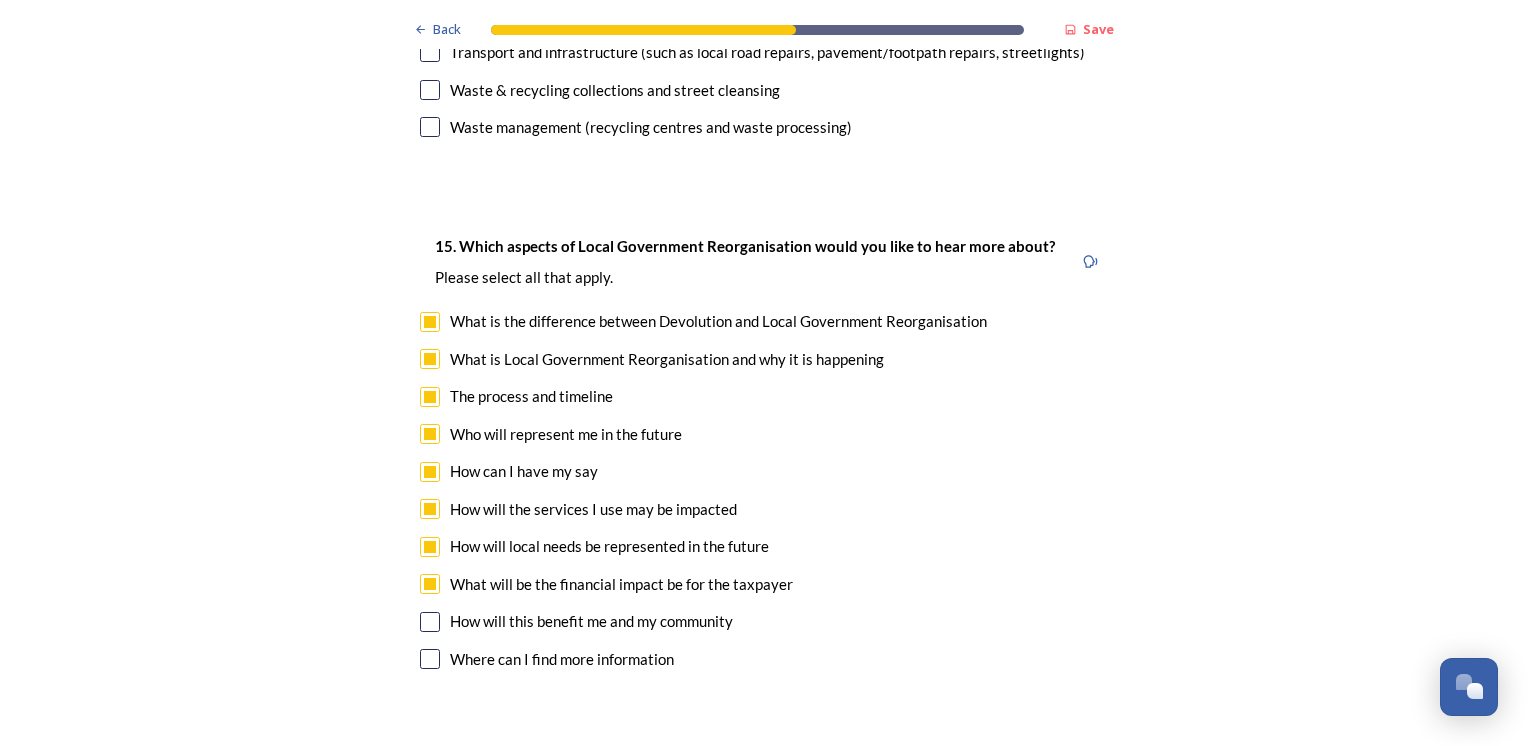 click at bounding box center (430, 622) 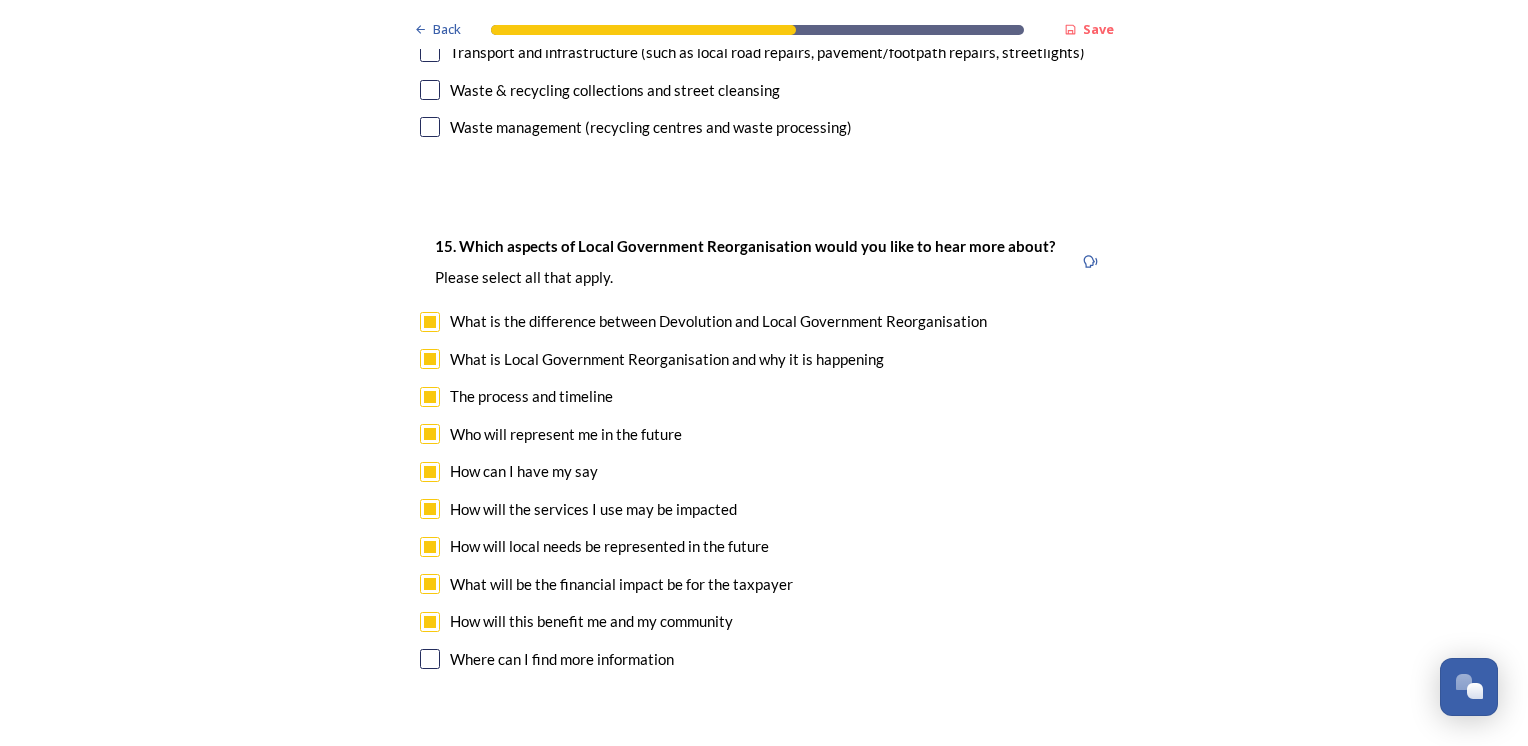 click at bounding box center (430, 659) 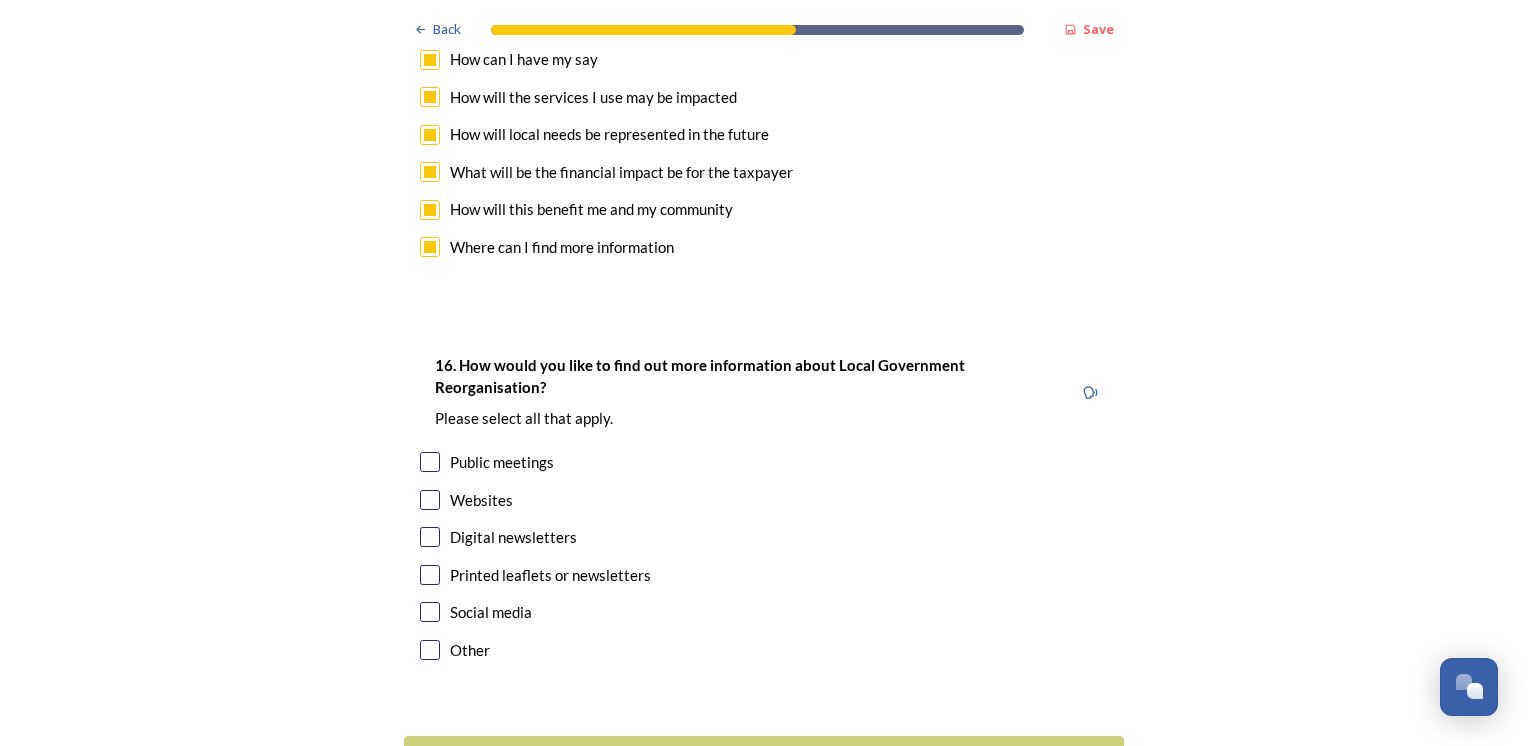 scroll, scrollTop: 5745, scrollLeft: 0, axis: vertical 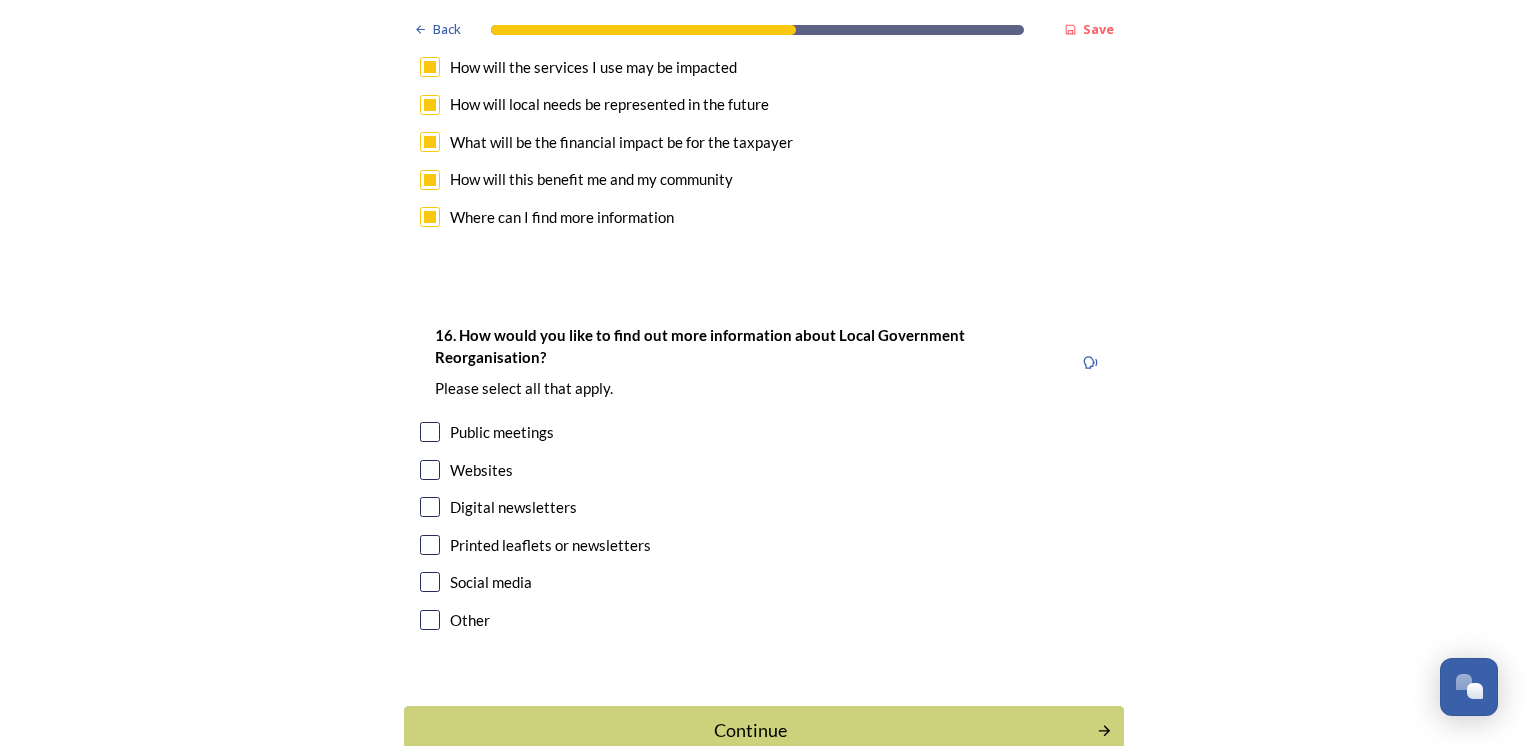 click at bounding box center (430, 545) 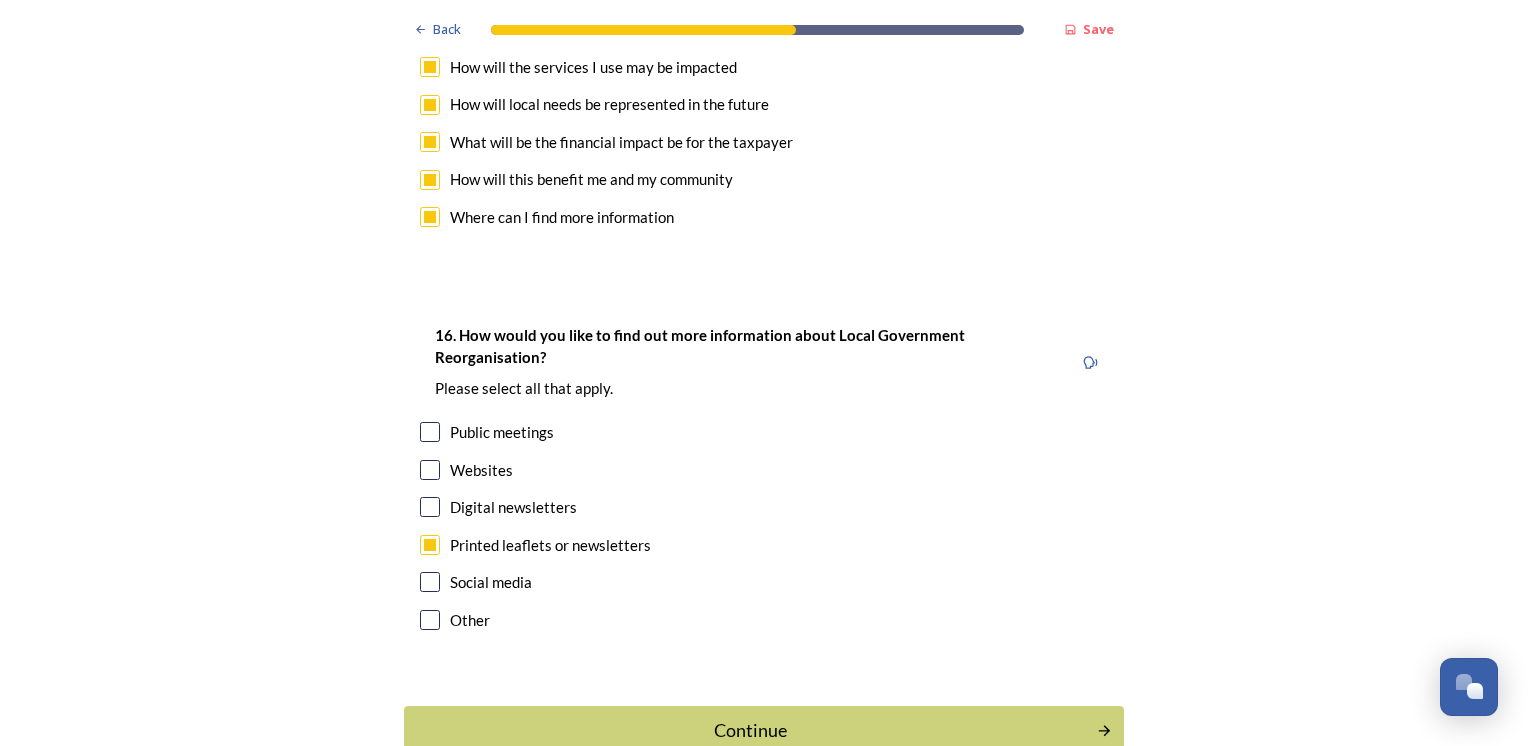 scroll, scrollTop: 5869, scrollLeft: 0, axis: vertical 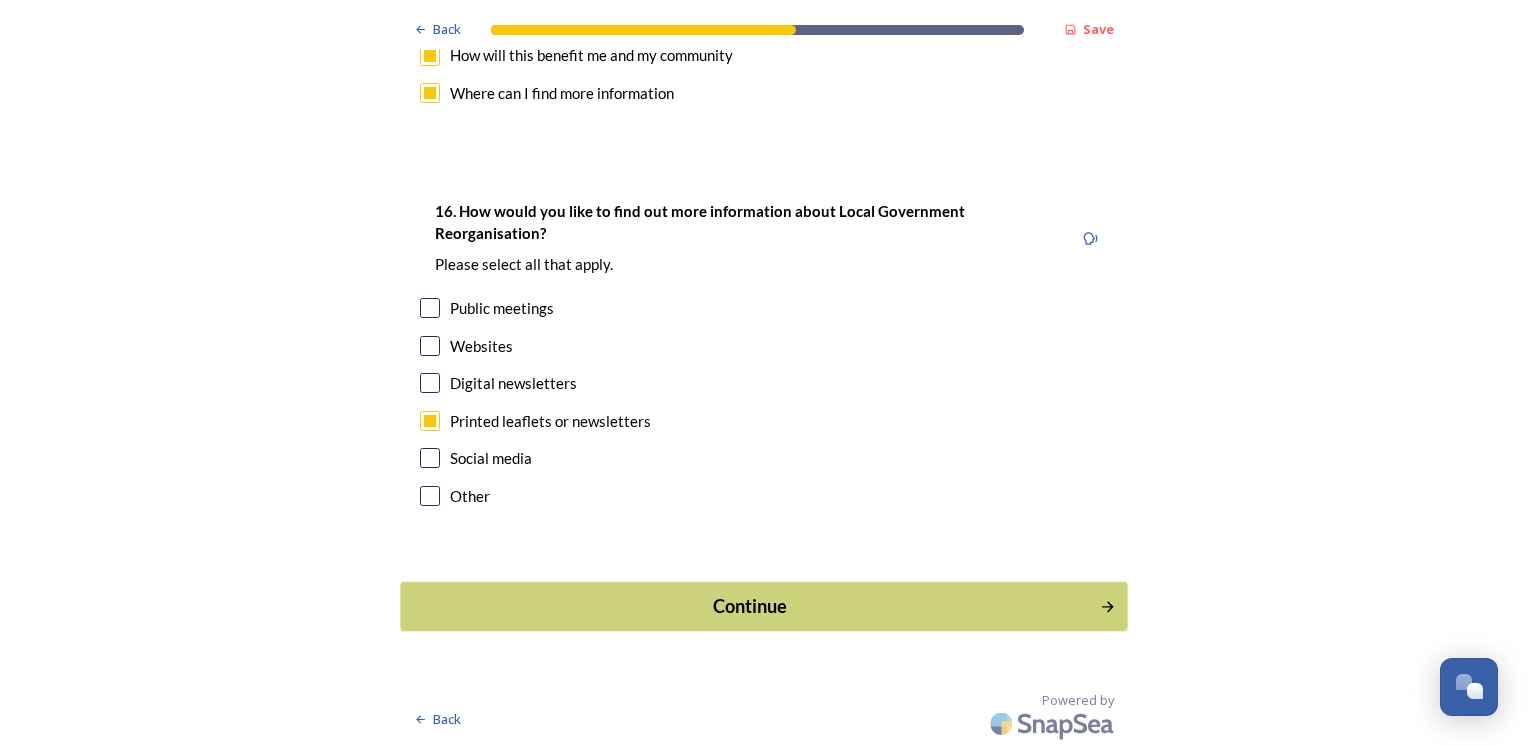 click on "Continue" at bounding box center (750, 606) 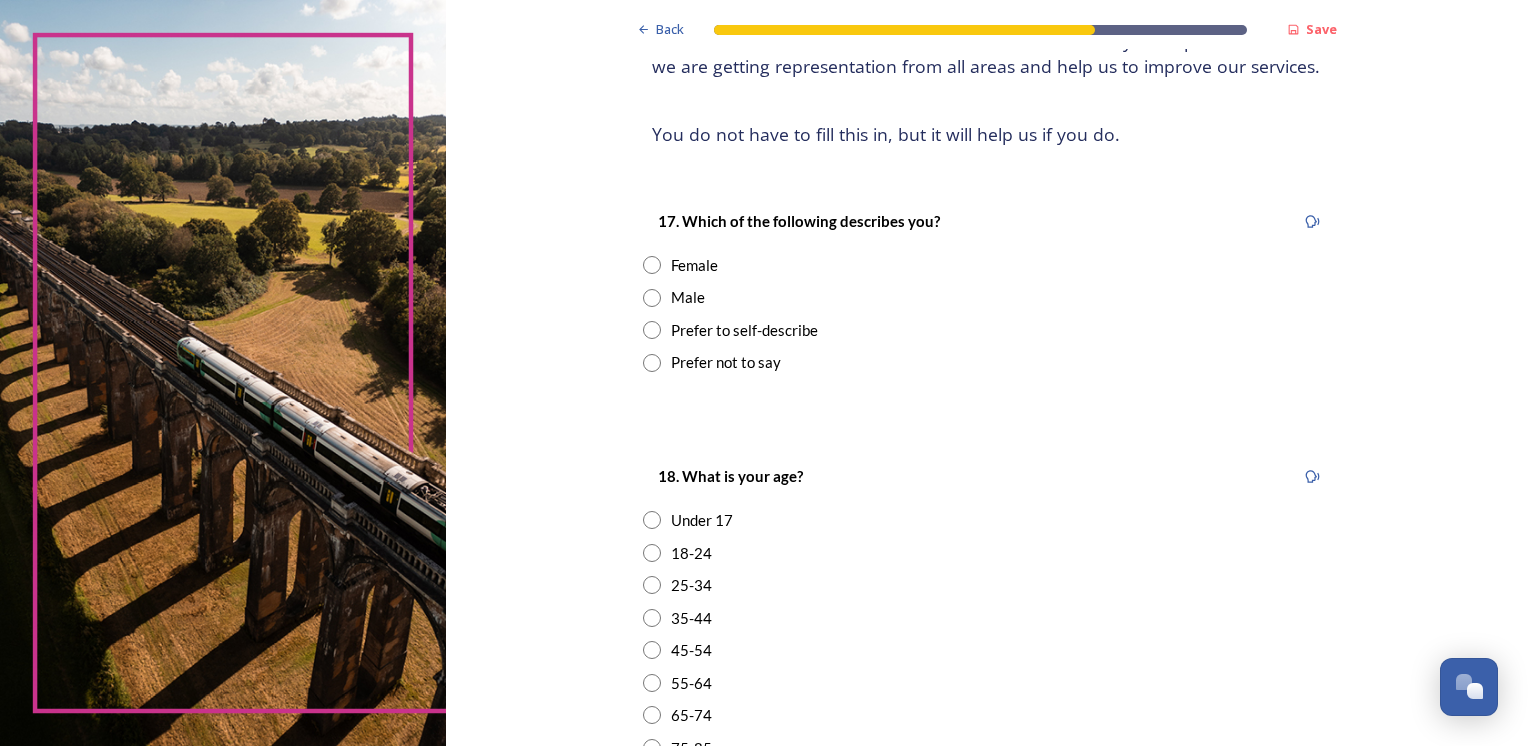 scroll, scrollTop: 238, scrollLeft: 0, axis: vertical 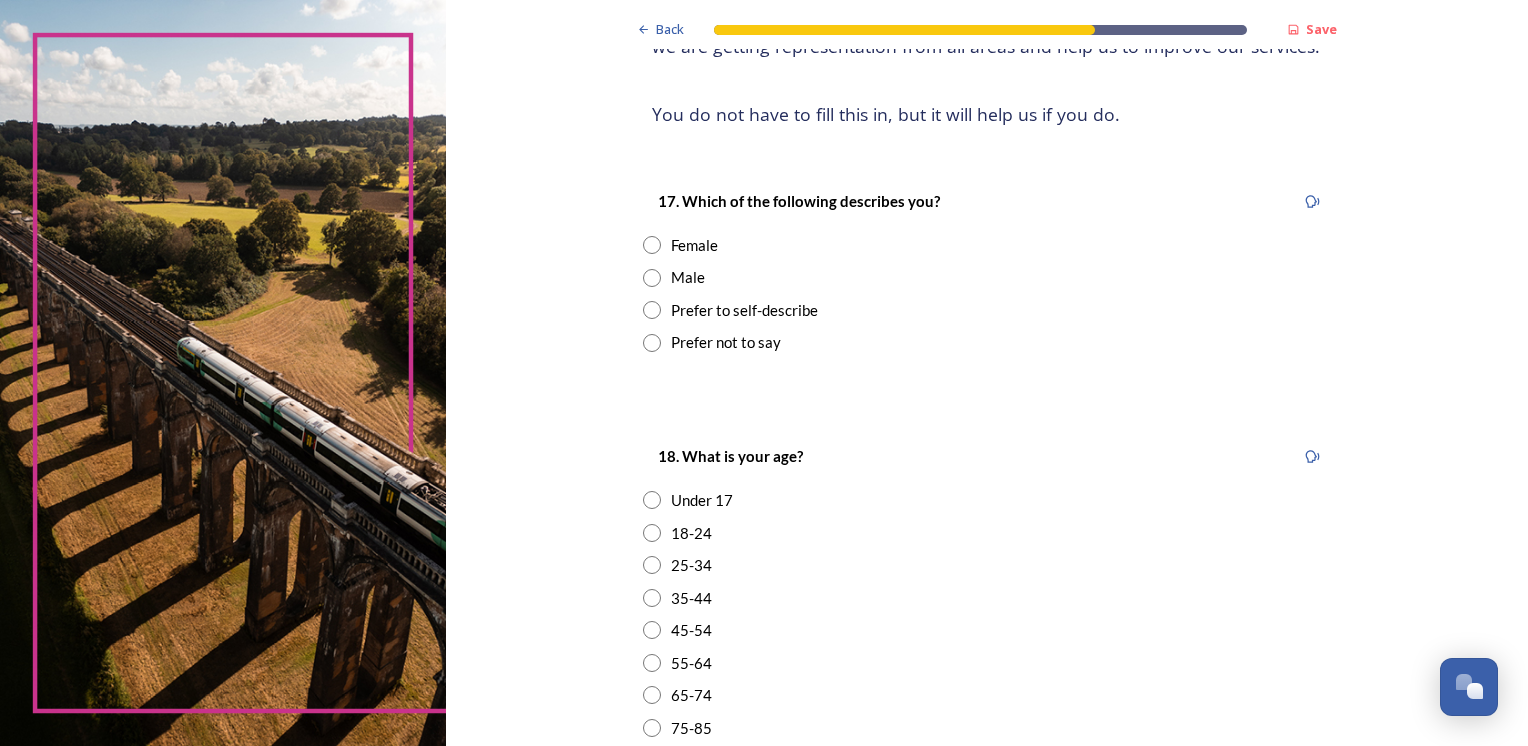 click on "Female" at bounding box center (694, 245) 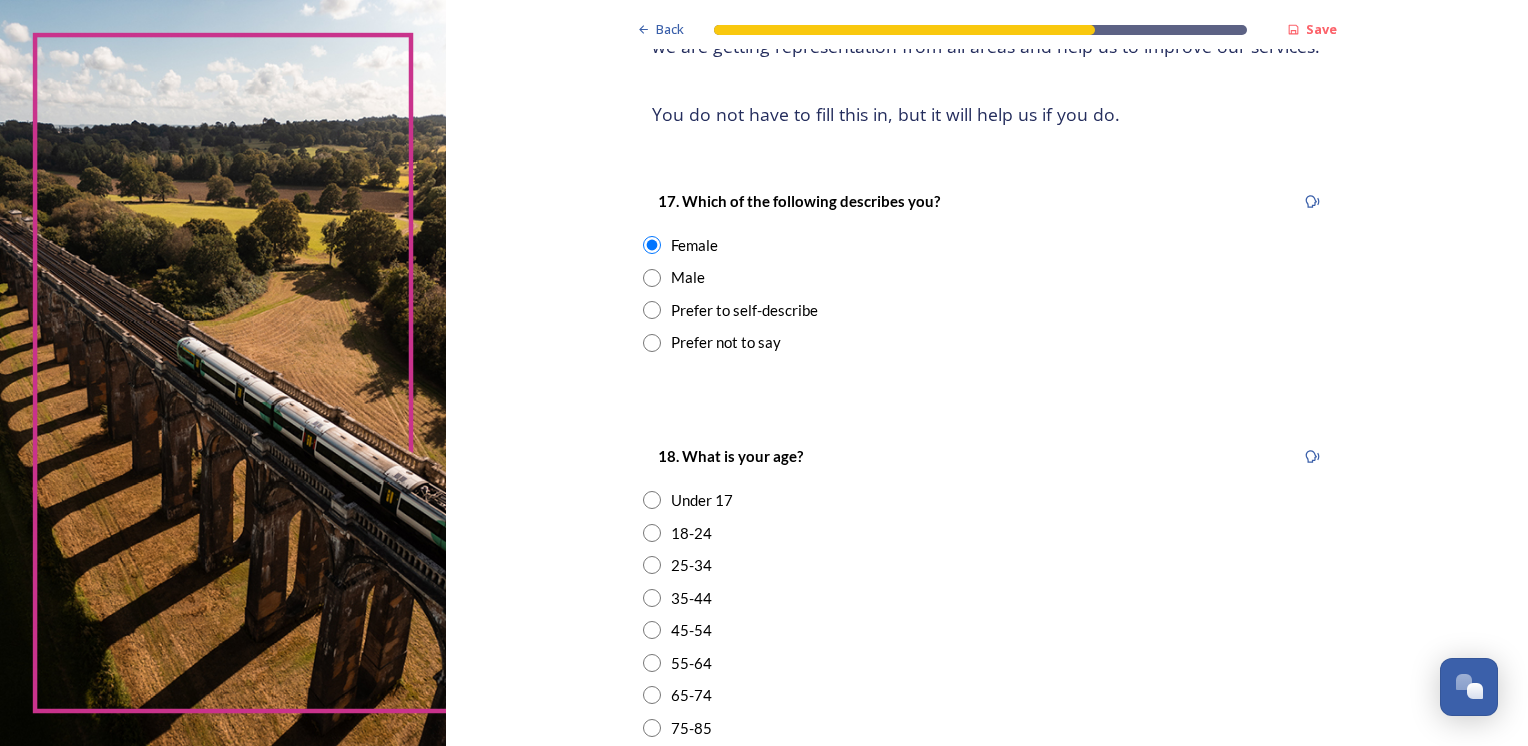 click at bounding box center [652, 695] 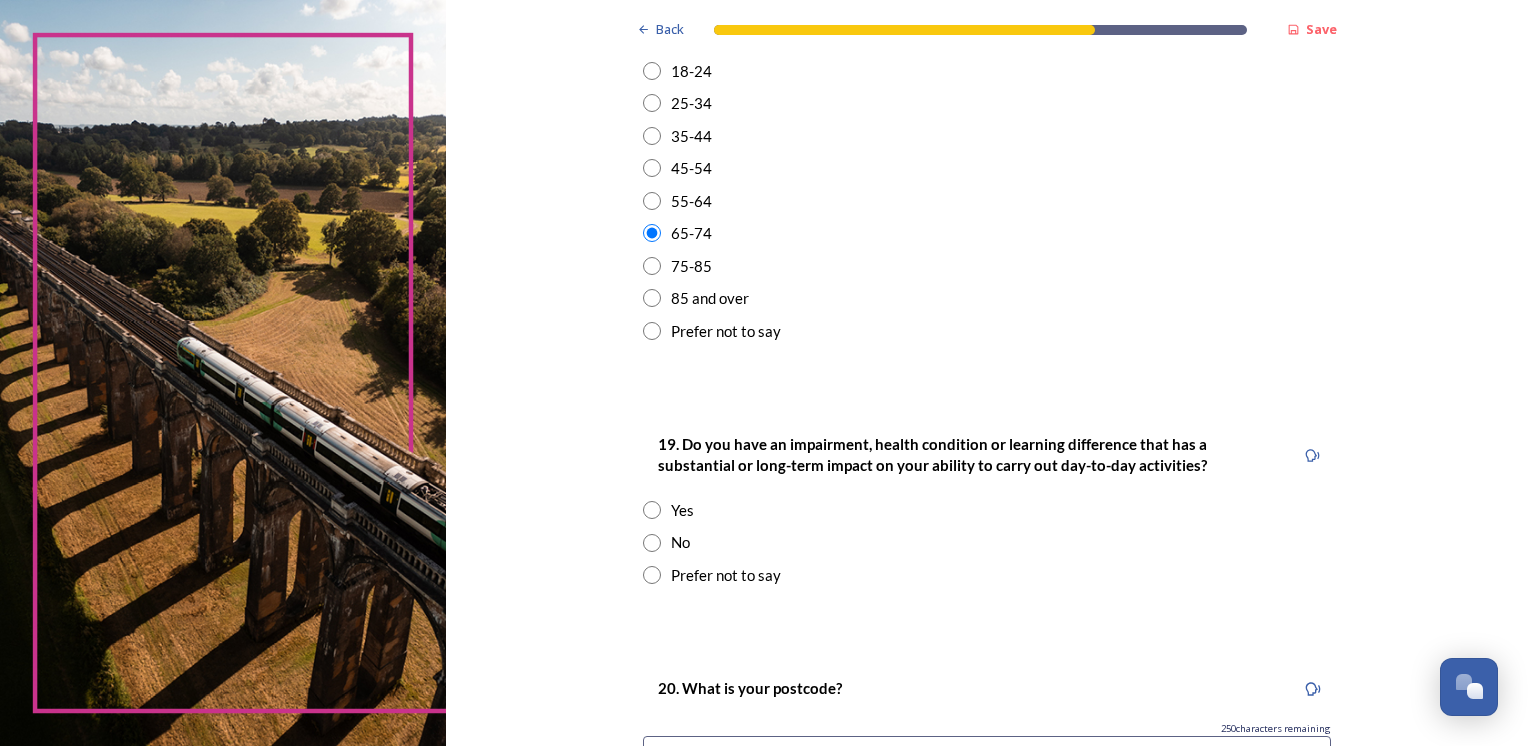 scroll, scrollTop: 712, scrollLeft: 0, axis: vertical 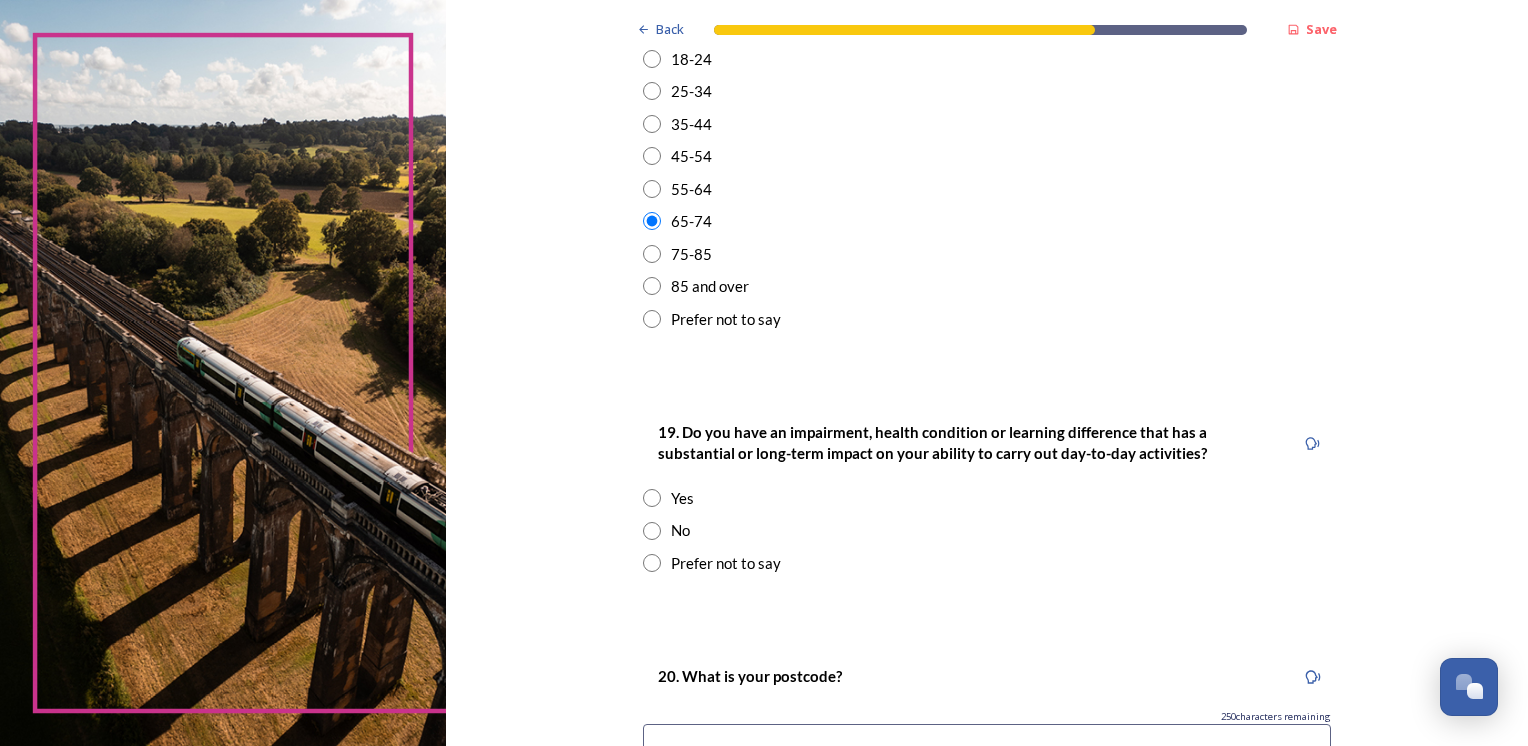 click at bounding box center (652, 531) 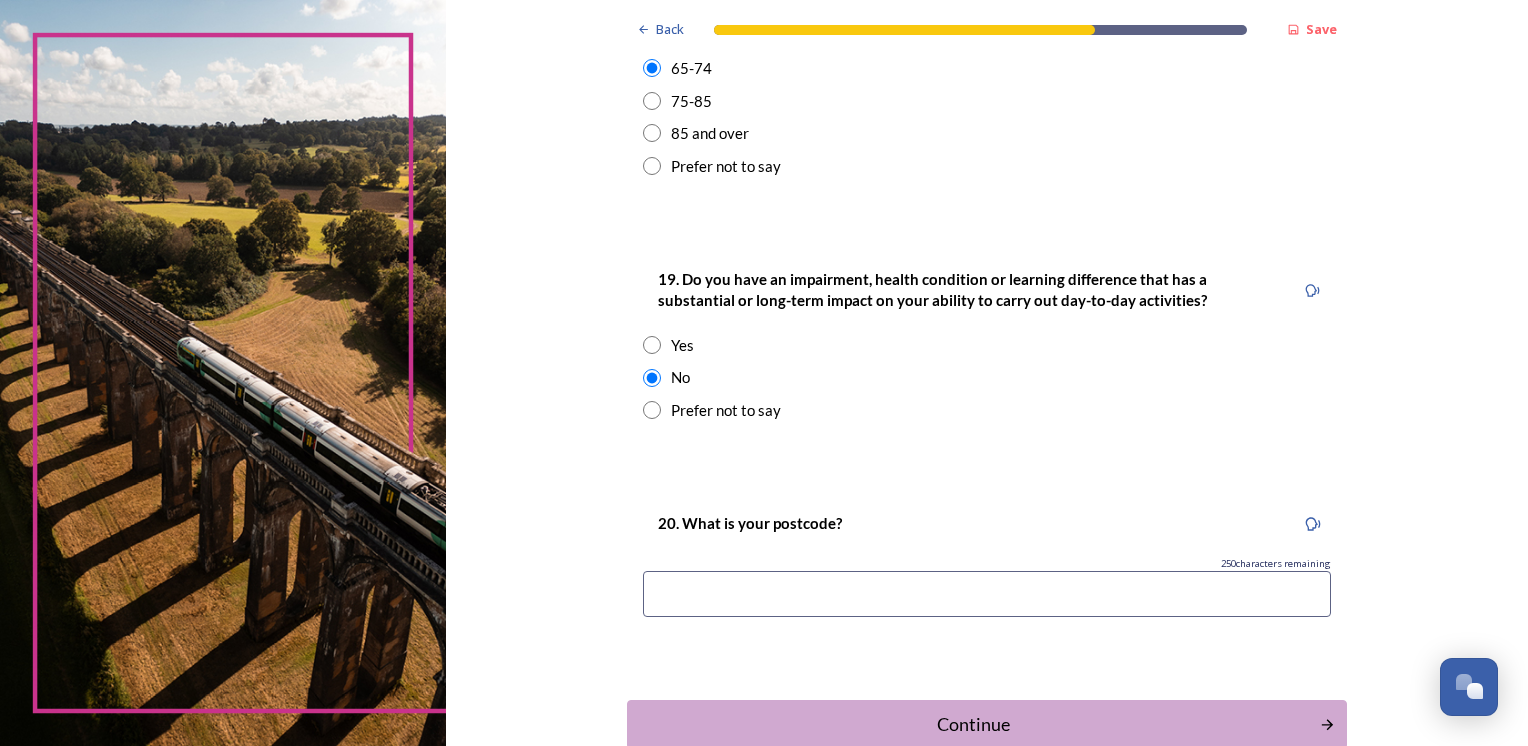 scroll, scrollTop: 869, scrollLeft: 0, axis: vertical 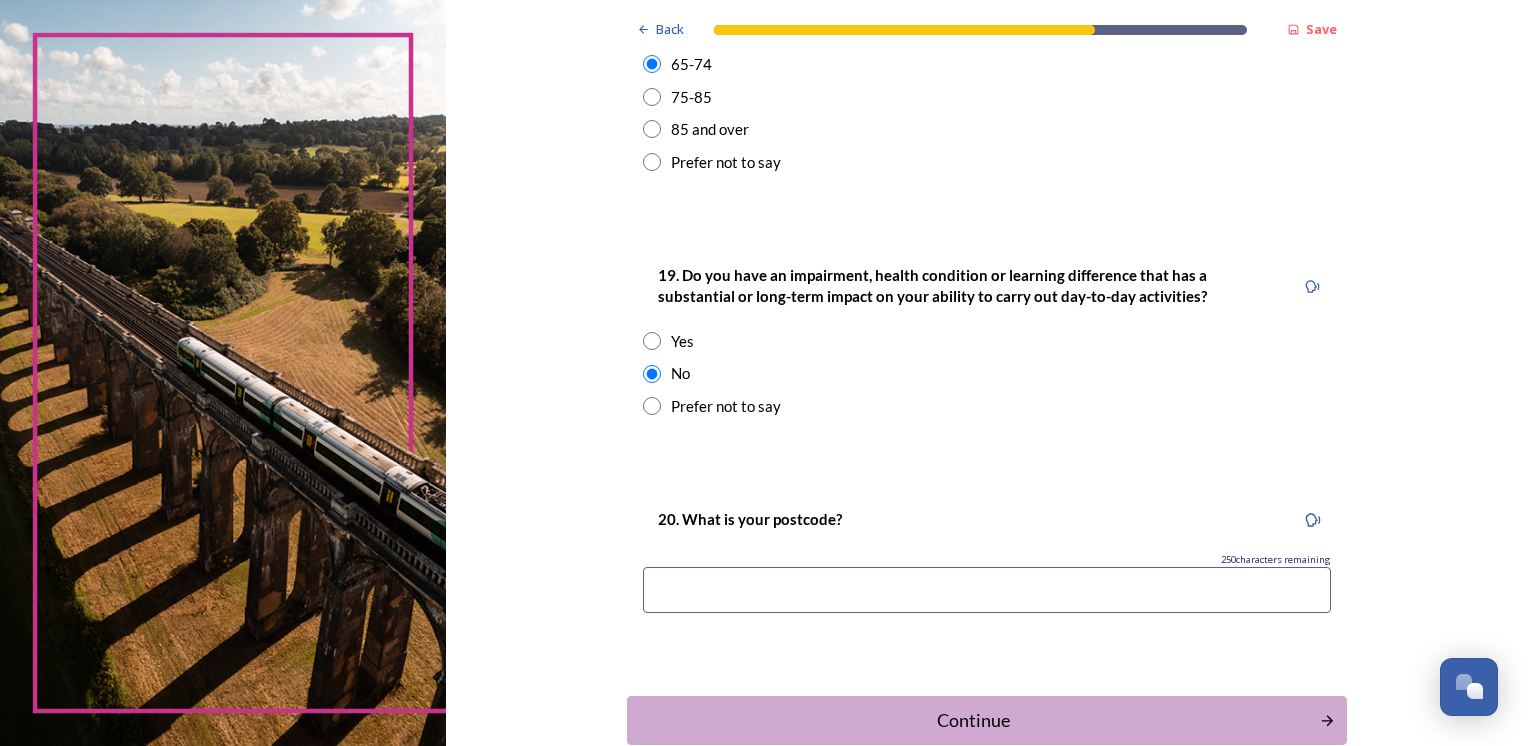 click at bounding box center (987, 590) 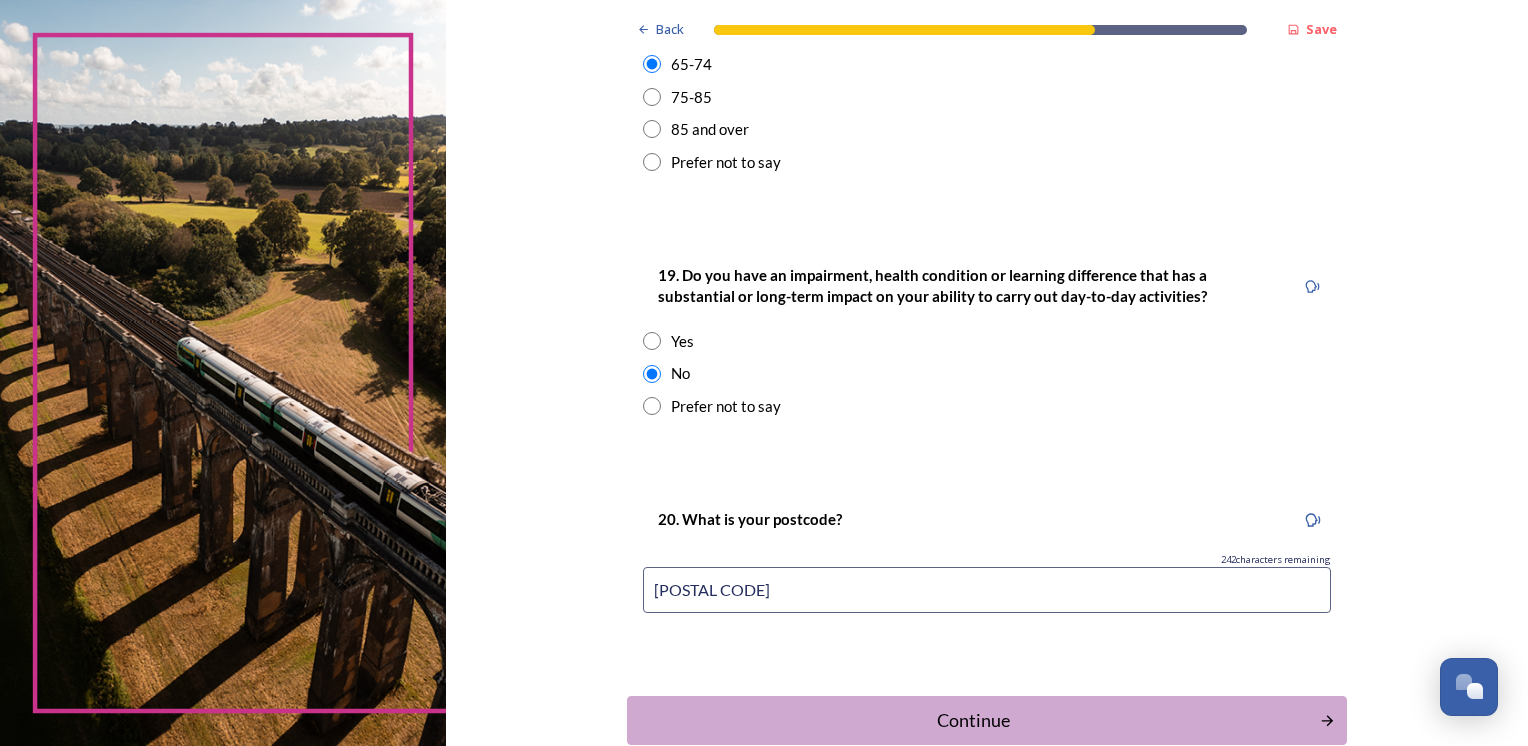 scroll, scrollTop: 983, scrollLeft: 0, axis: vertical 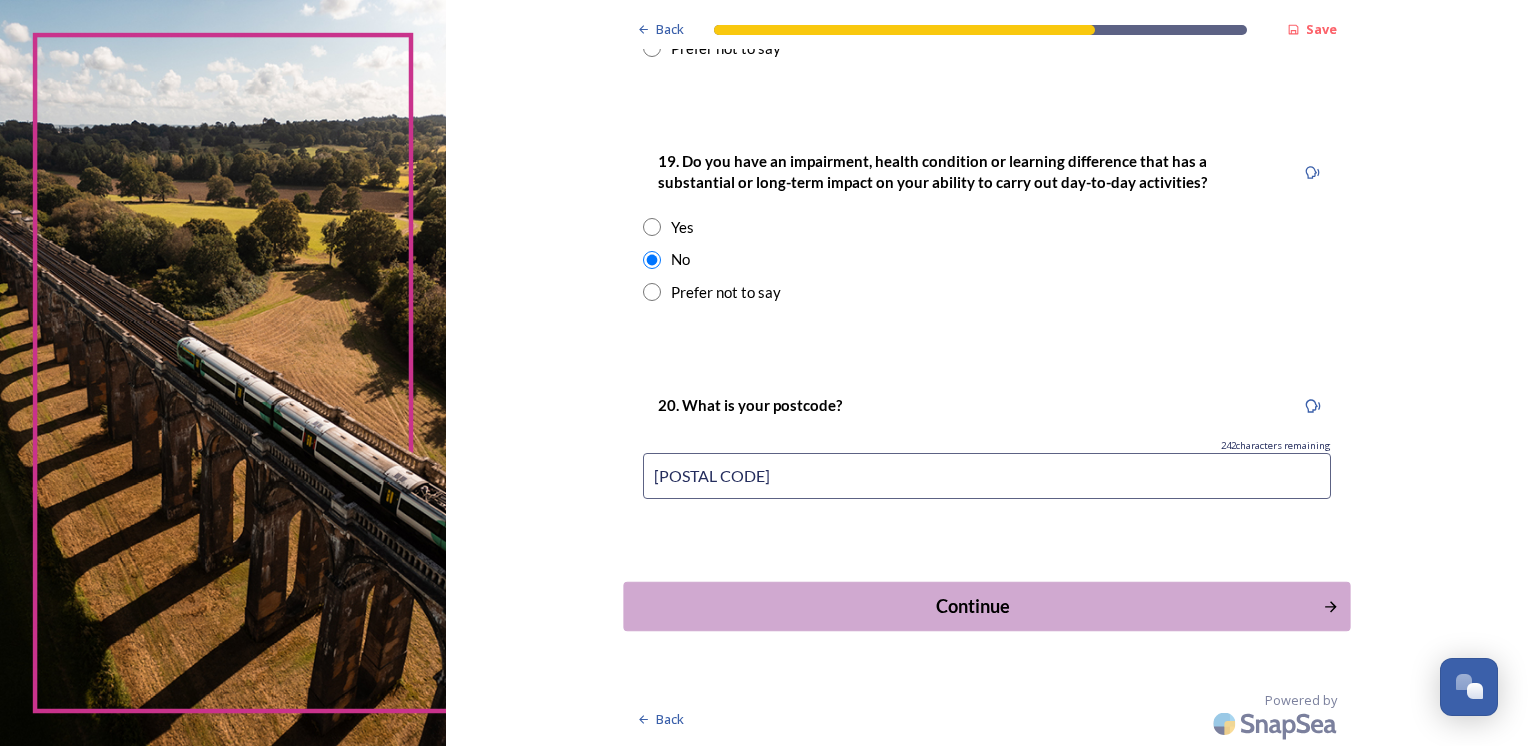 type on "[POSTAL CODE]" 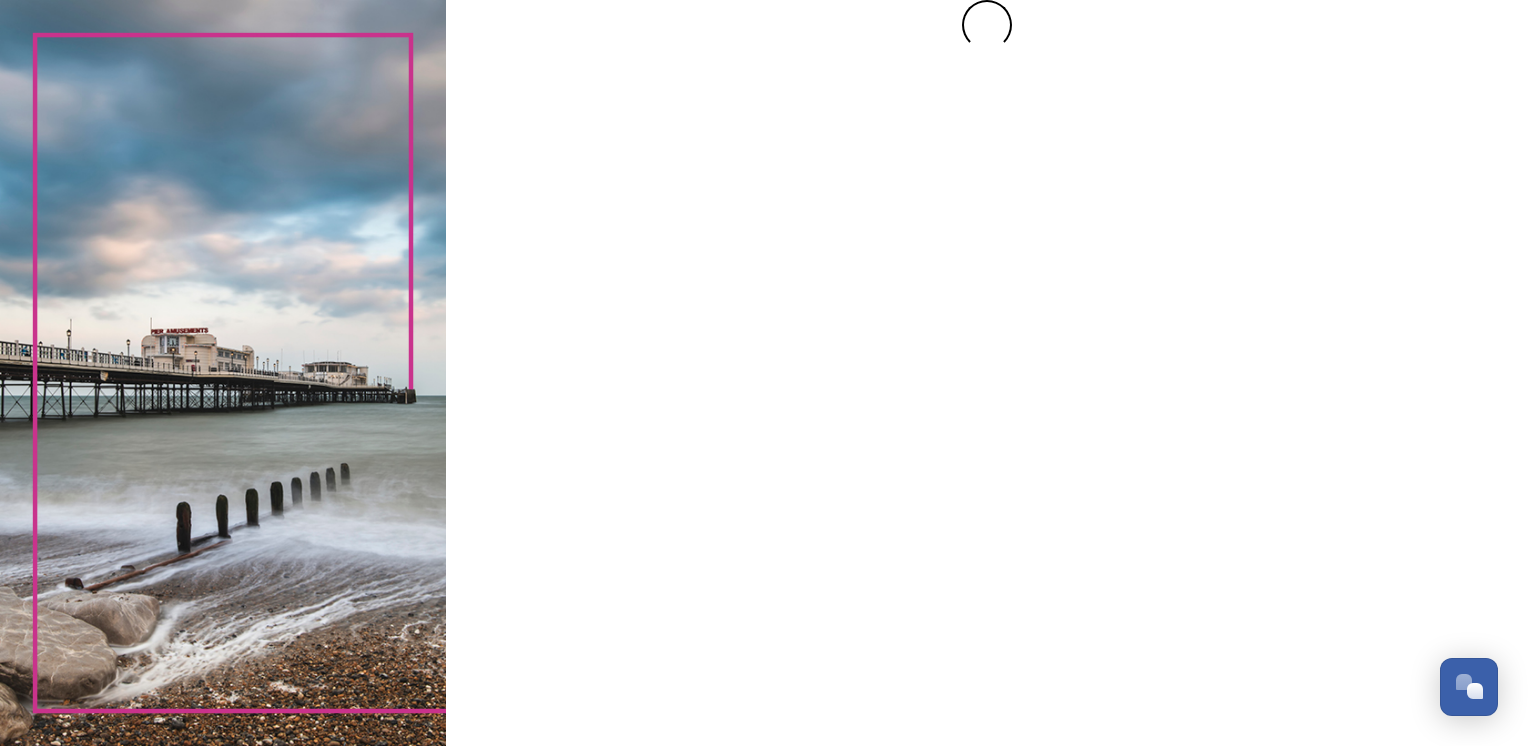 scroll, scrollTop: 0, scrollLeft: 0, axis: both 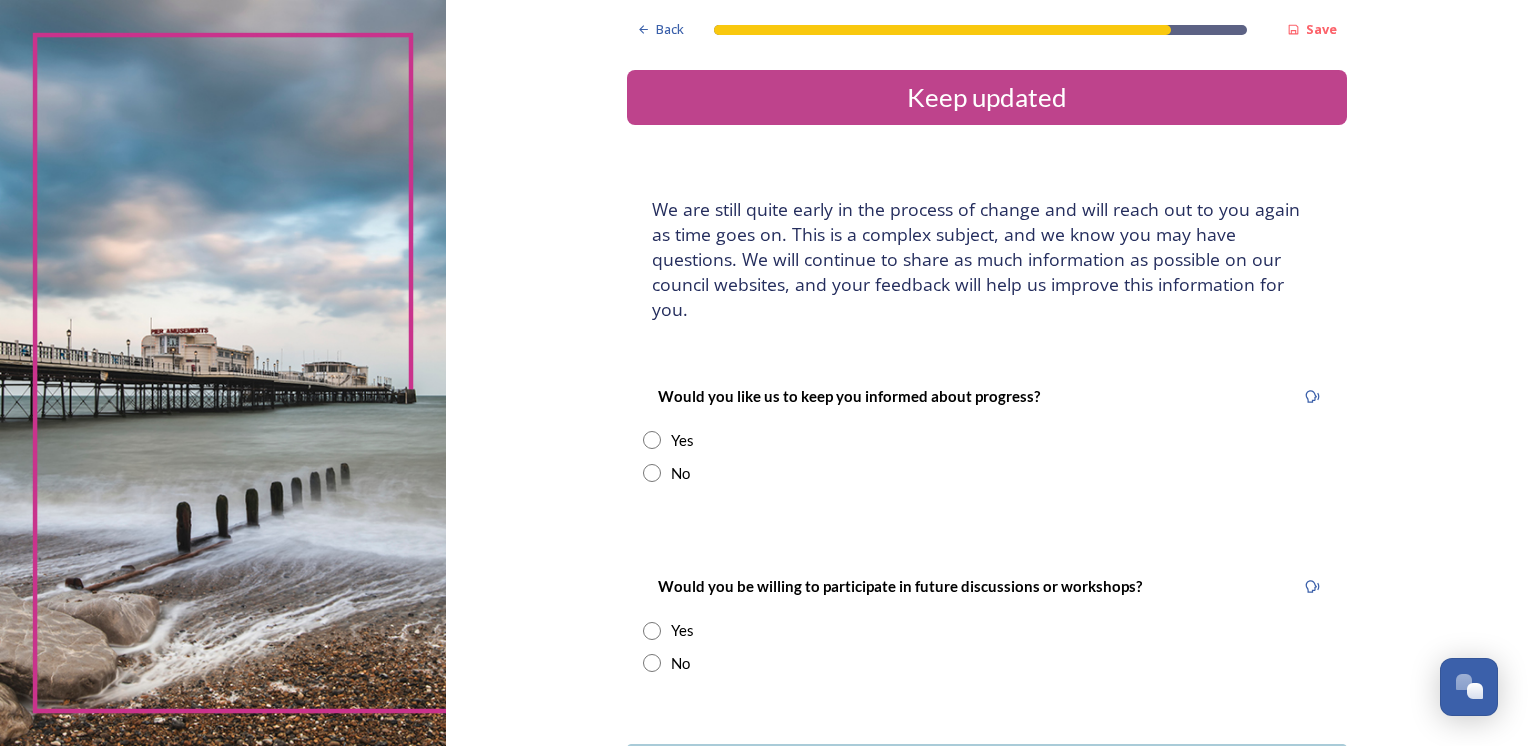 click at bounding box center [652, 440] 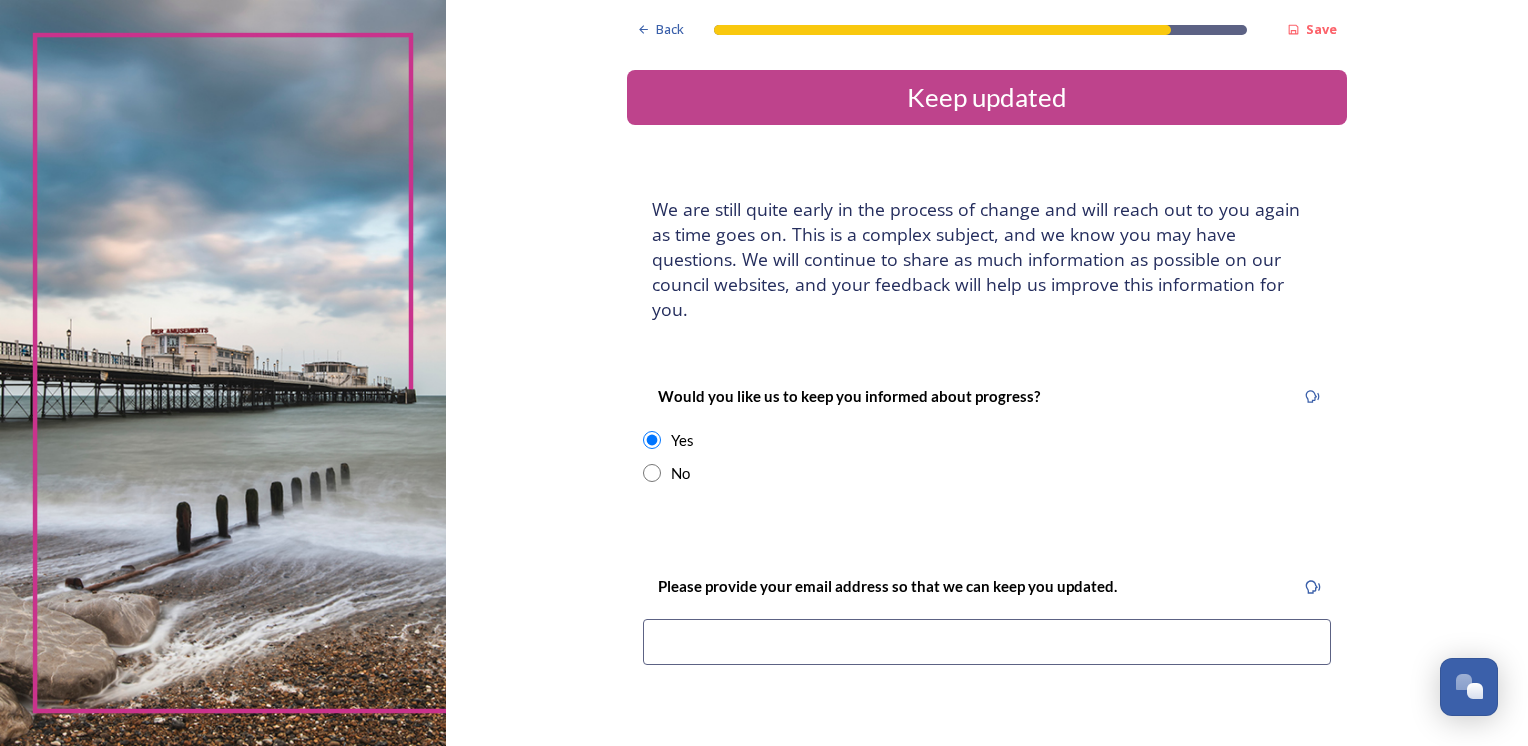 click at bounding box center (987, 642) 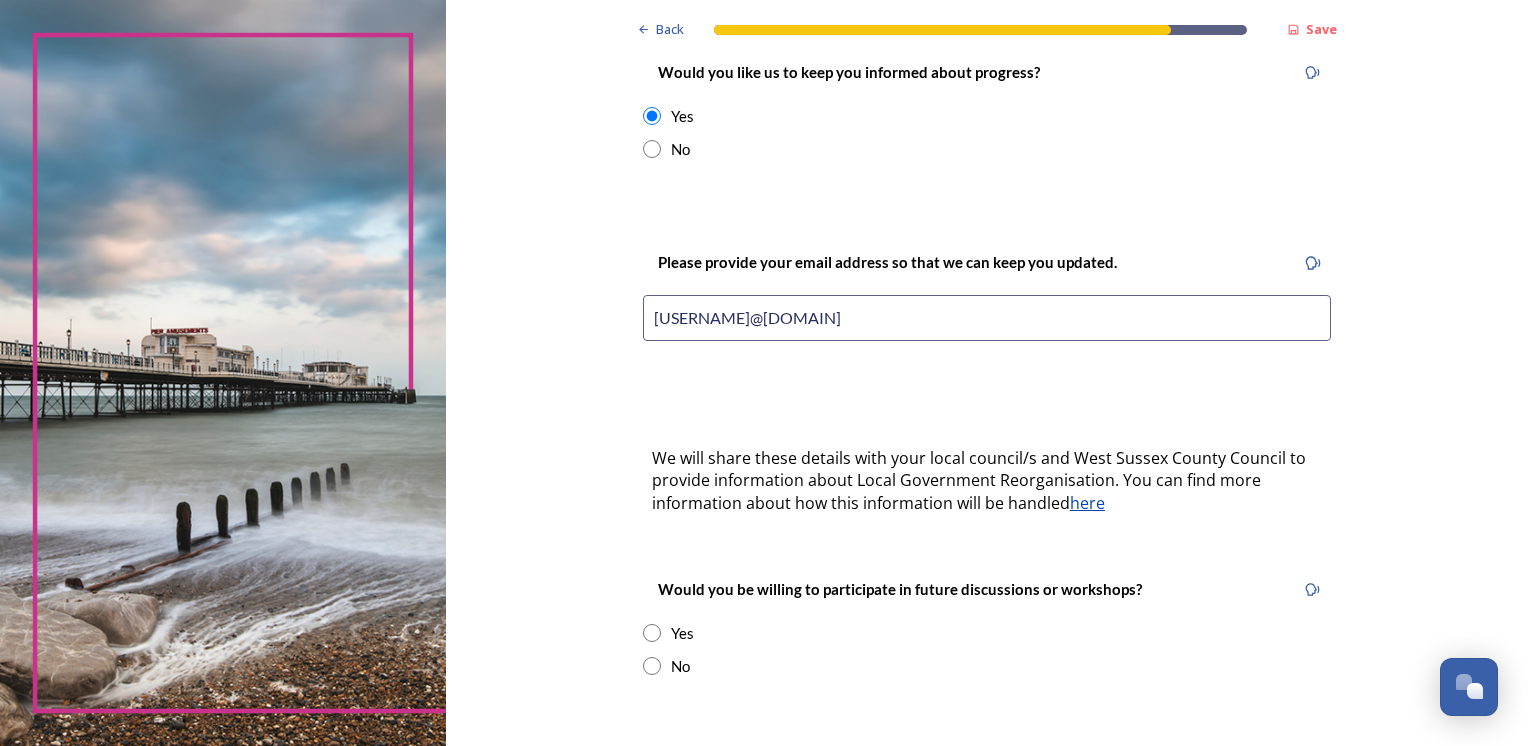 scroll, scrollTop: 366, scrollLeft: 0, axis: vertical 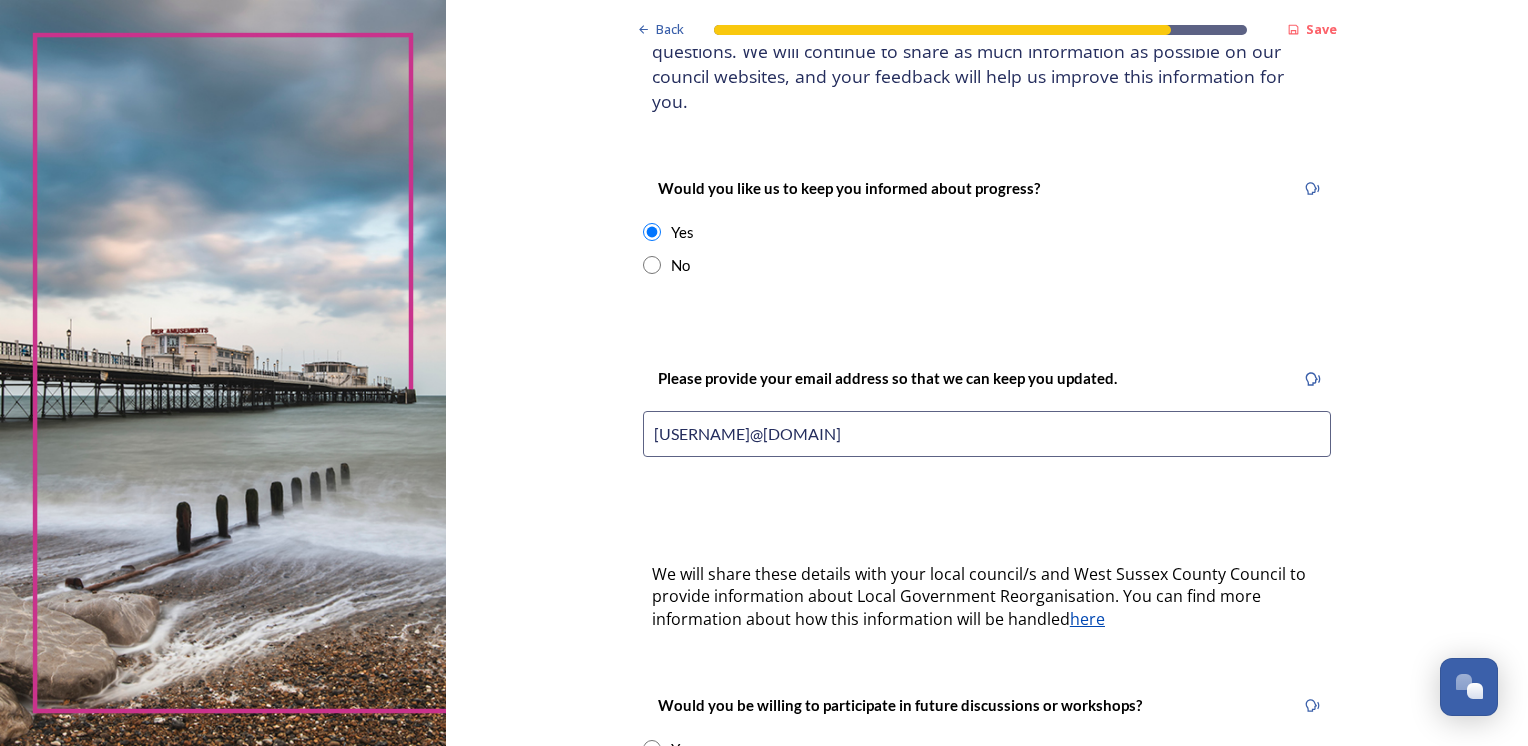 type on "[USERNAME]@[DOMAIN]" 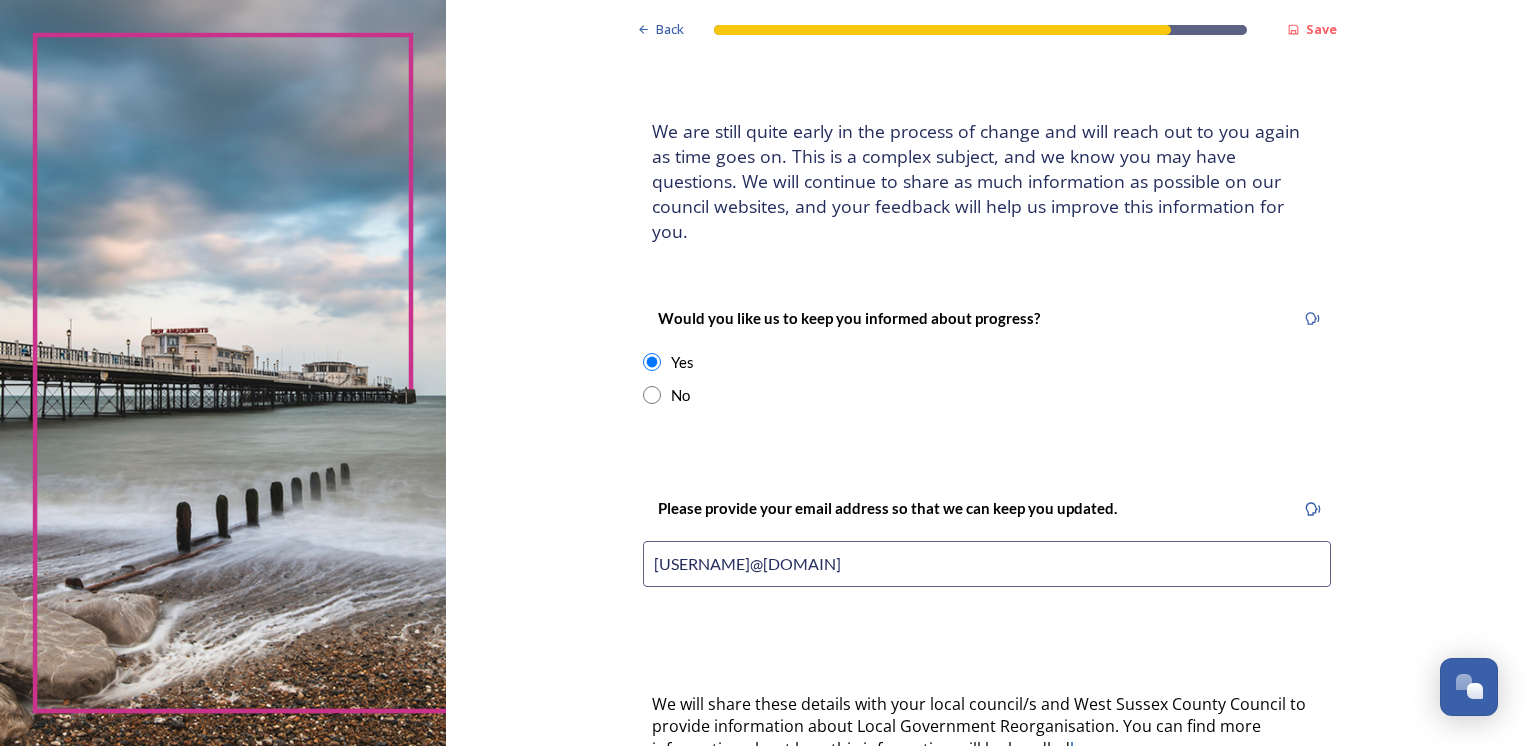 scroll, scrollTop: 132, scrollLeft: 0, axis: vertical 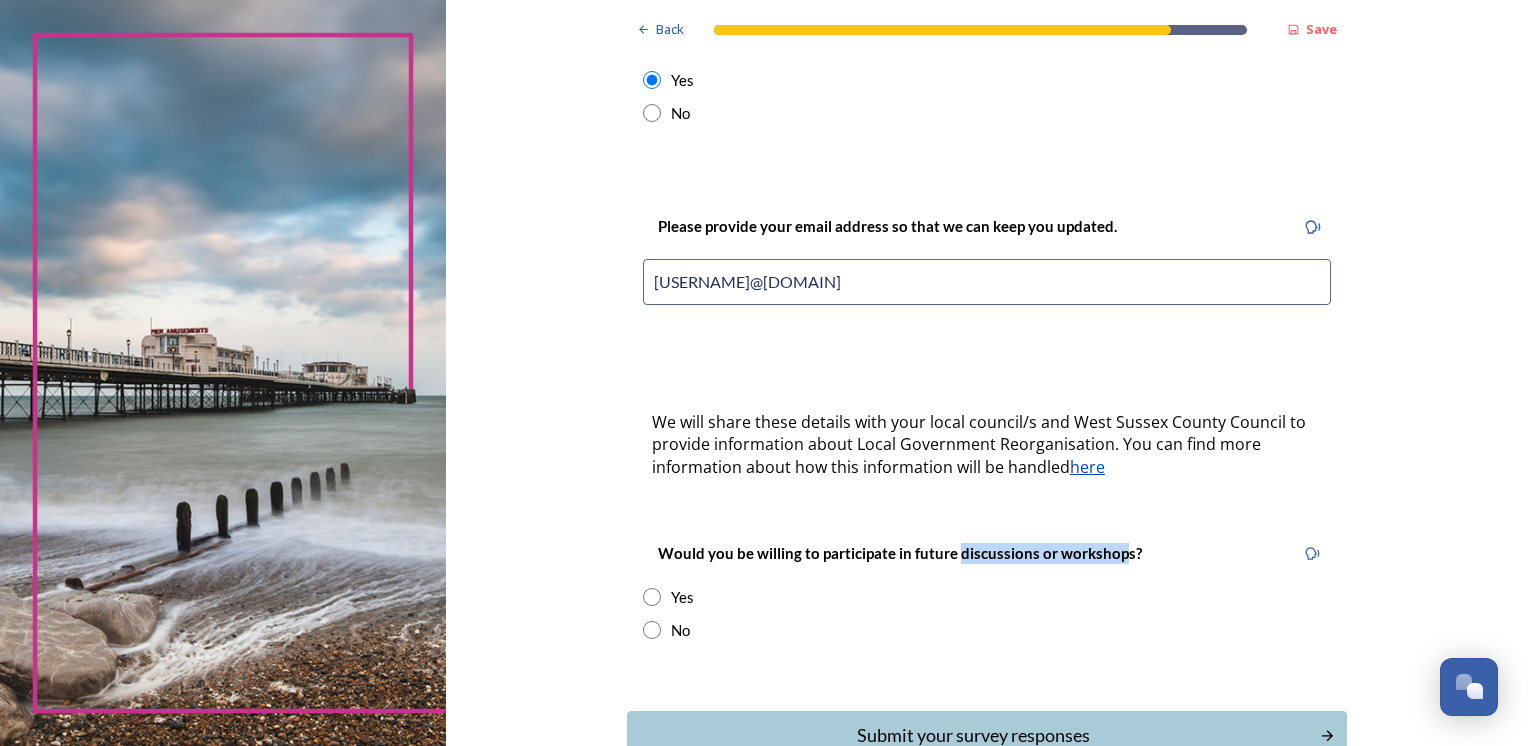 drag, startPoint x: 947, startPoint y: 528, endPoint x: 1108, endPoint y: 524, distance: 161.04968 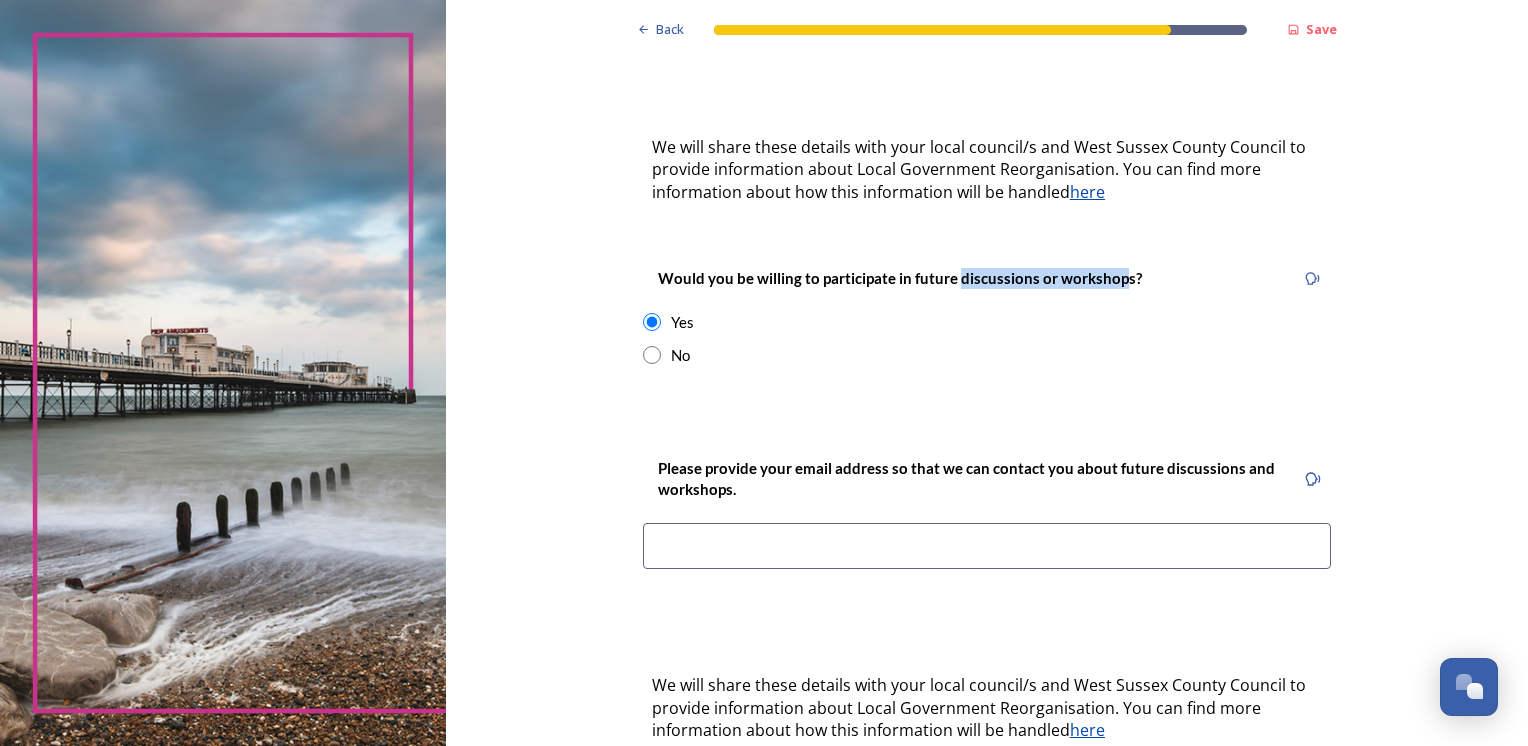 scroll, scrollTop: 638, scrollLeft: 0, axis: vertical 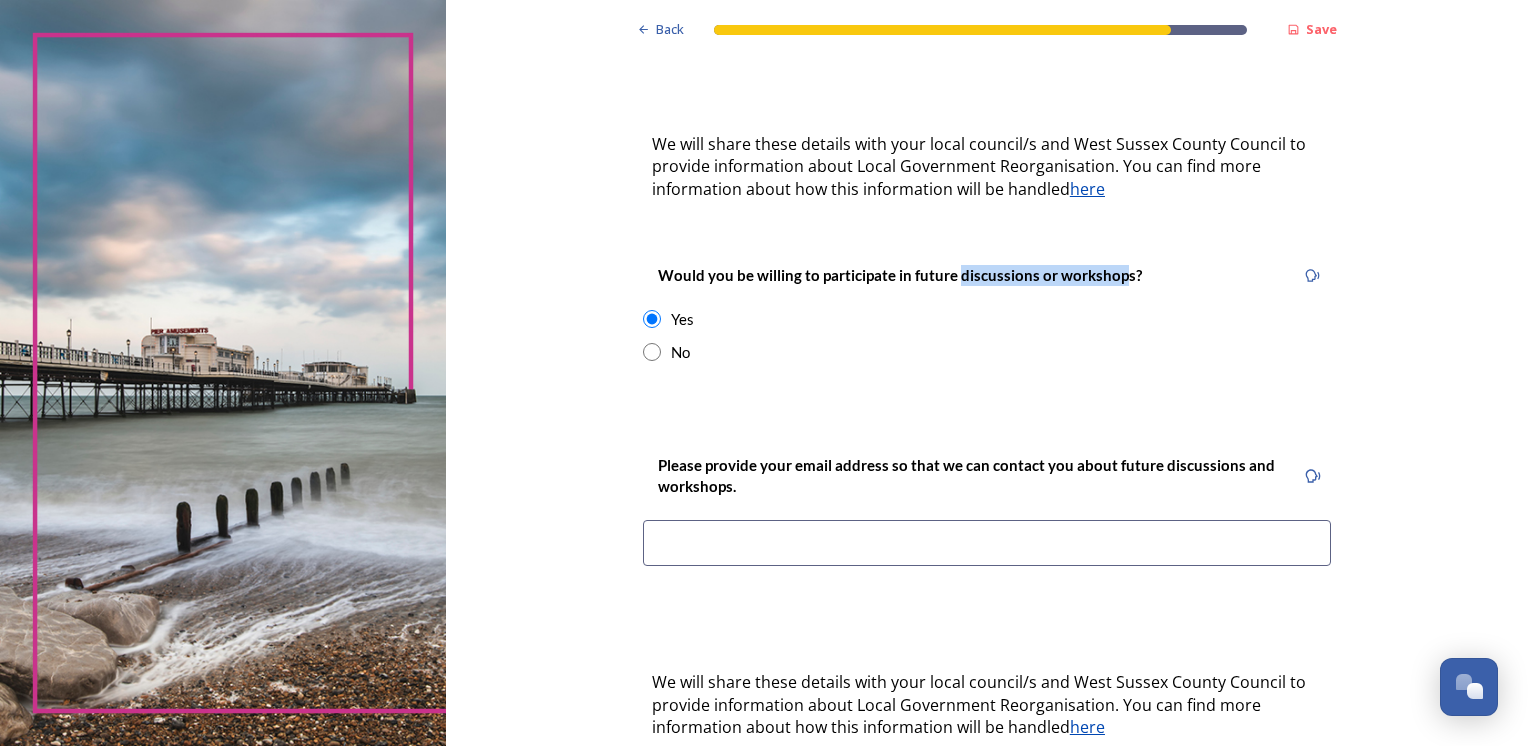 click at bounding box center [987, 543] 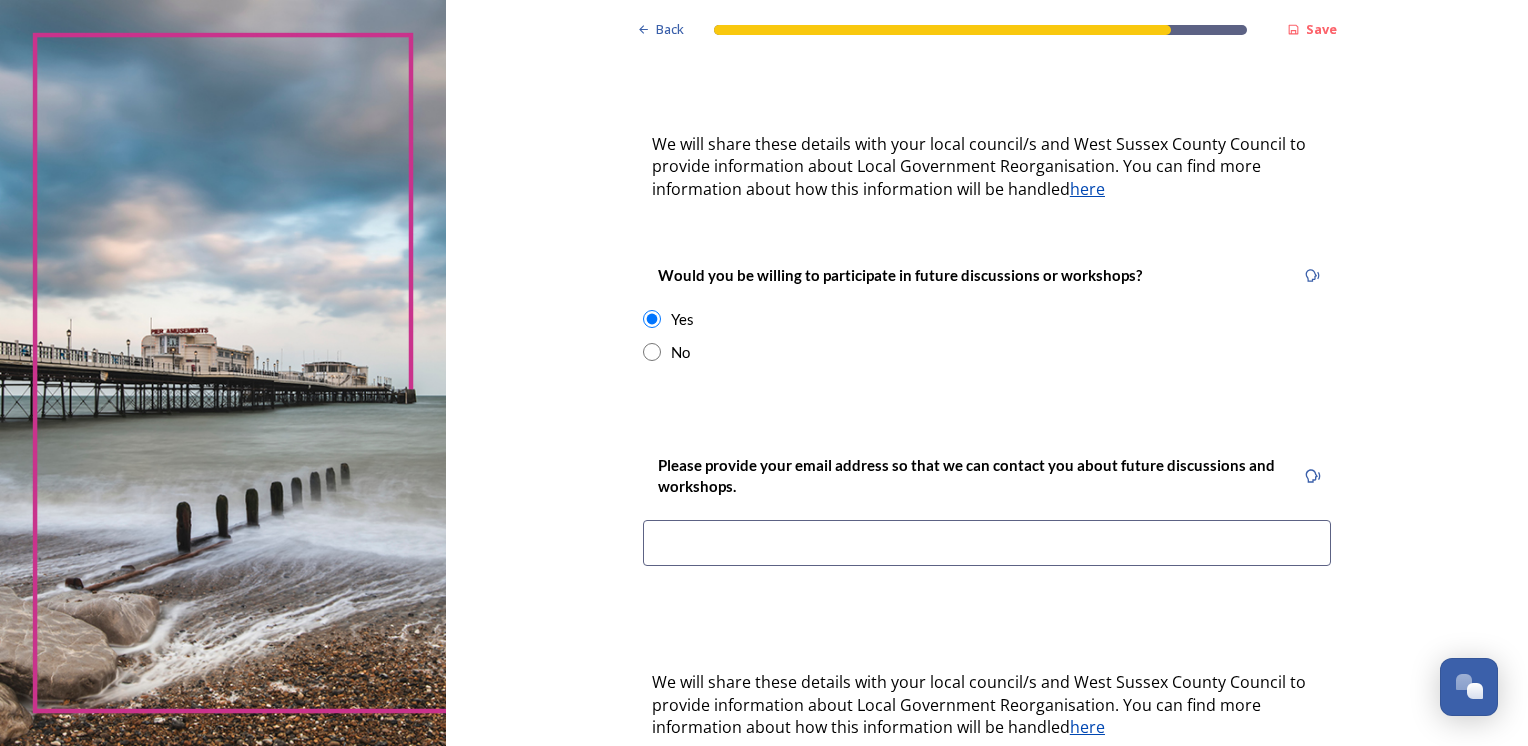 type on "[USERNAME]@[DOMAIN]" 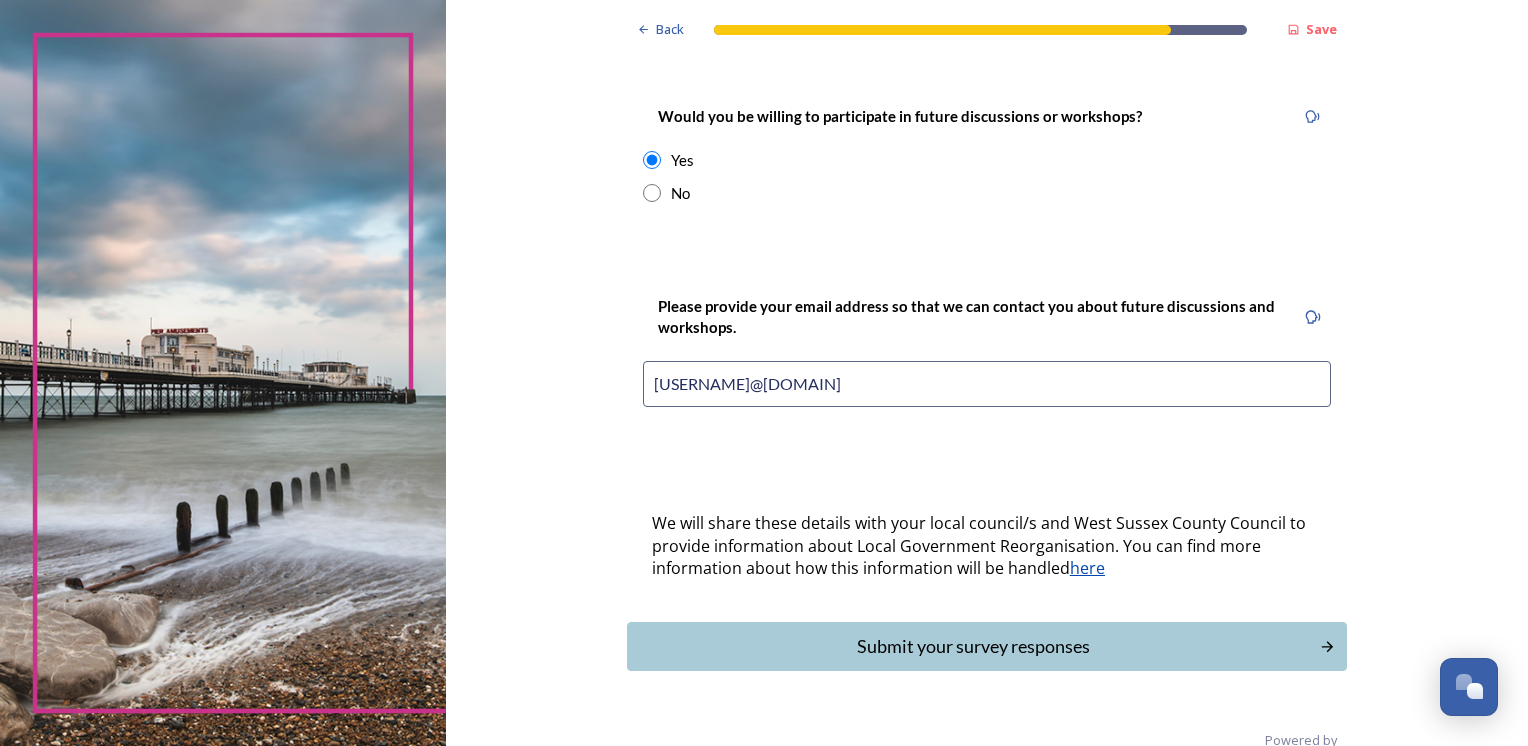 scroll, scrollTop: 801, scrollLeft: 0, axis: vertical 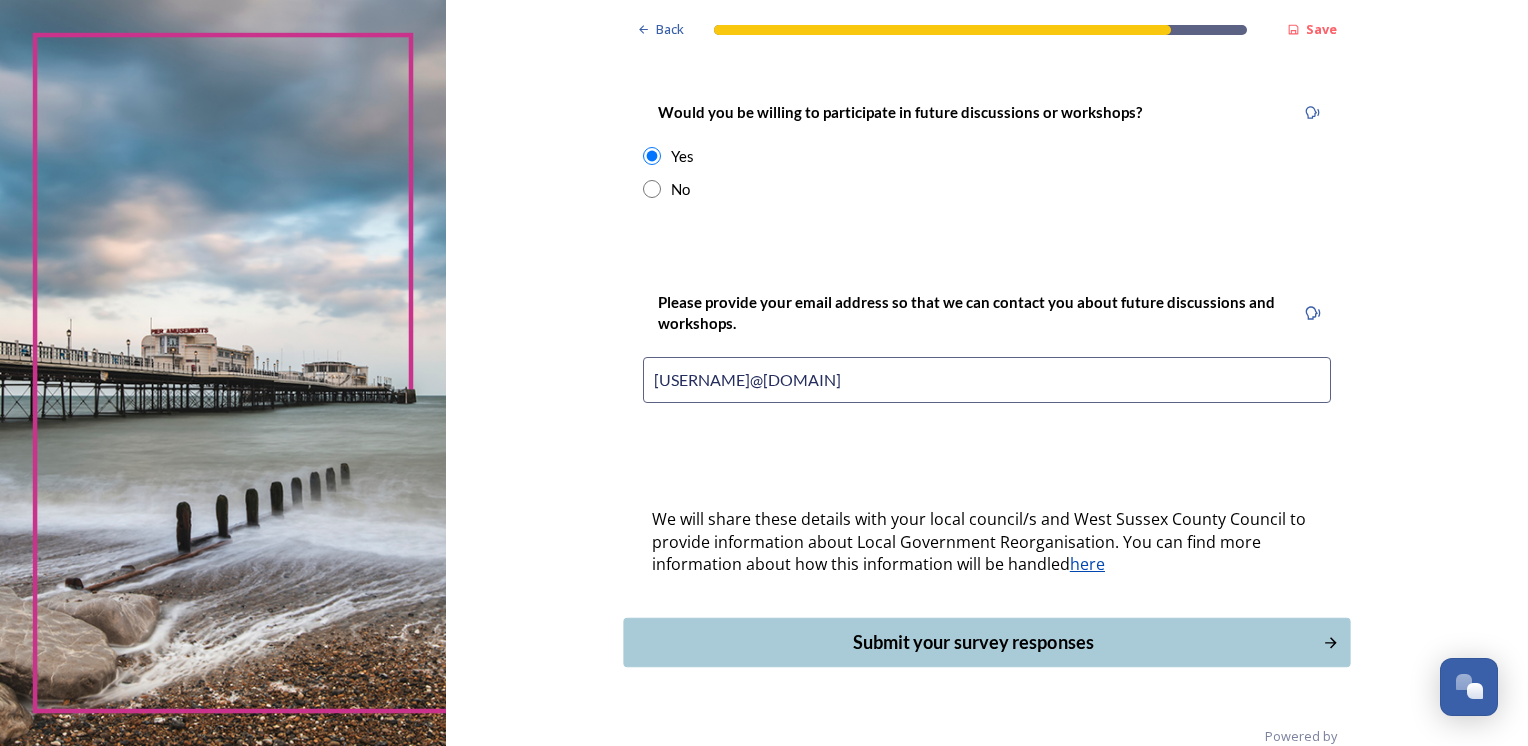 click on "Submit your survey responses" at bounding box center [972, 642] 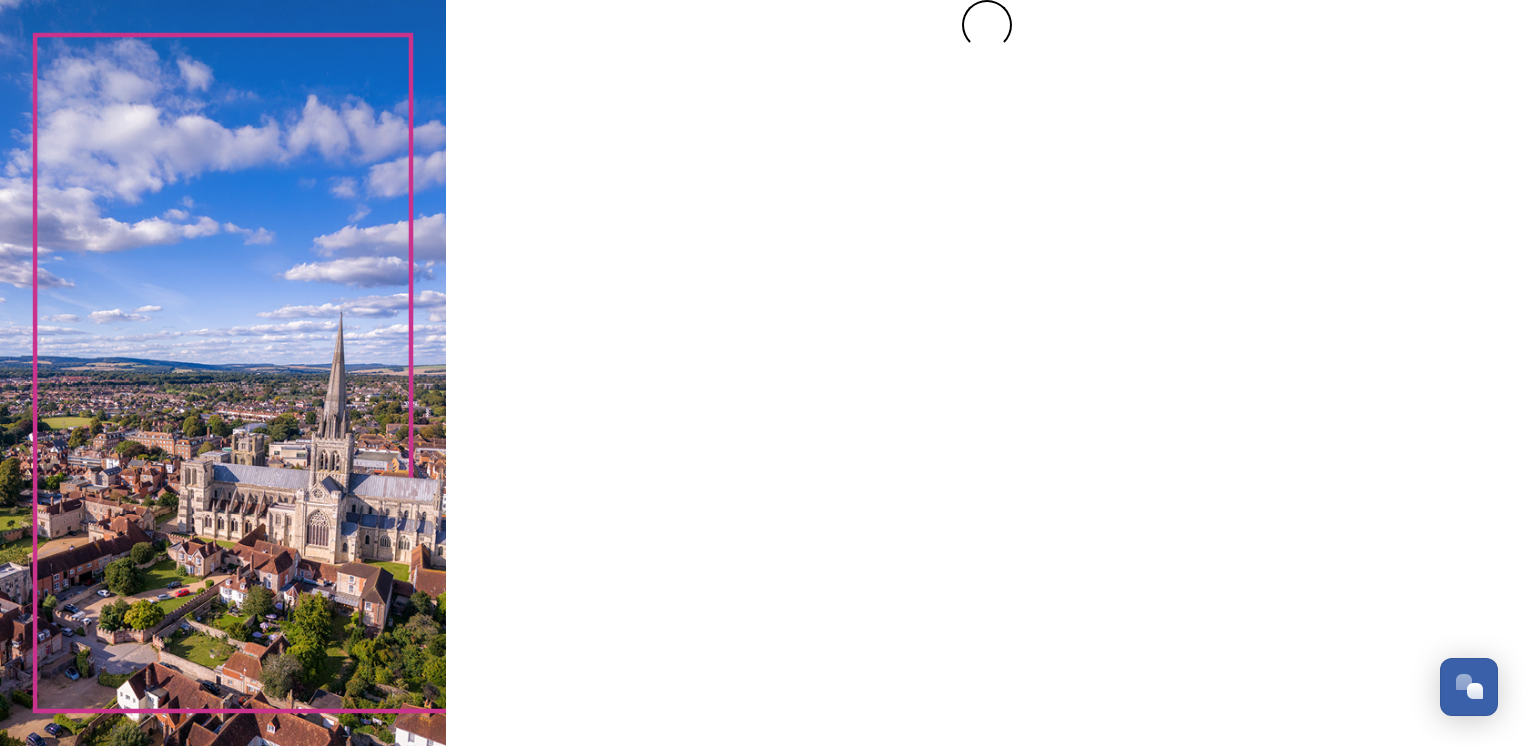 scroll, scrollTop: 0, scrollLeft: 0, axis: both 